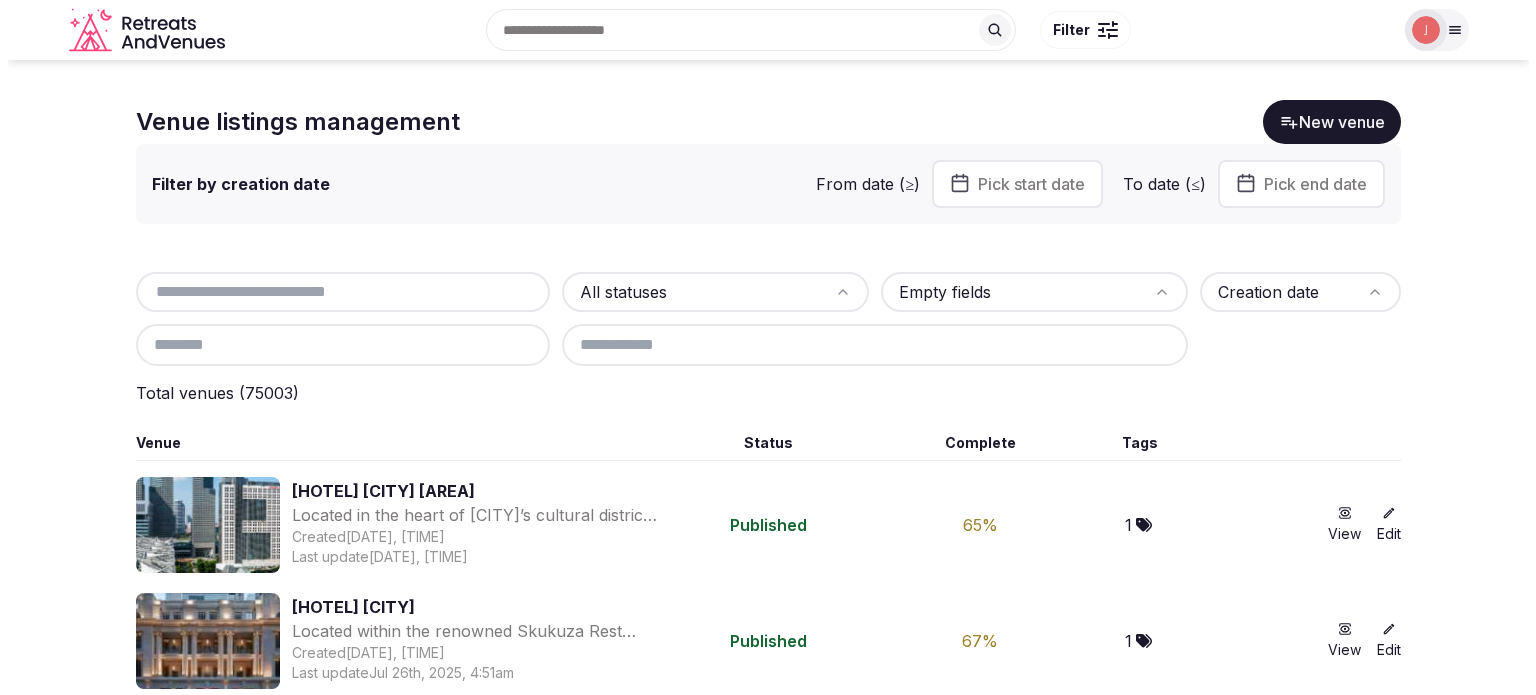 scroll, scrollTop: 0, scrollLeft: 0, axis: both 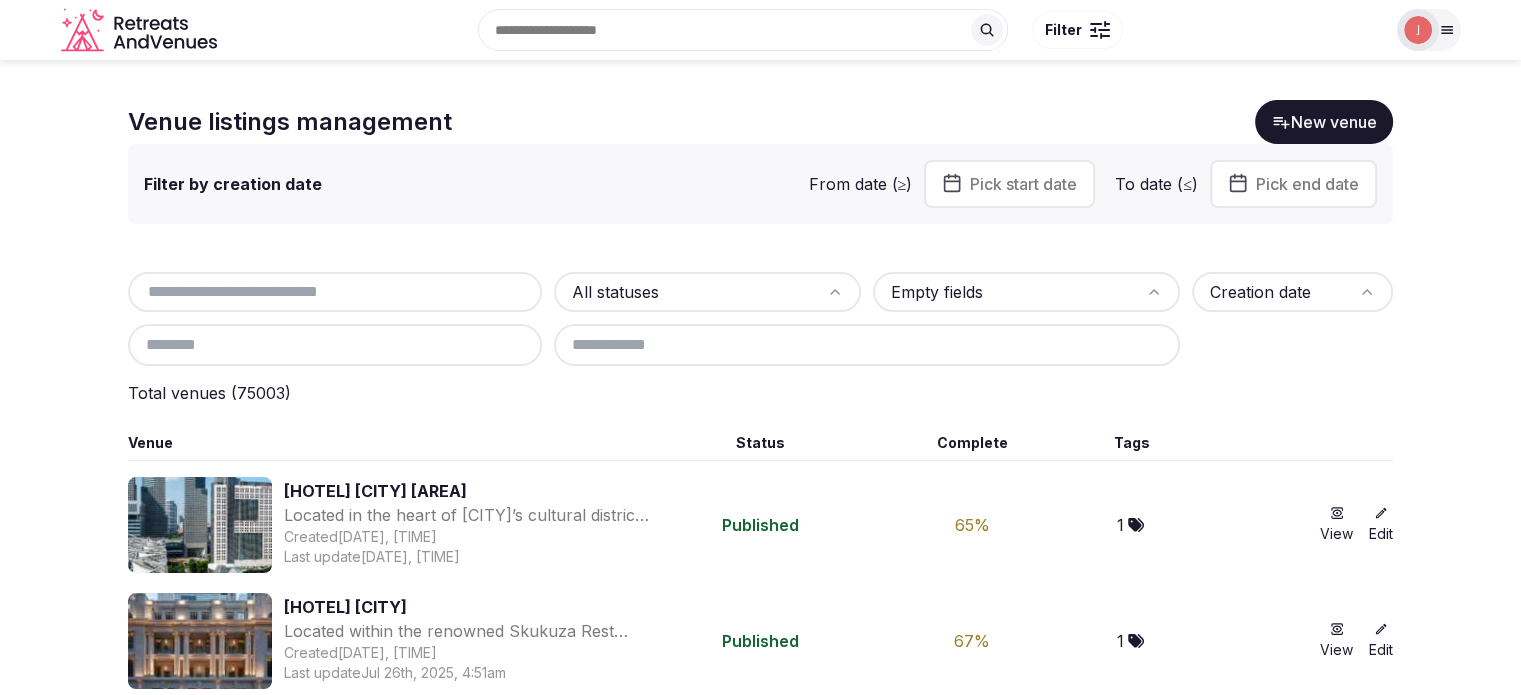 click at bounding box center [1418, 30] 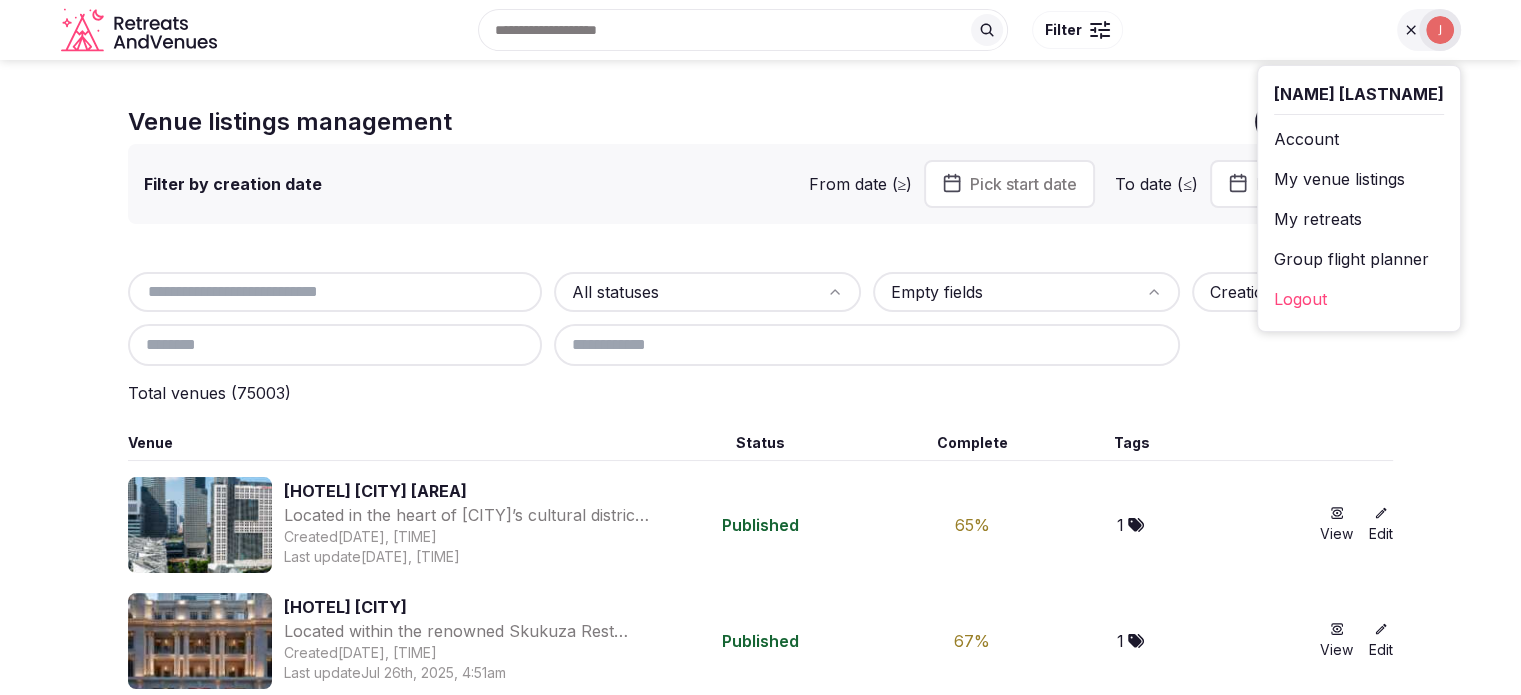 click on "My retreats" at bounding box center [1359, 219] 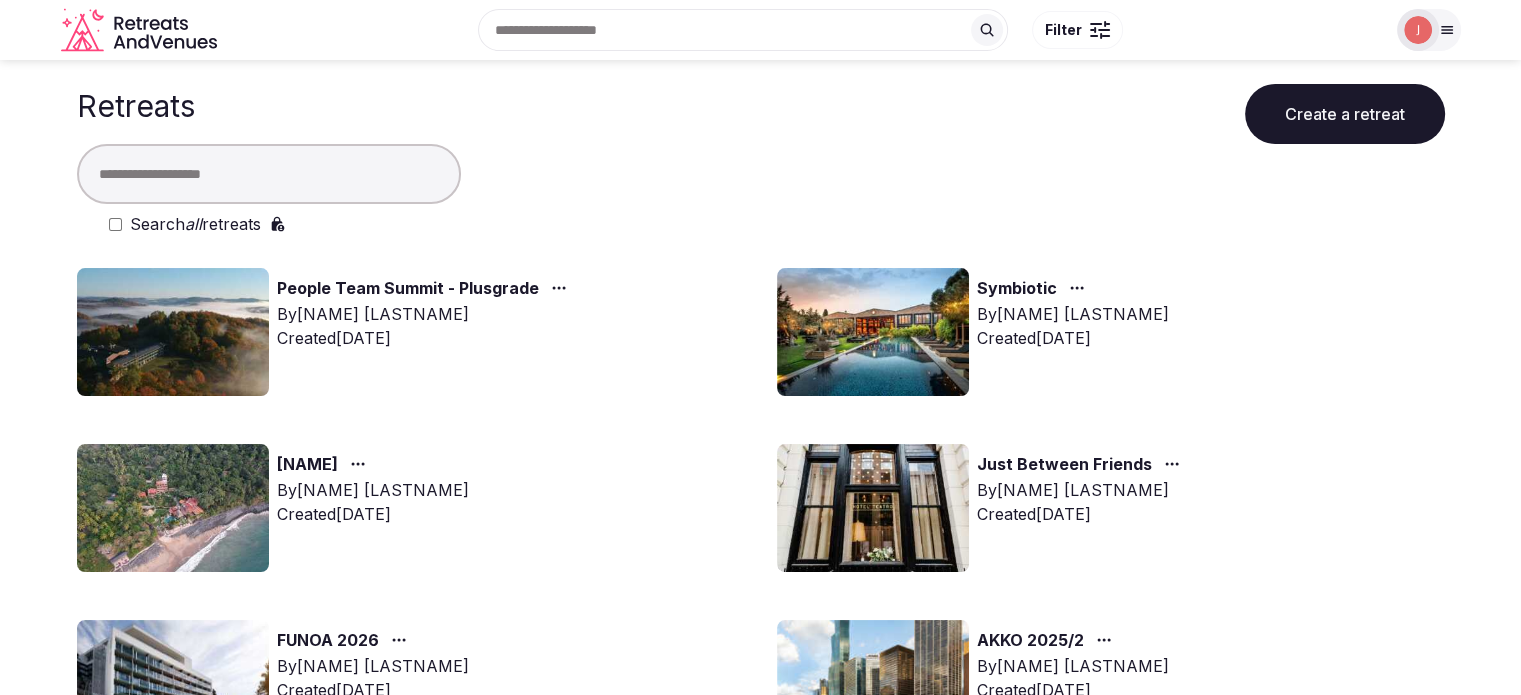 click on "Recent searches Vietnam Morocco Portugal Croatia Search Popular Destinations Toscana, Italy Riviera Maya, Mexico Indonesia, Bali California, USA New York, USA Napa Valley, USA Beja, Portugal Canarias, Spain Filter" at bounding box center (805, 30) 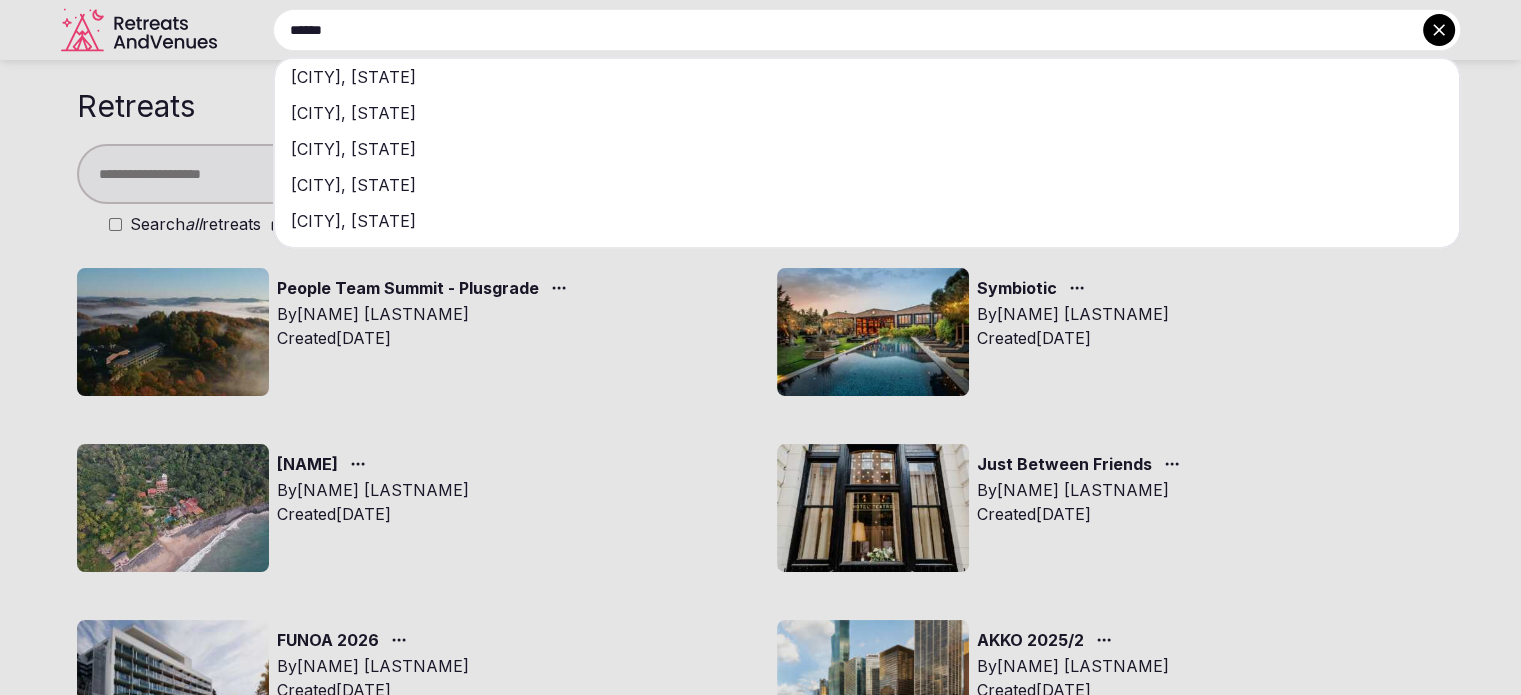 type on "******" 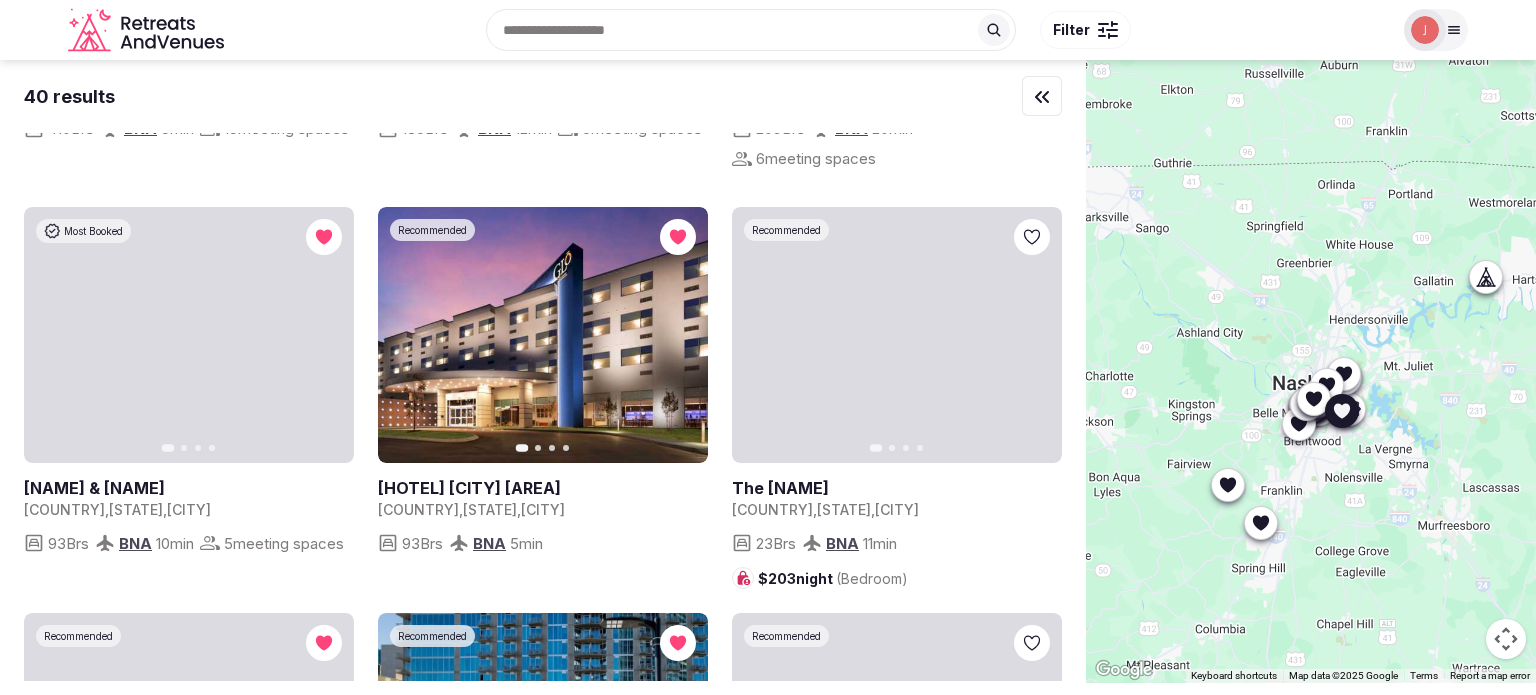 scroll, scrollTop: 400, scrollLeft: 0, axis: vertical 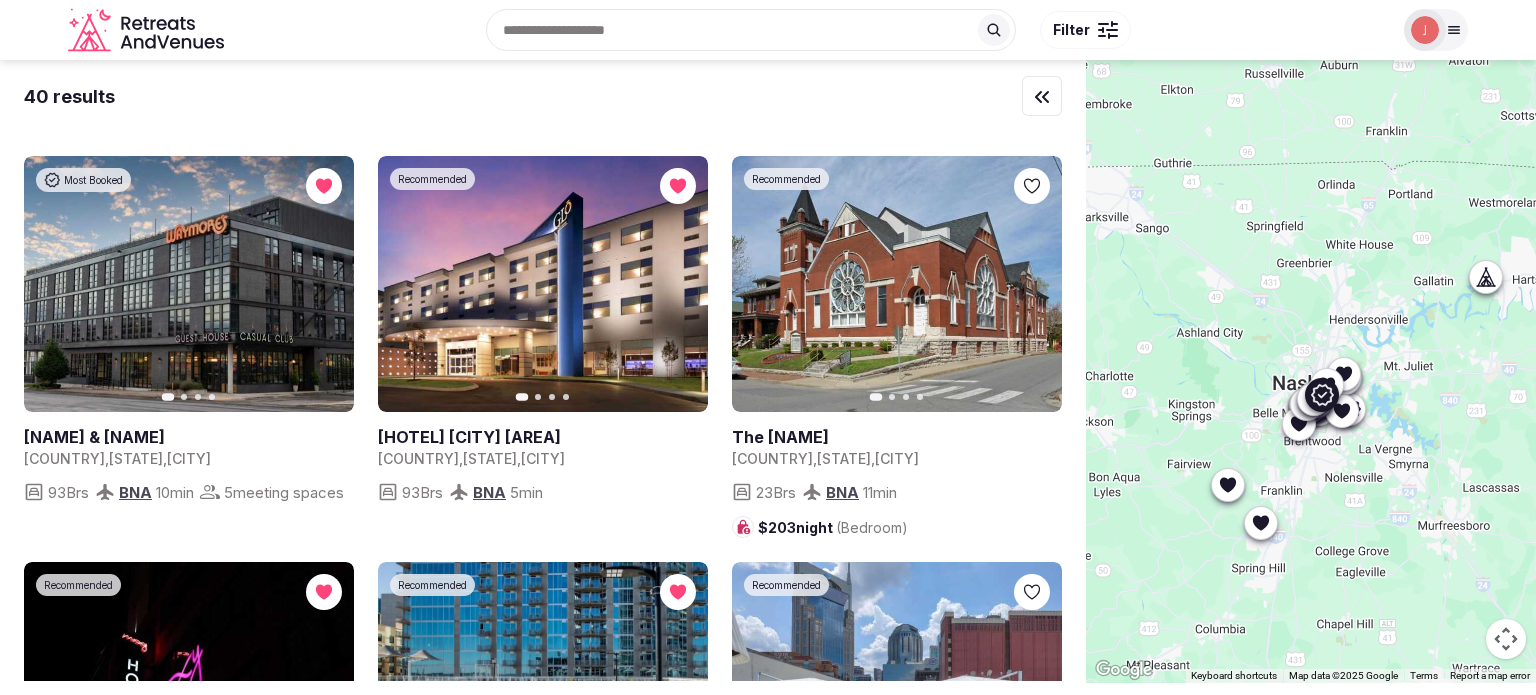 click 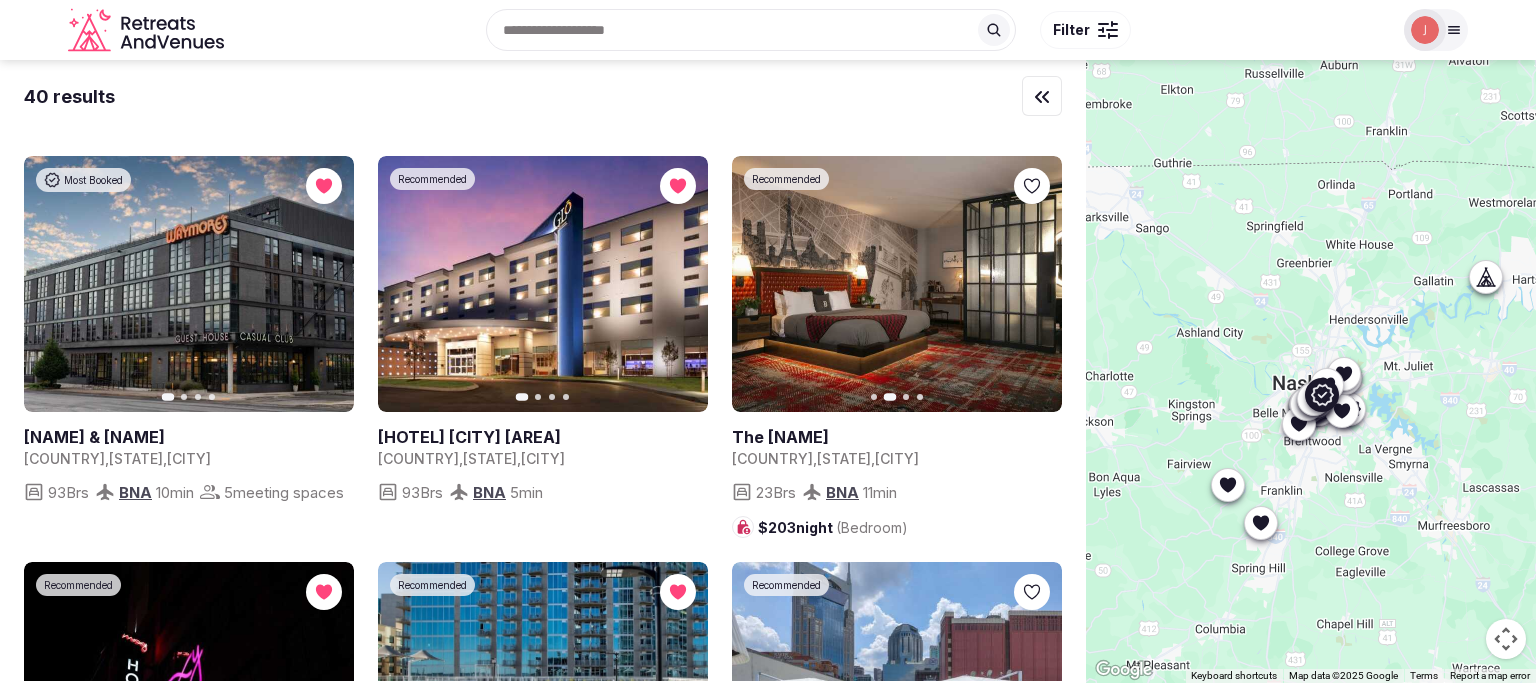 click 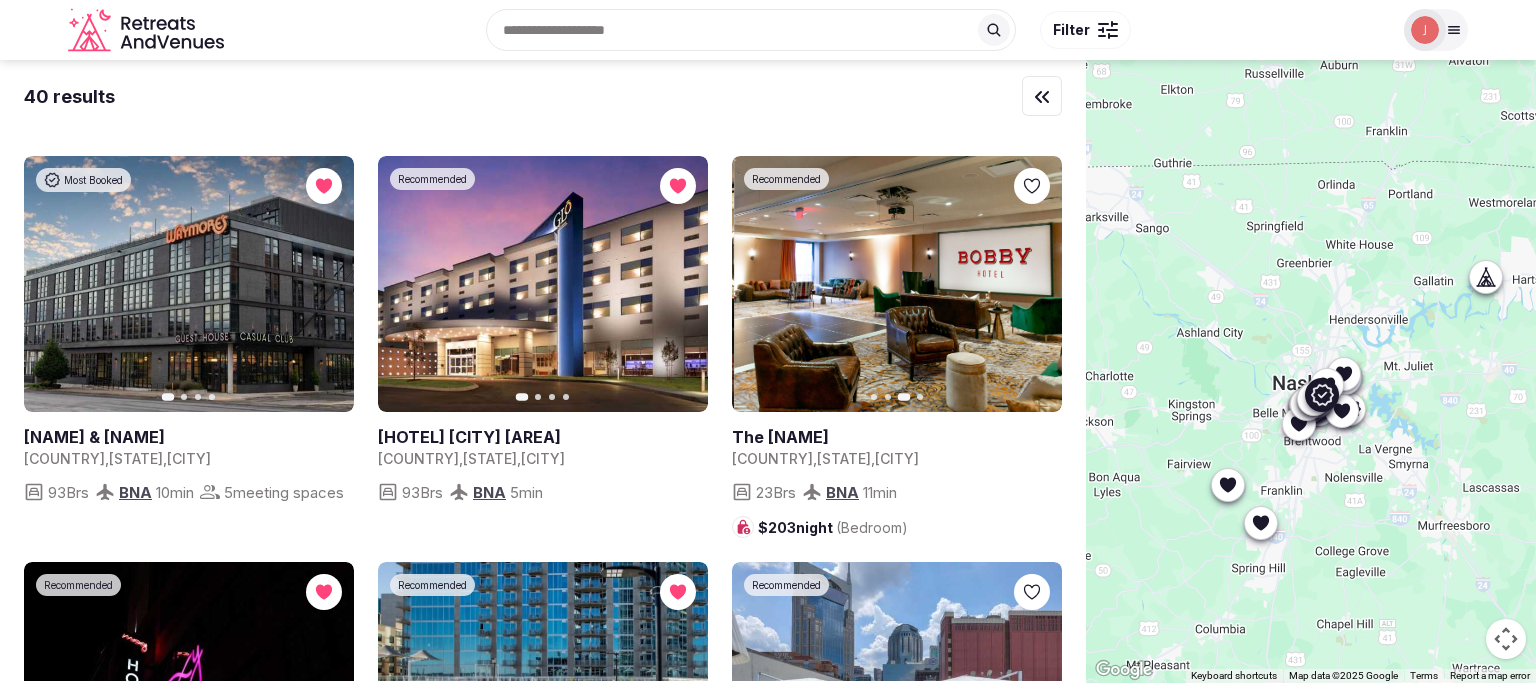 click 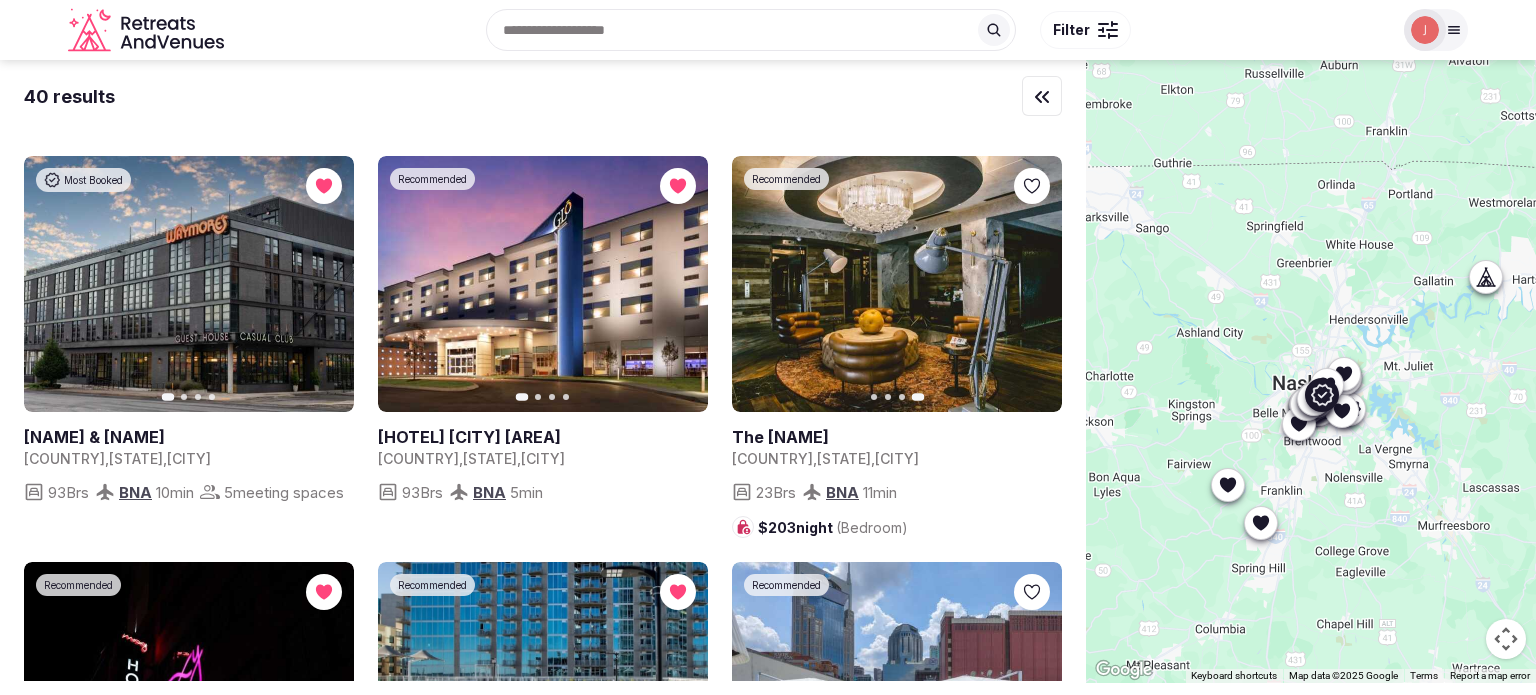 click on "Previous slide" at bounding box center (760, 284) 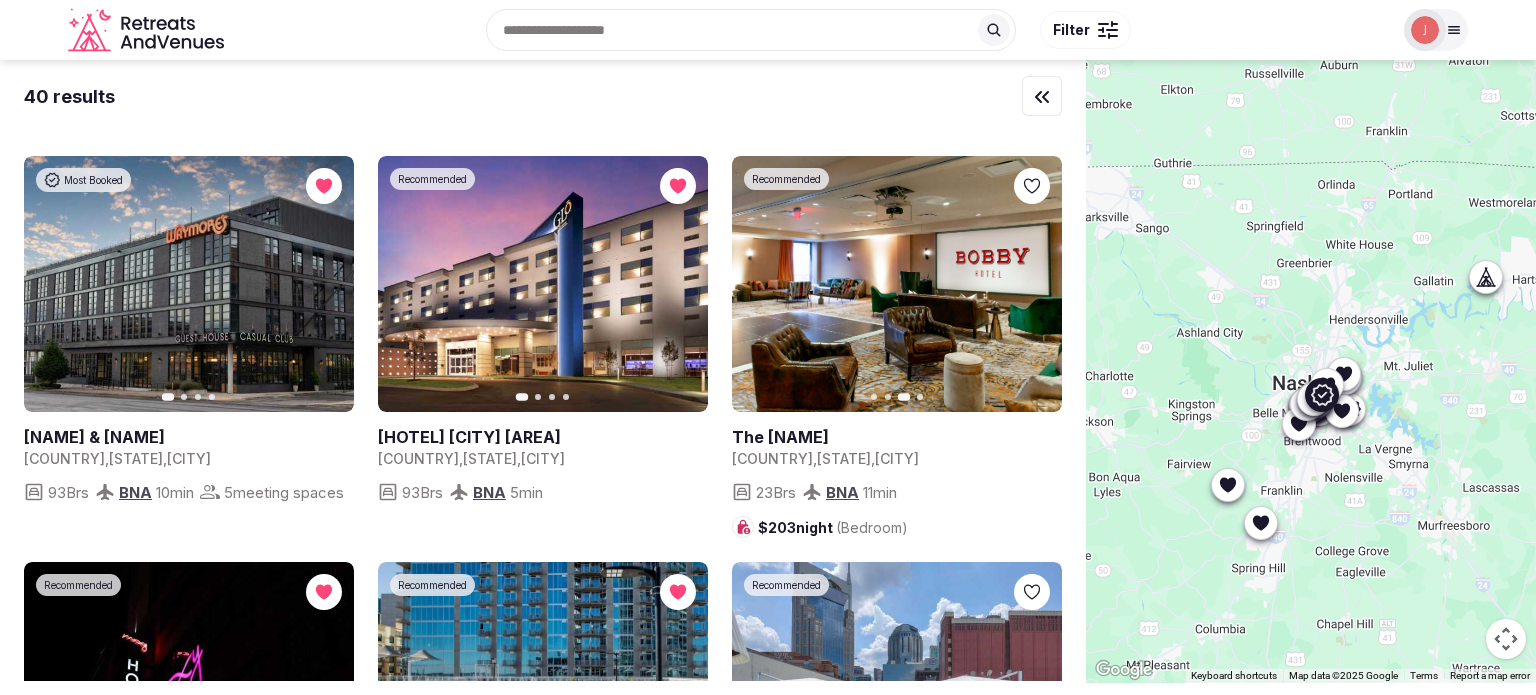click at bounding box center [897, 437] 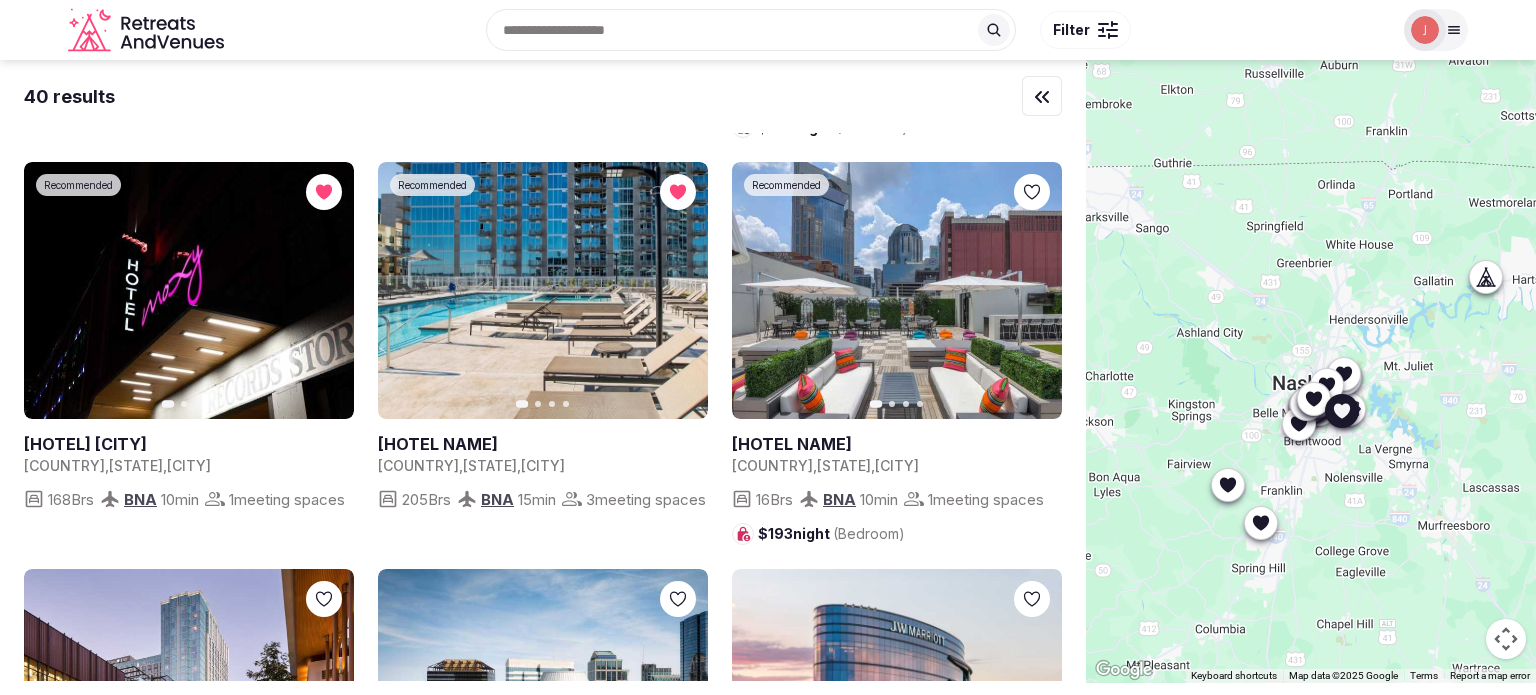 scroll, scrollTop: 400, scrollLeft: 0, axis: vertical 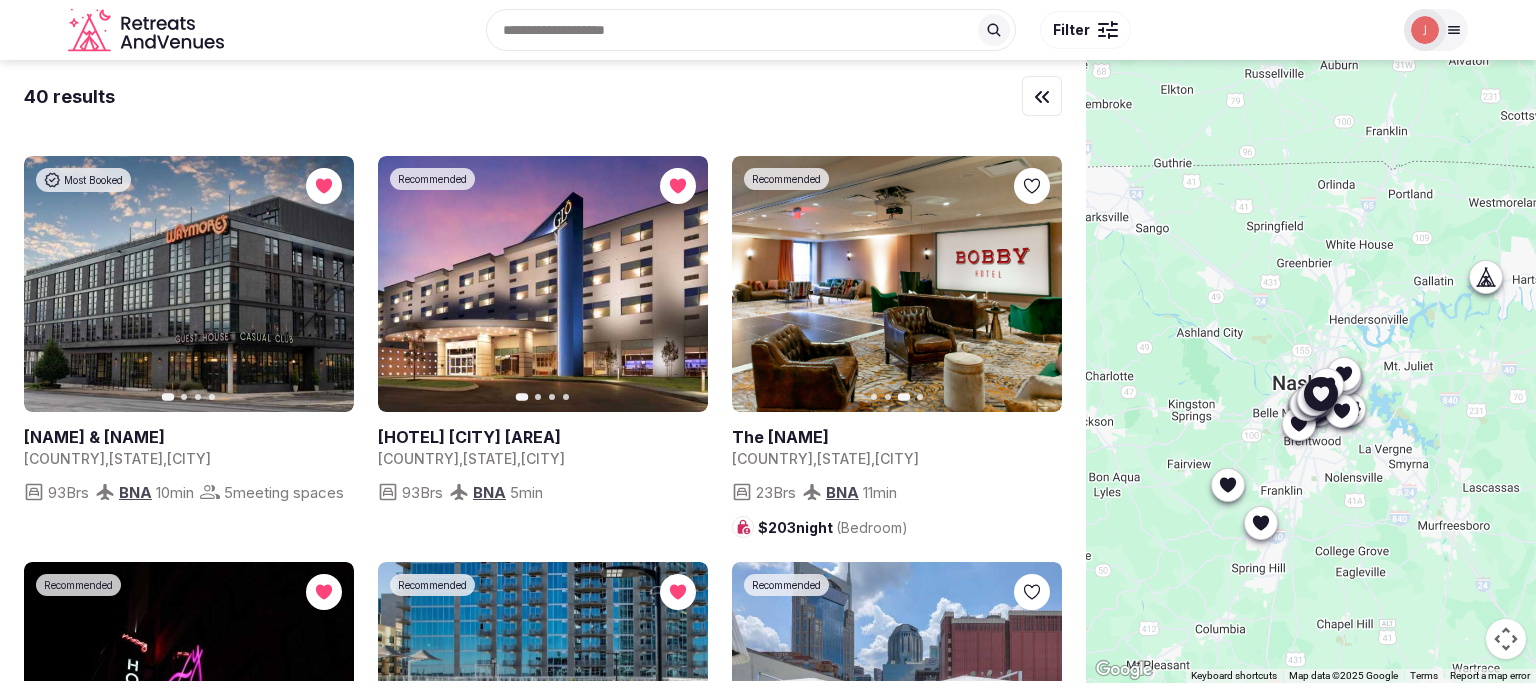click on "Next slide" at bounding box center (326, 284) 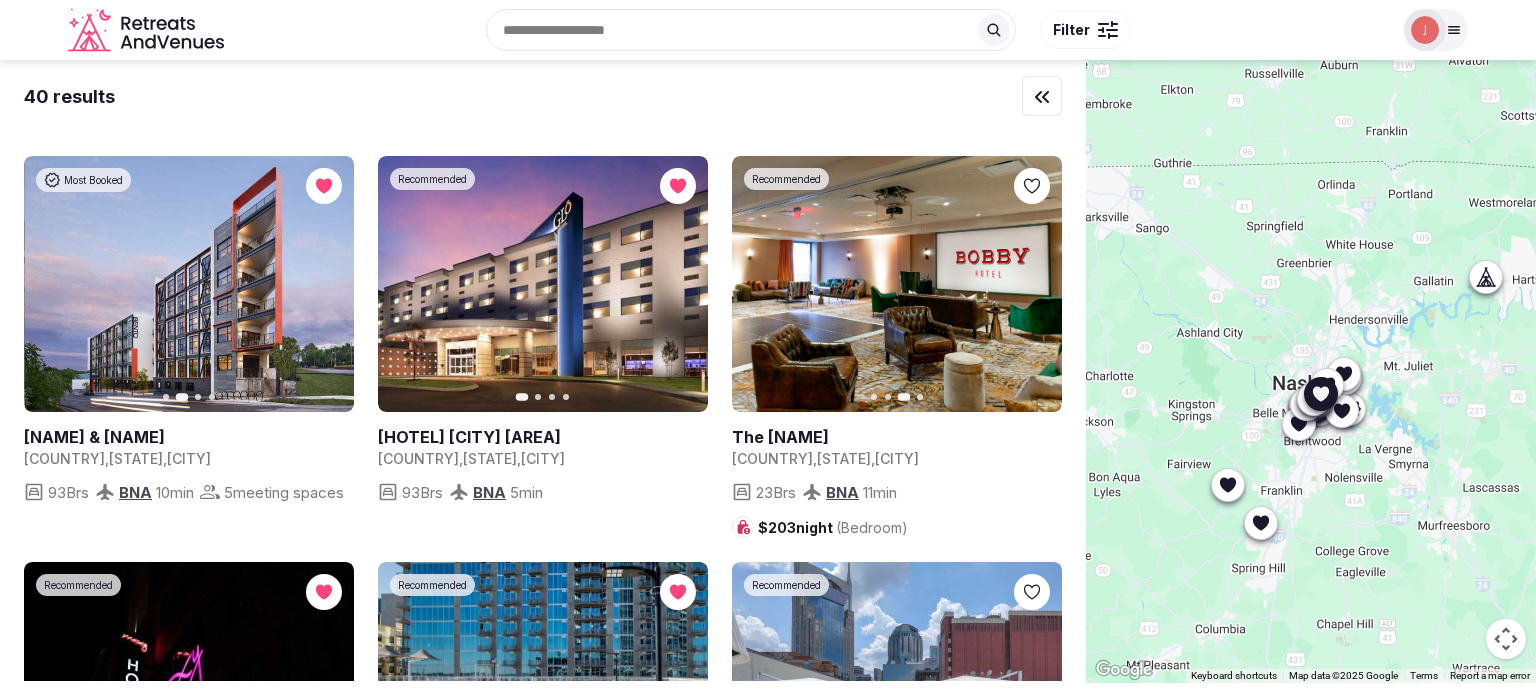 click 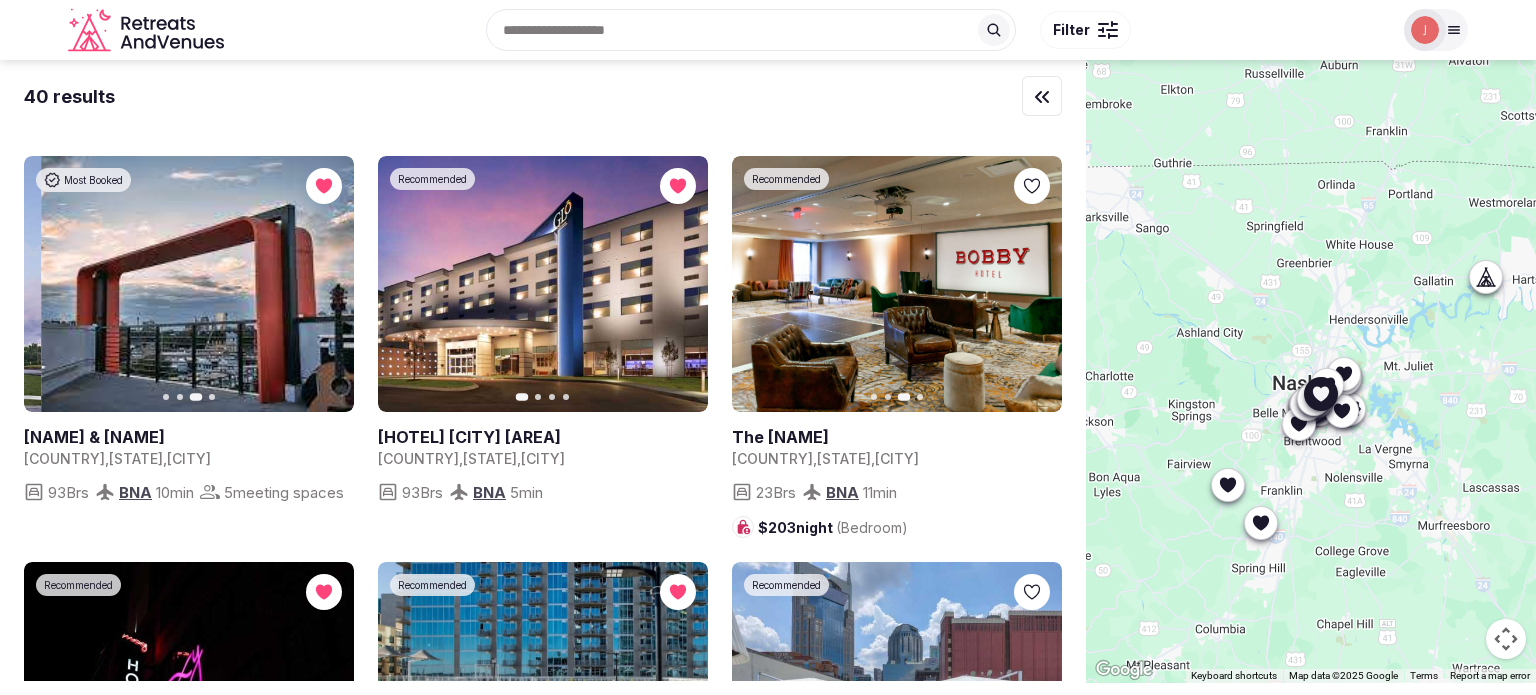 click 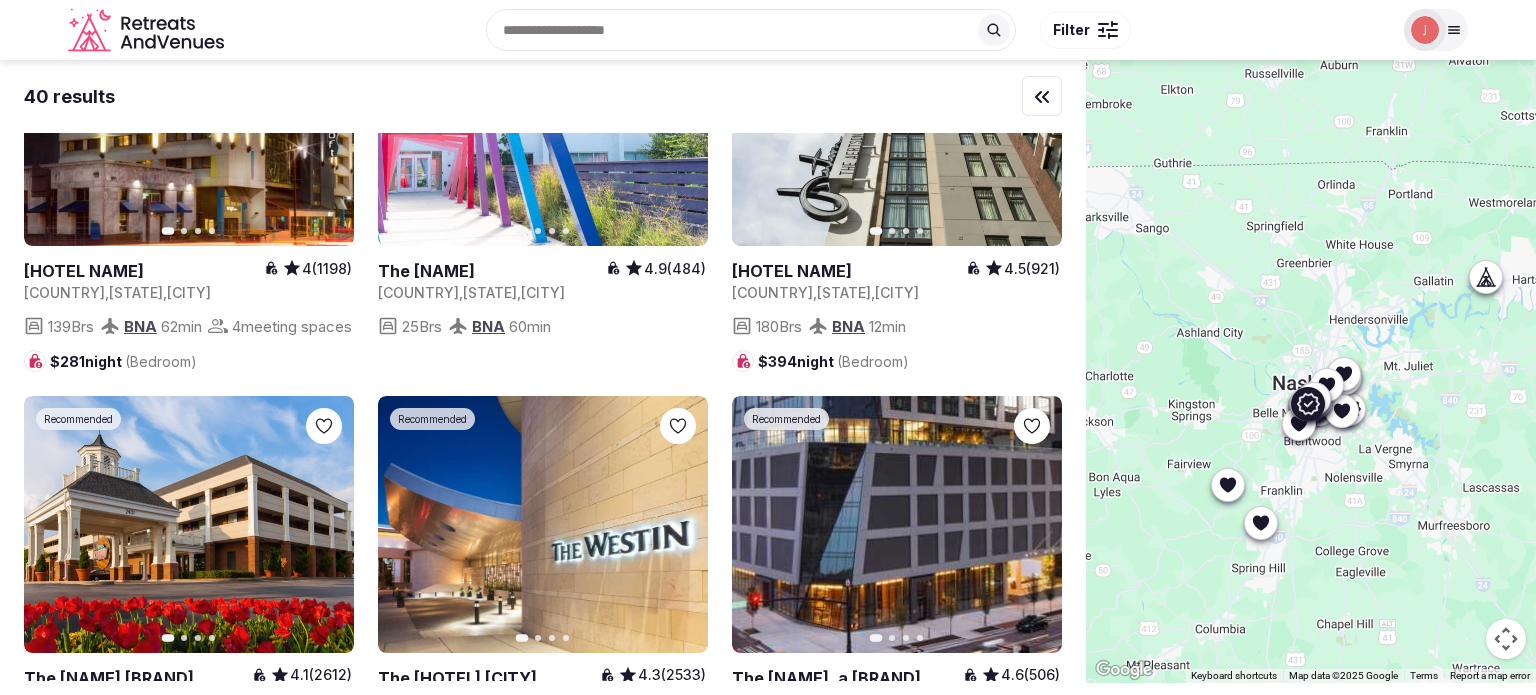 scroll, scrollTop: 3000, scrollLeft: 0, axis: vertical 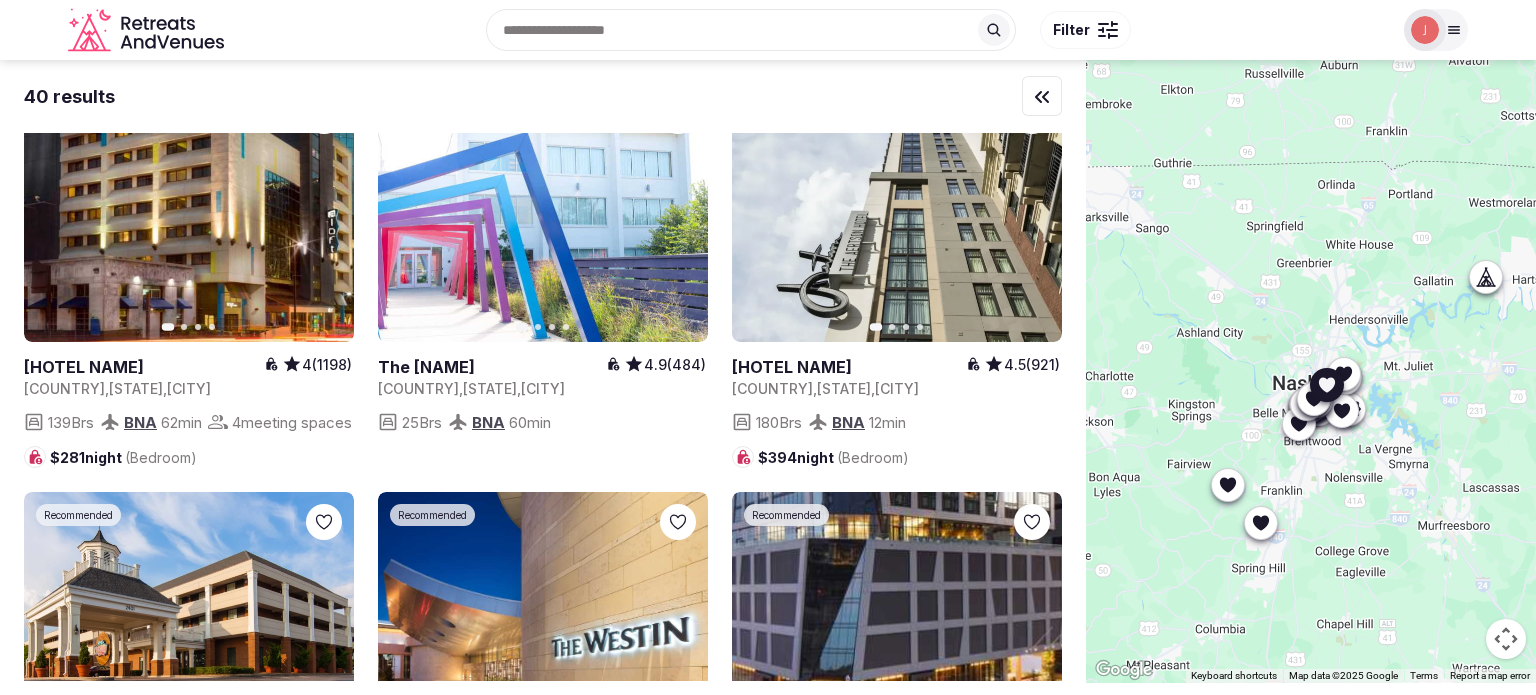 click 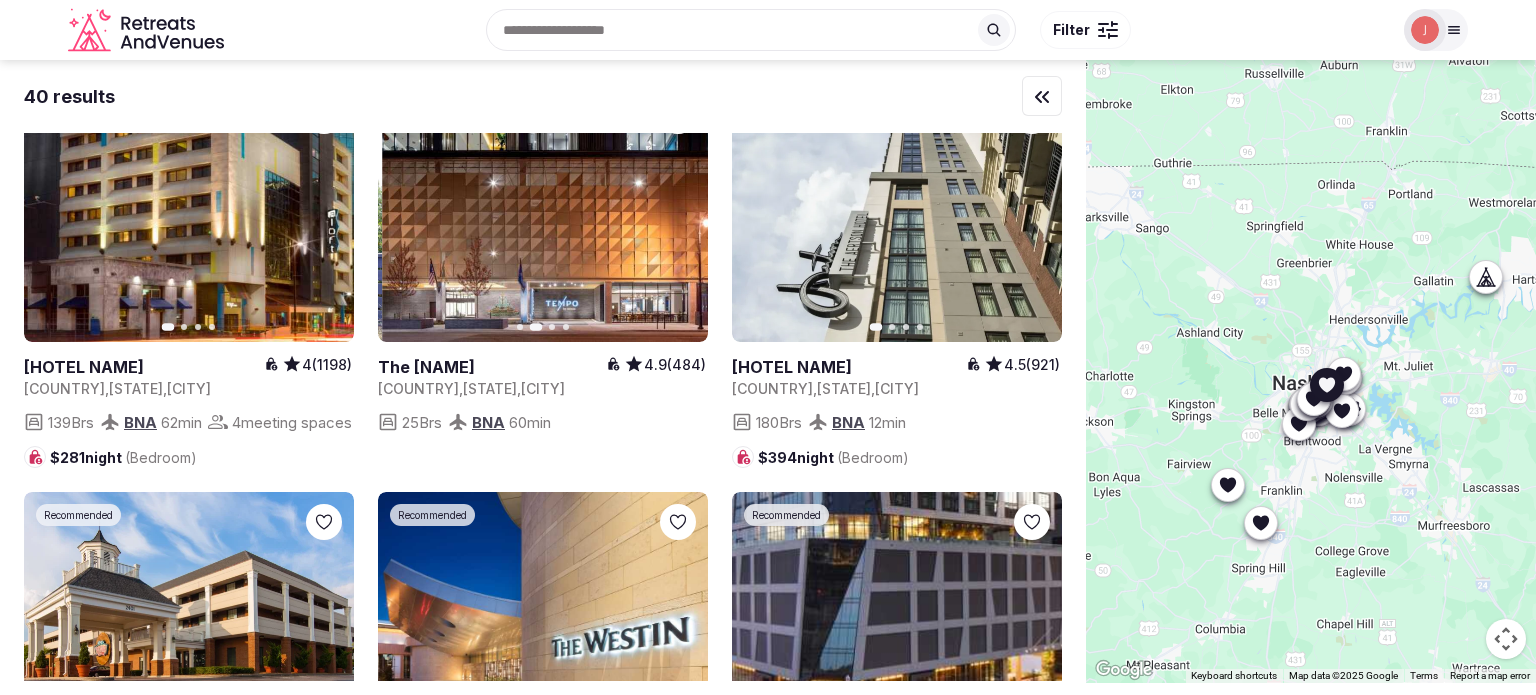 click 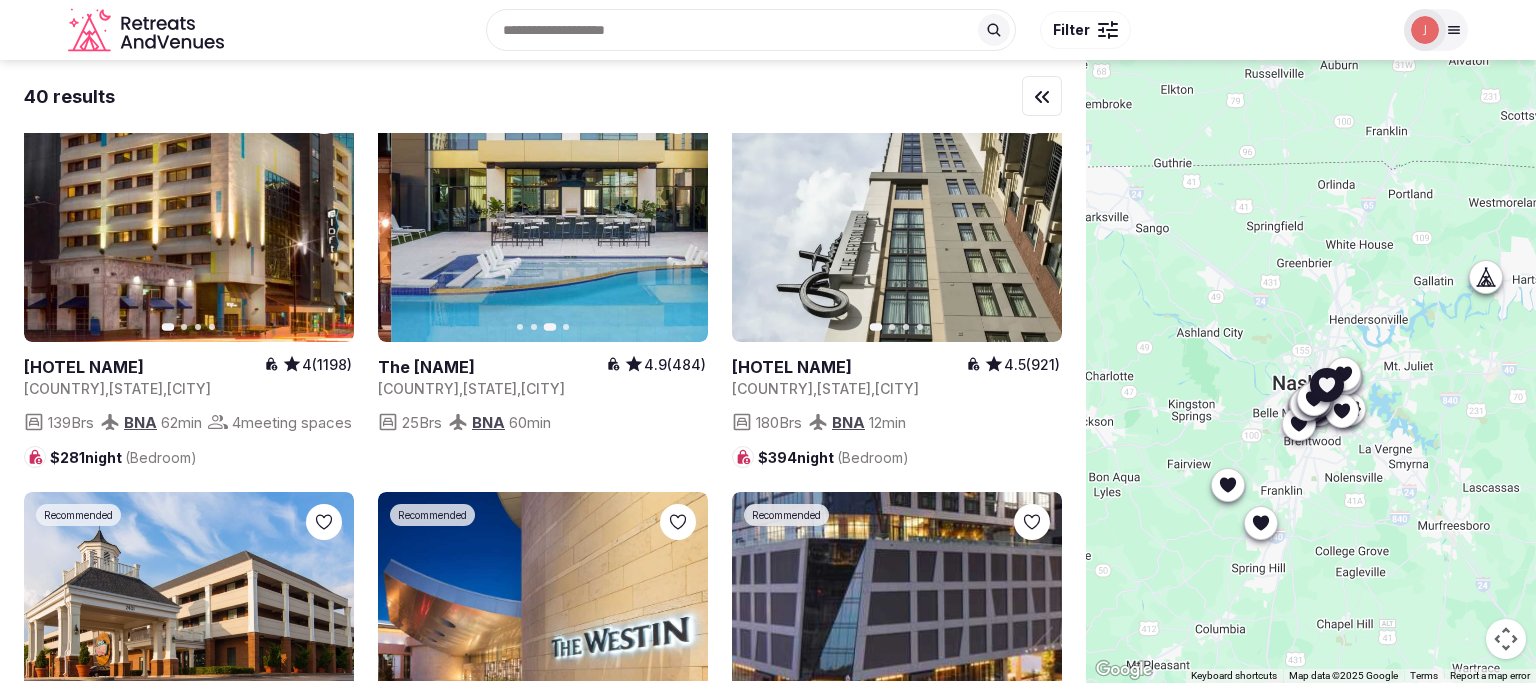 click 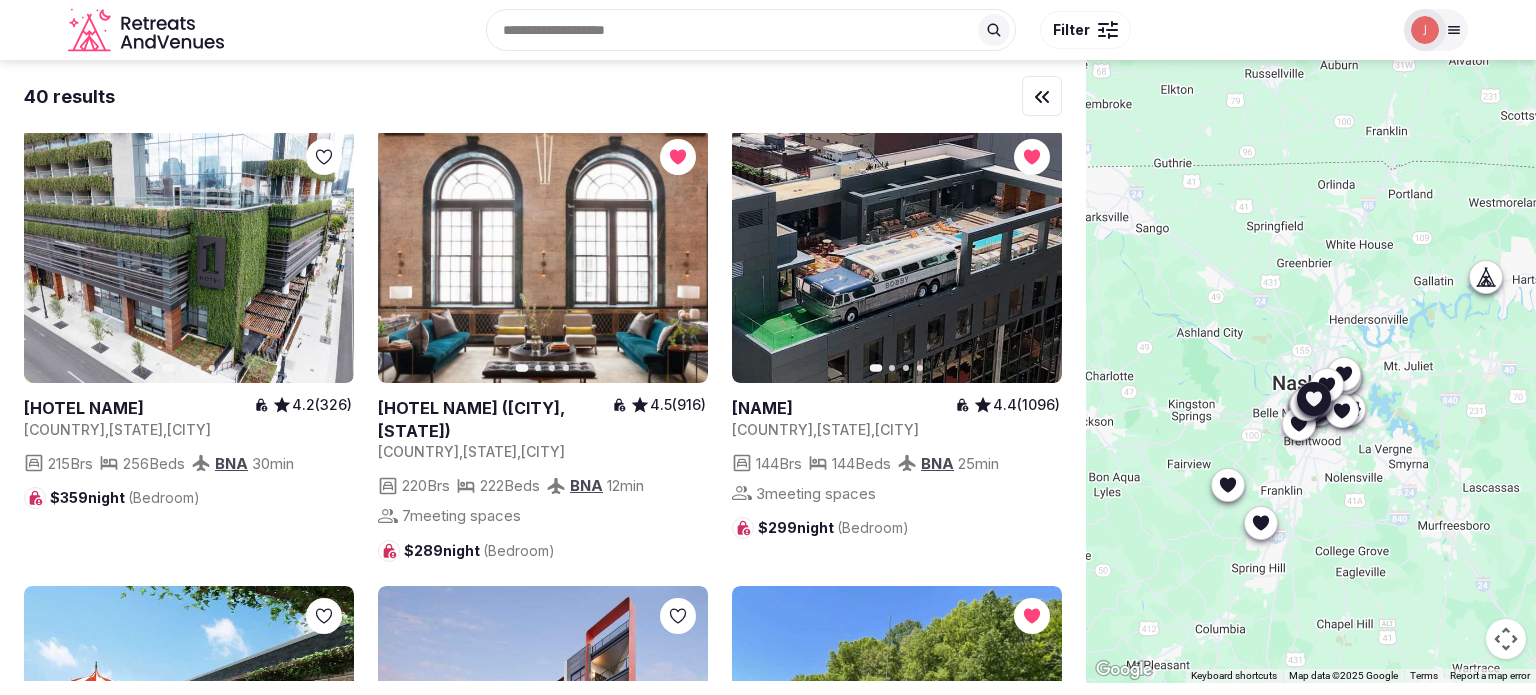 scroll, scrollTop: 4400, scrollLeft: 0, axis: vertical 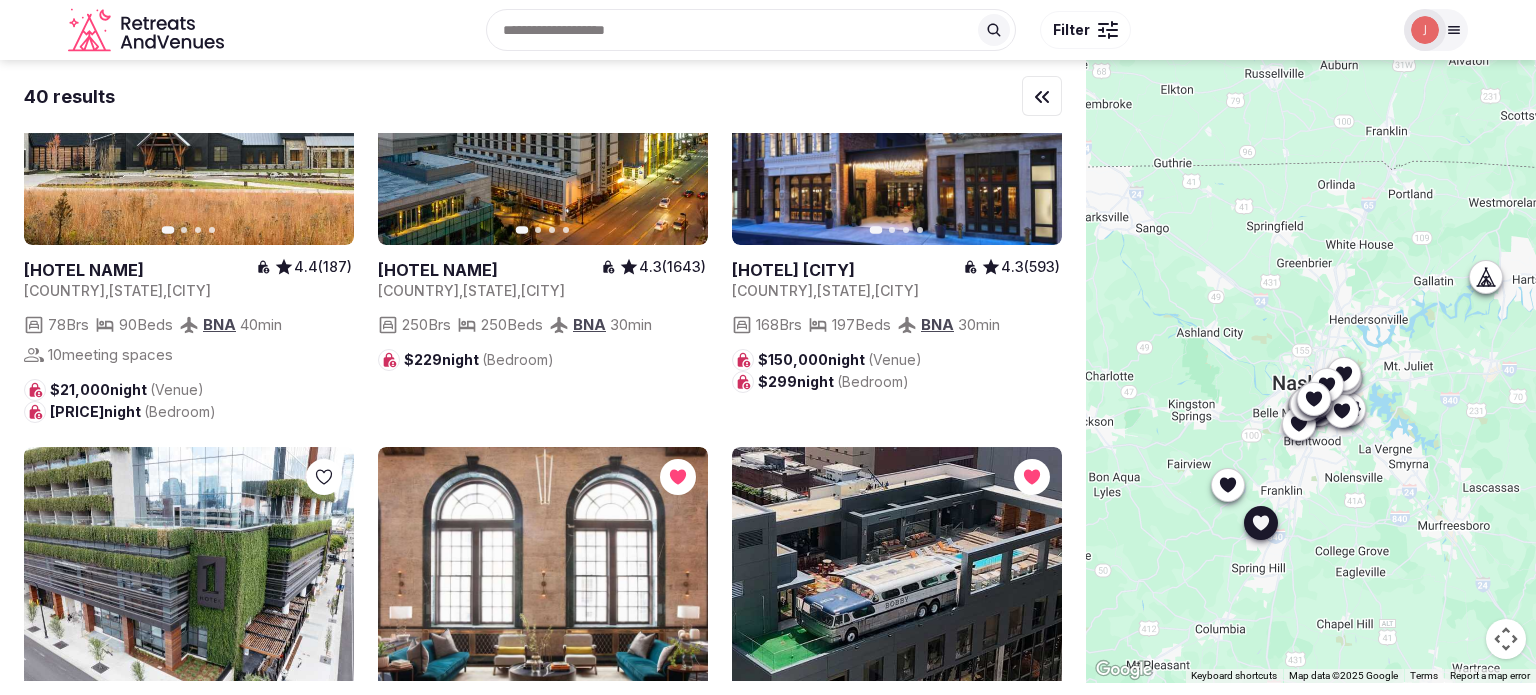 click 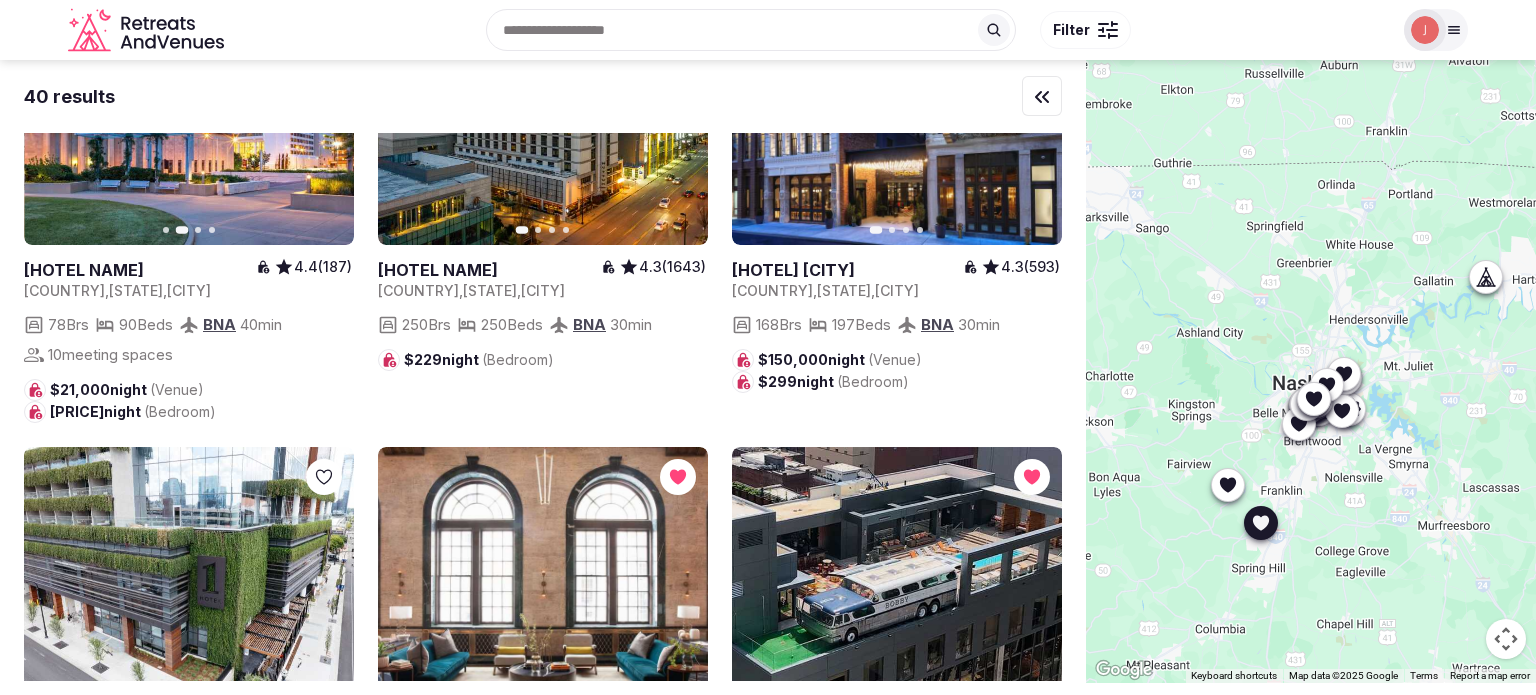 click 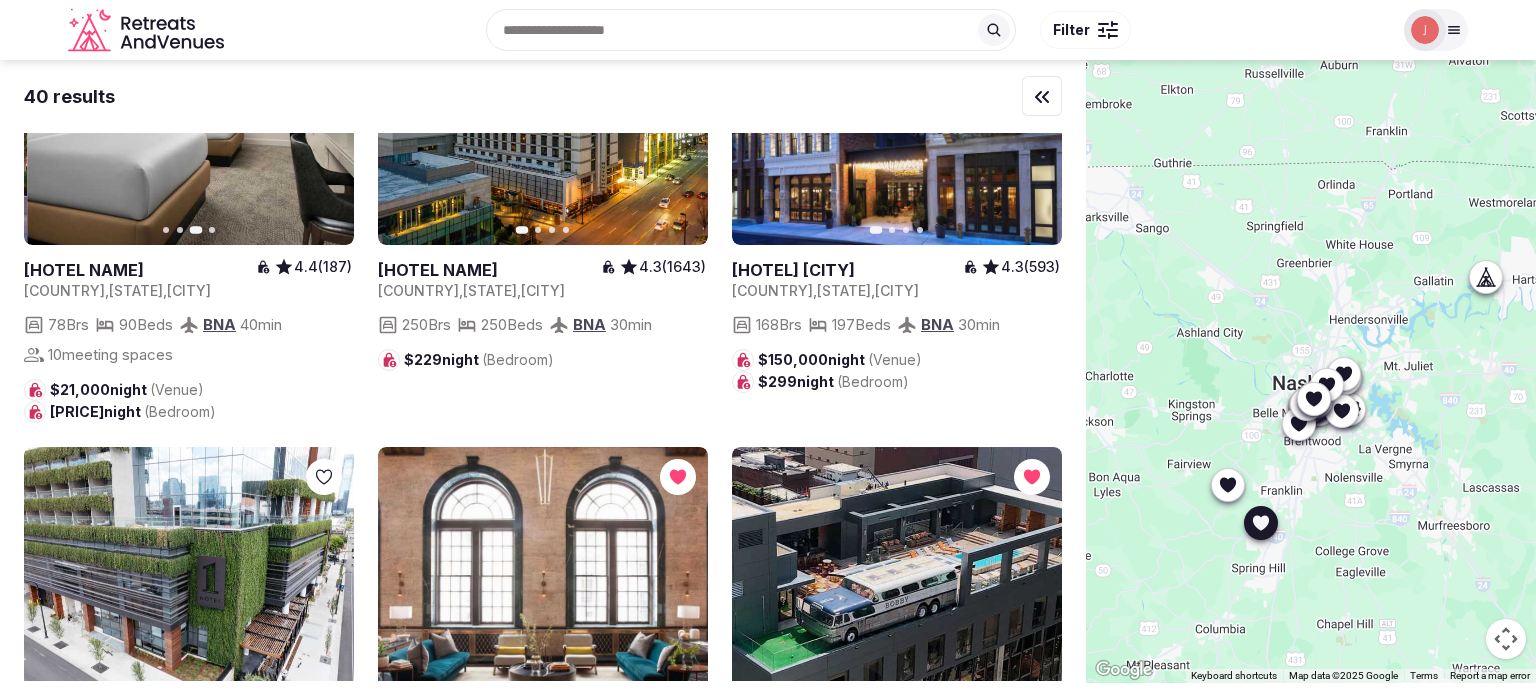 click 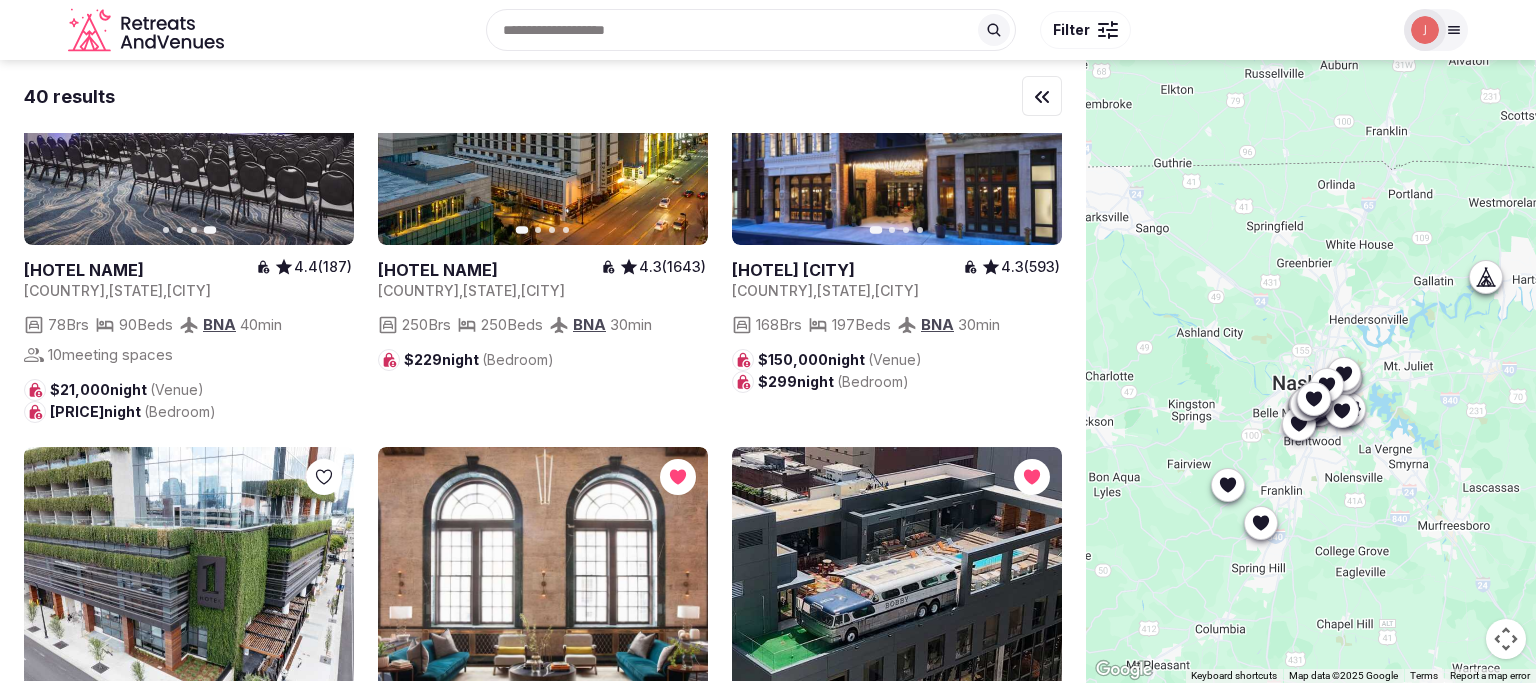 click at bounding box center [140, 270] 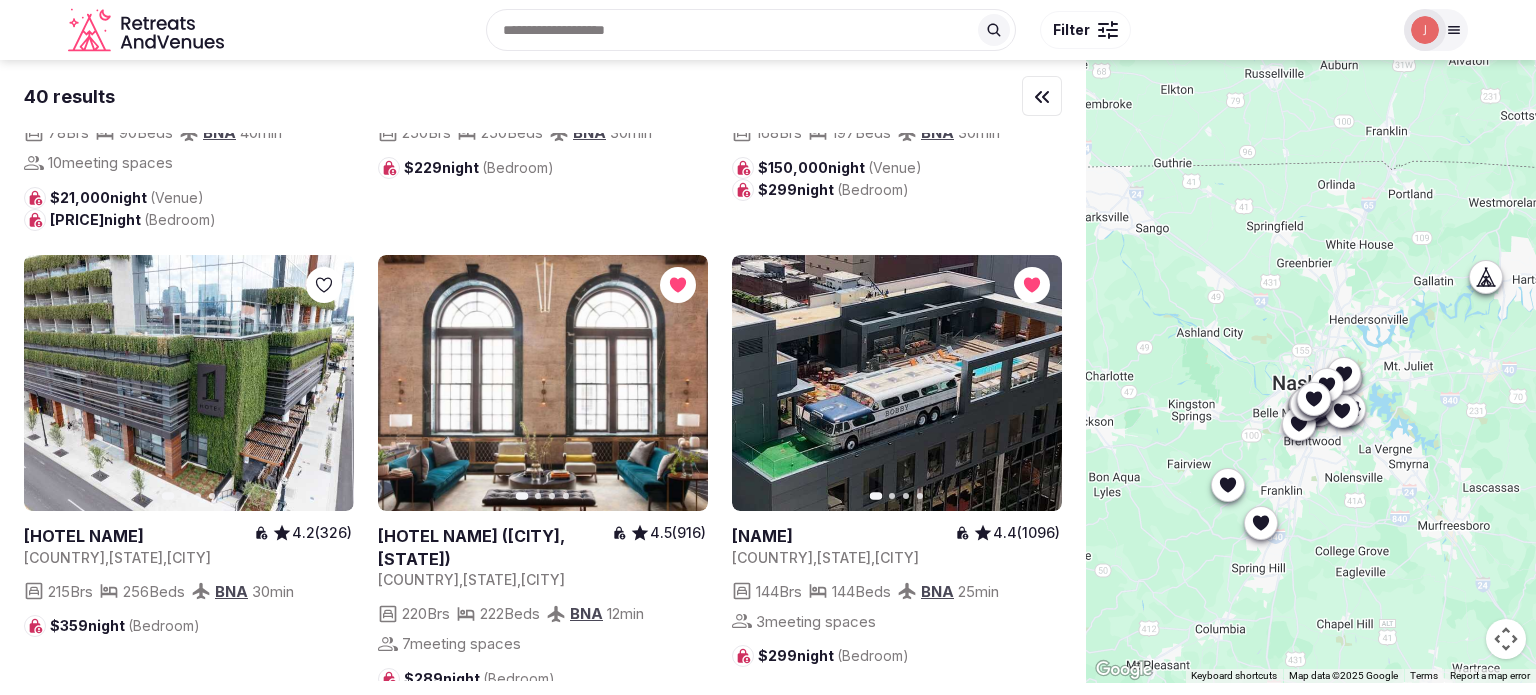scroll, scrollTop: 4900, scrollLeft: 0, axis: vertical 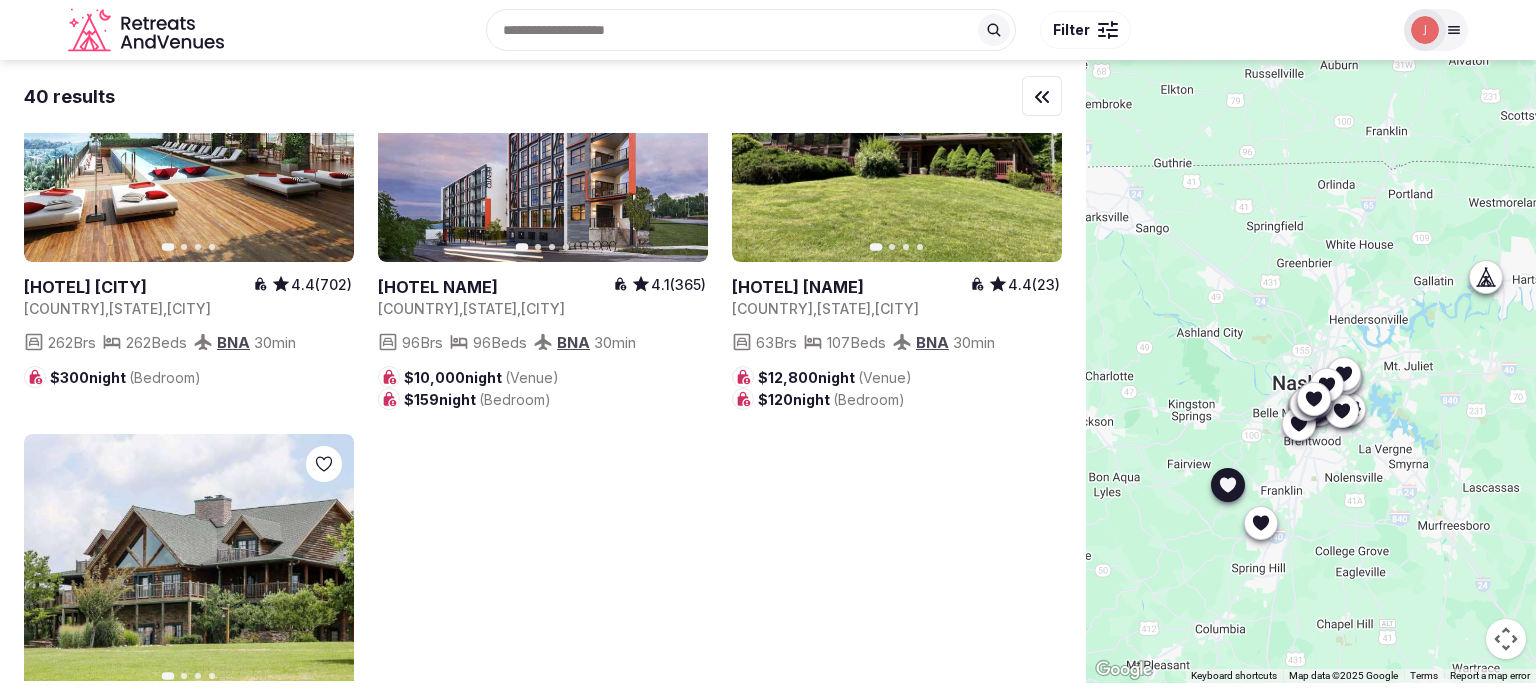 click 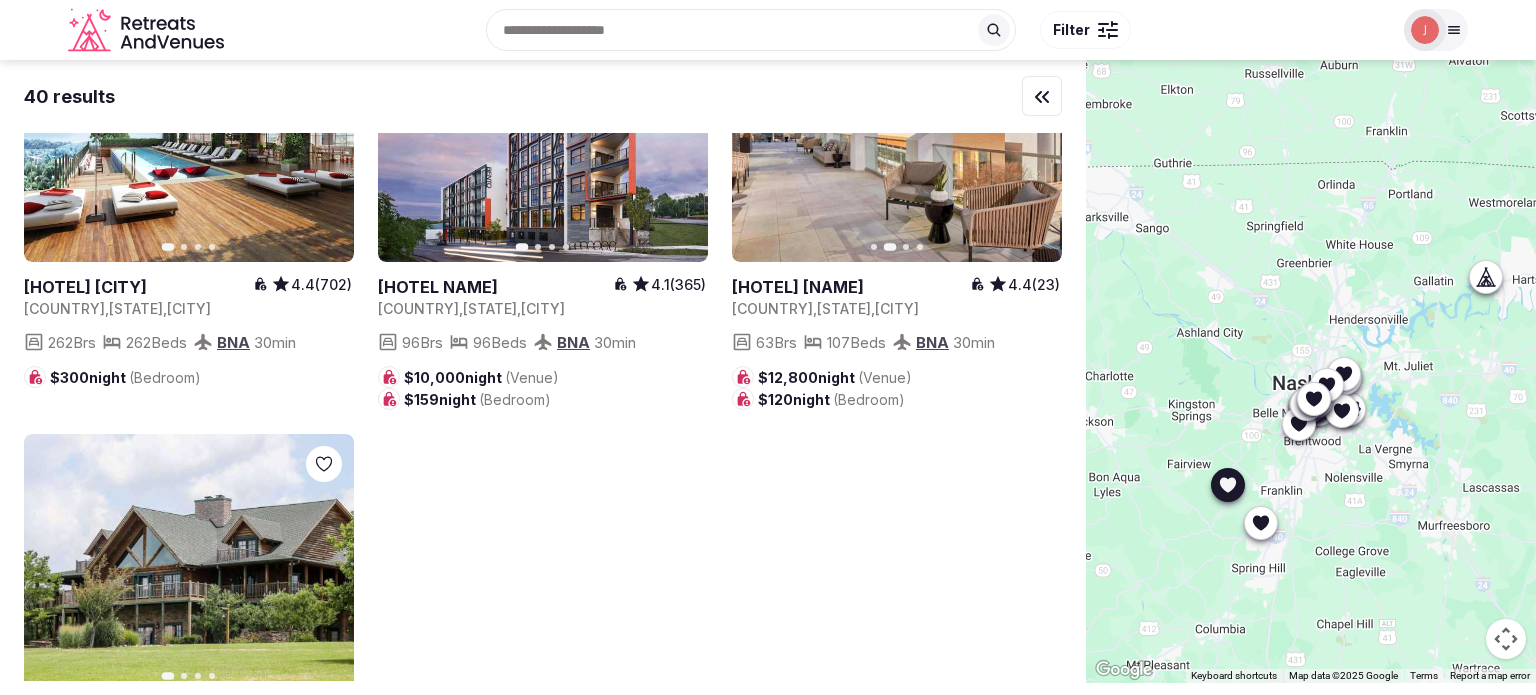 click 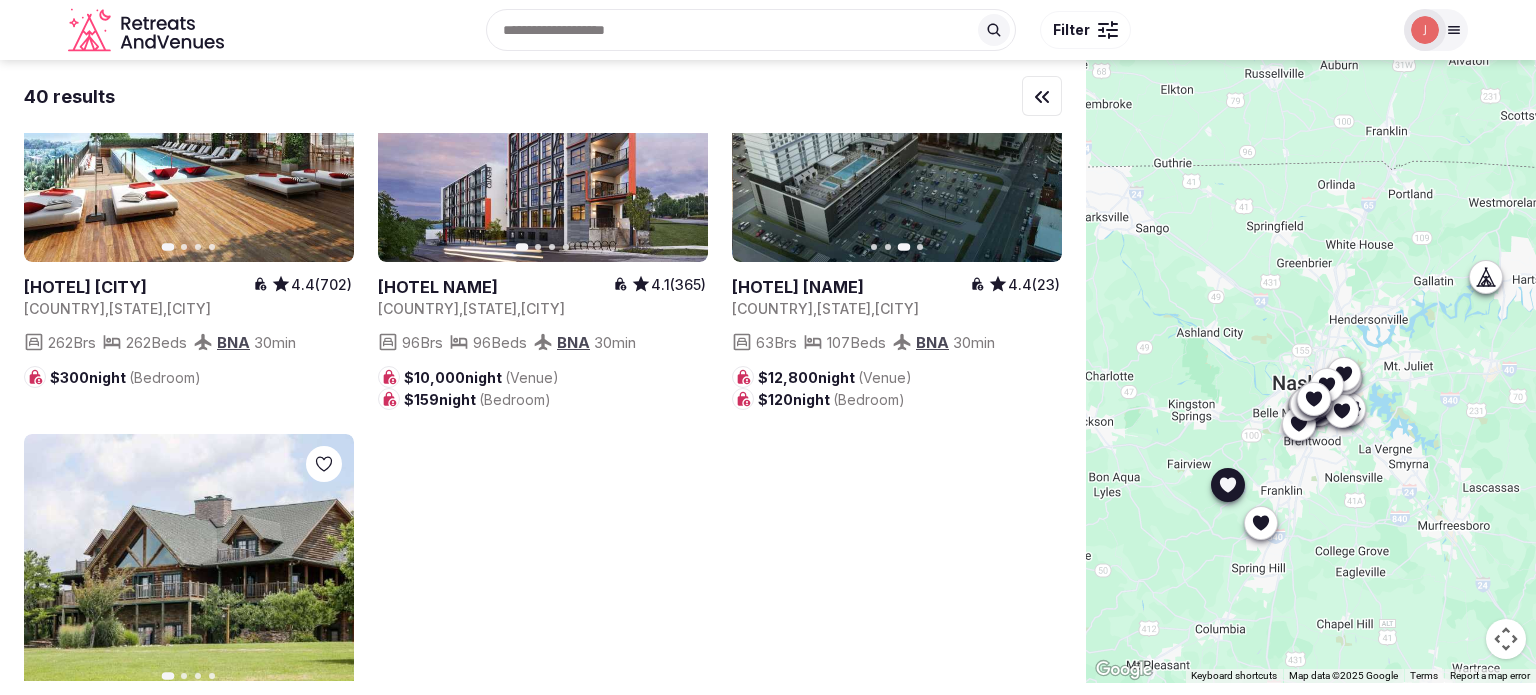 click 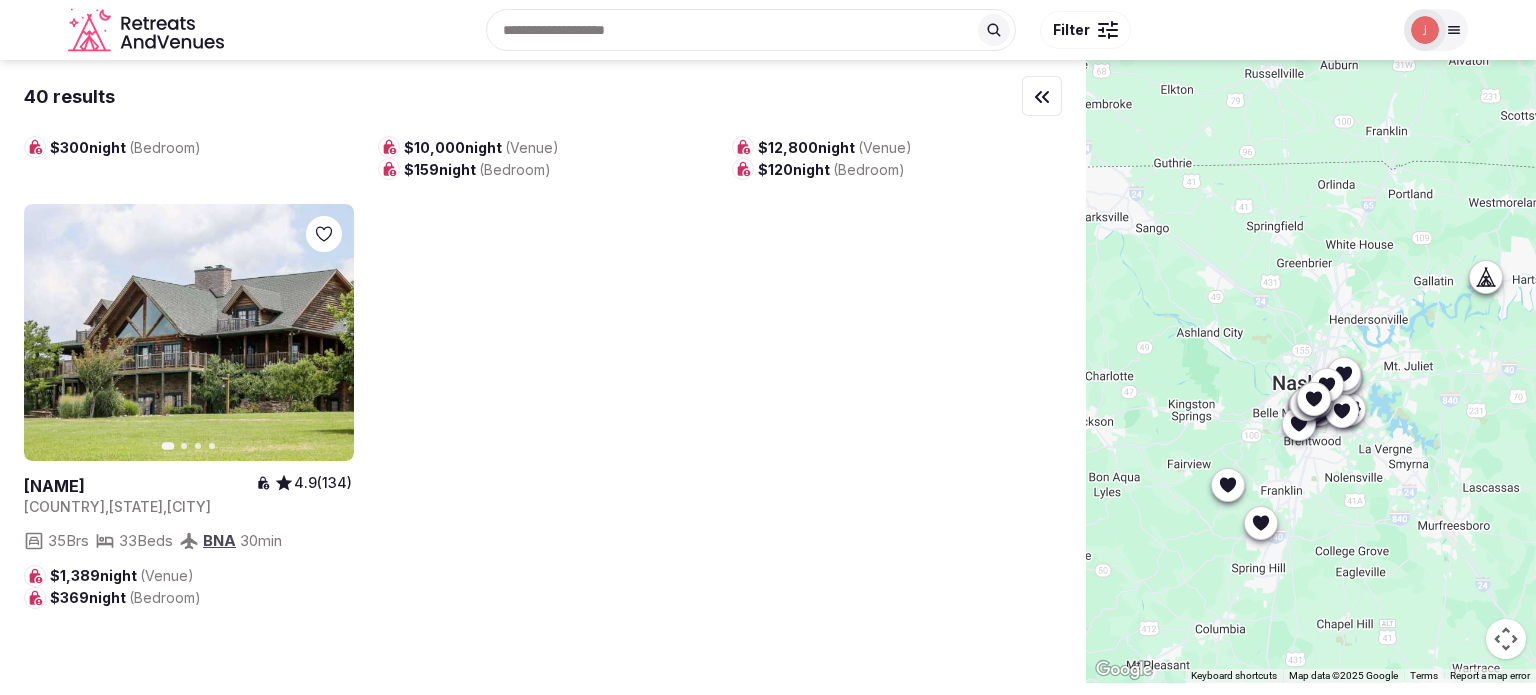 scroll, scrollTop: 5700, scrollLeft: 0, axis: vertical 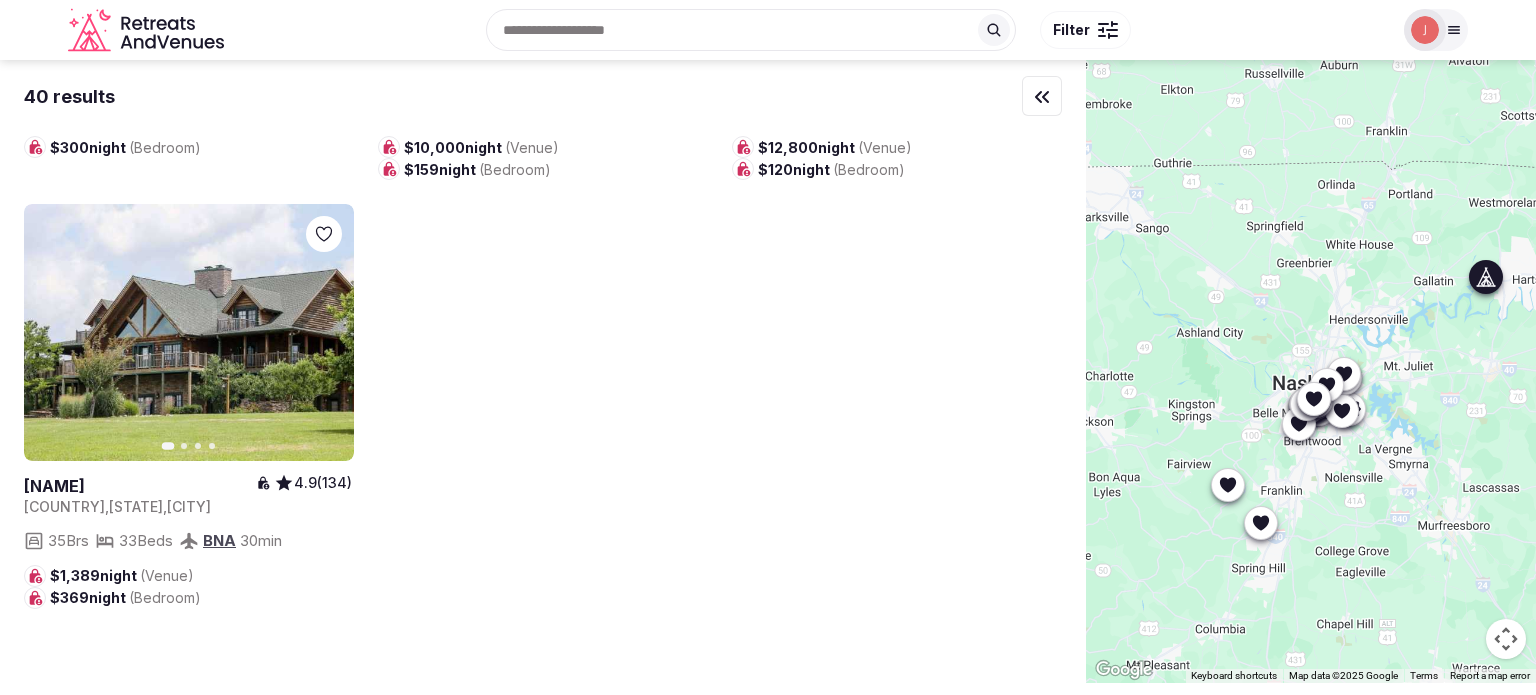 click 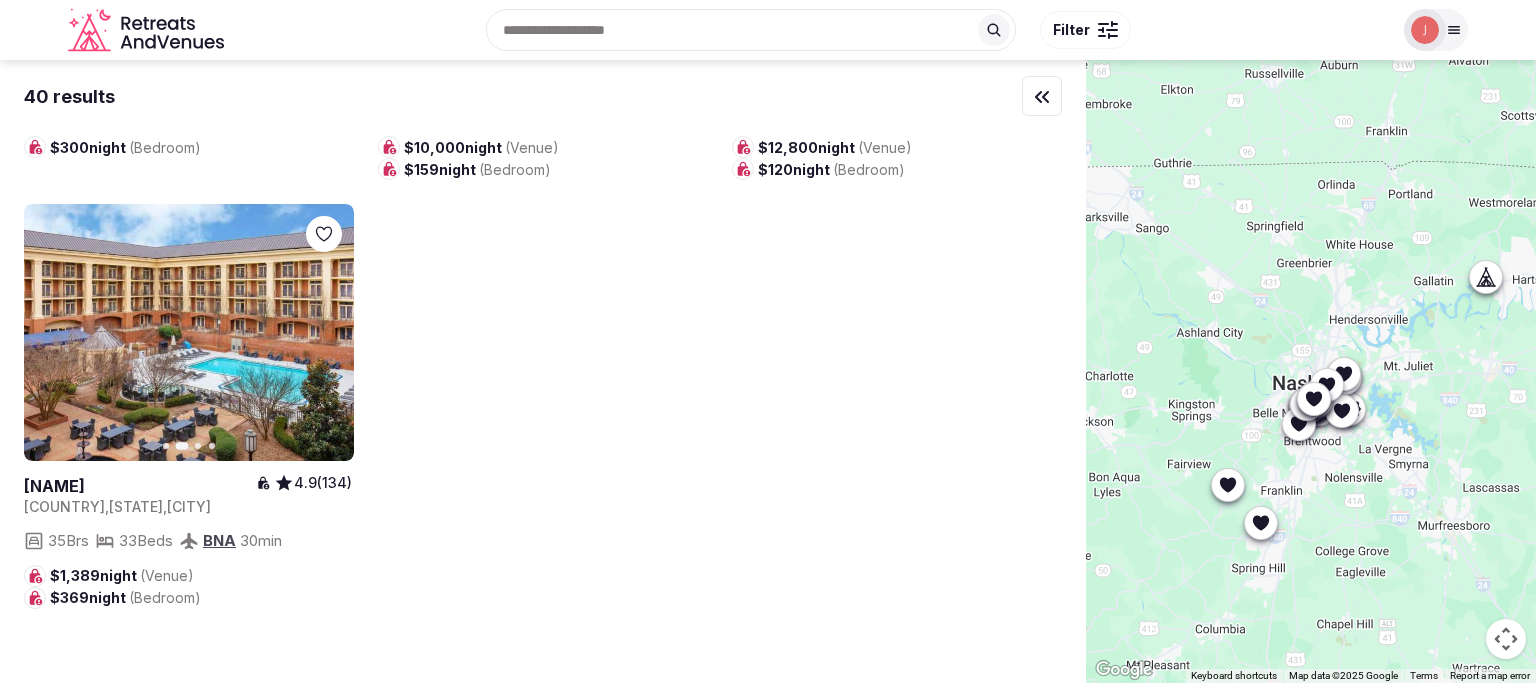 click 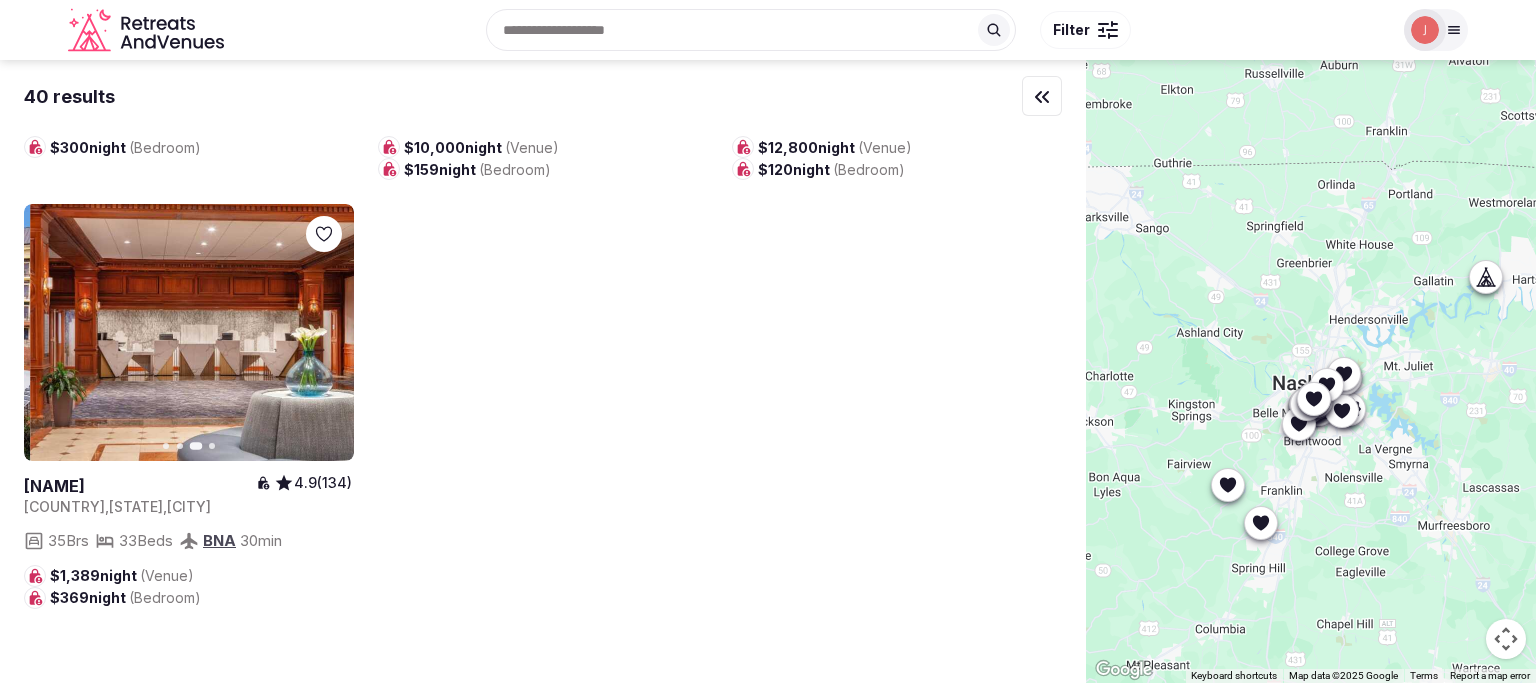 click 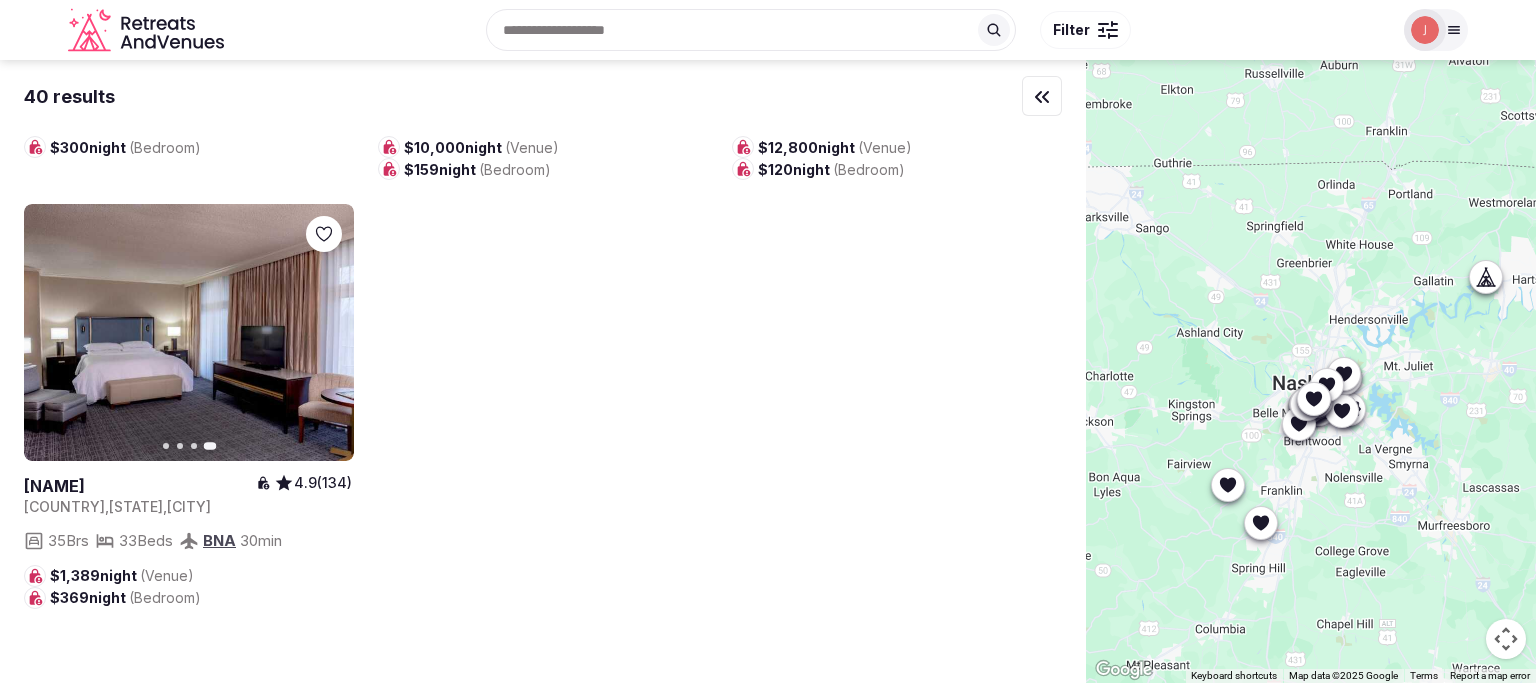 scroll, scrollTop: 5713, scrollLeft: 0, axis: vertical 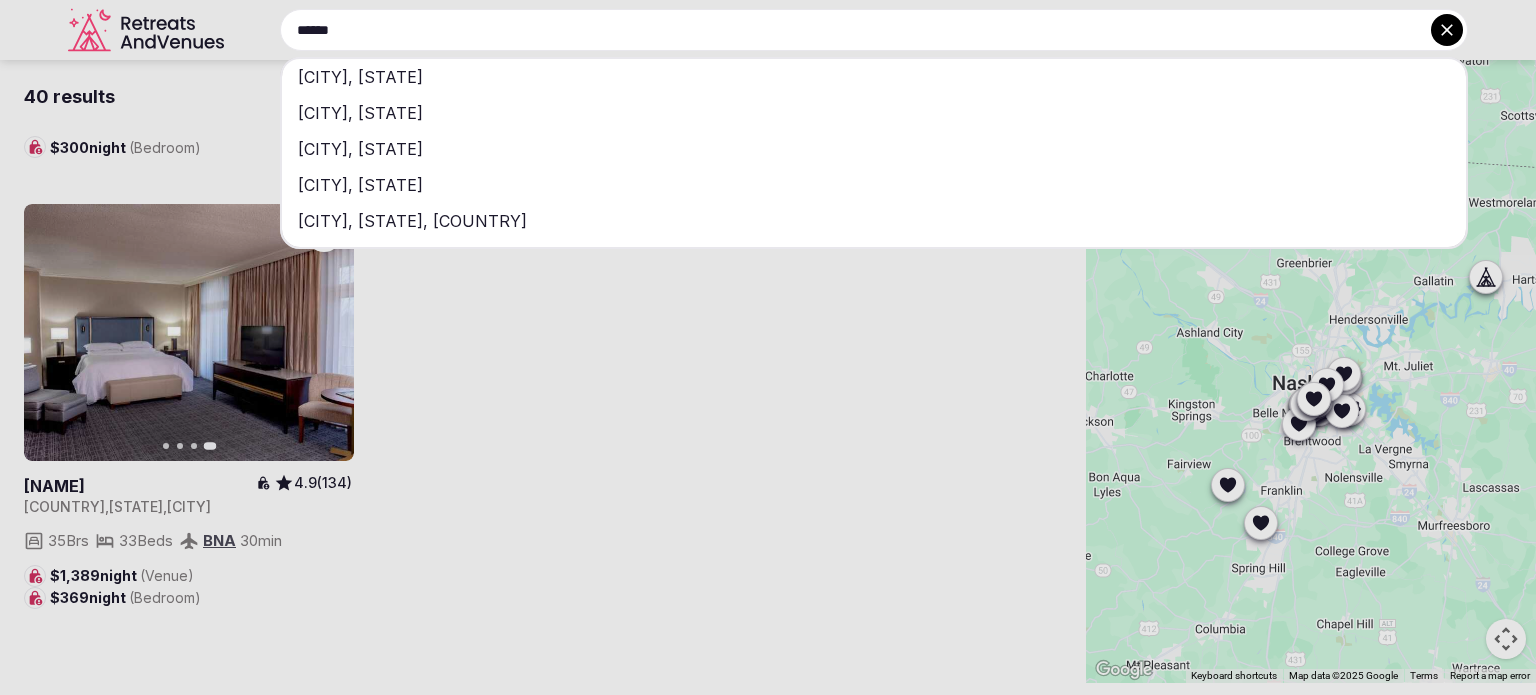 type on "******" 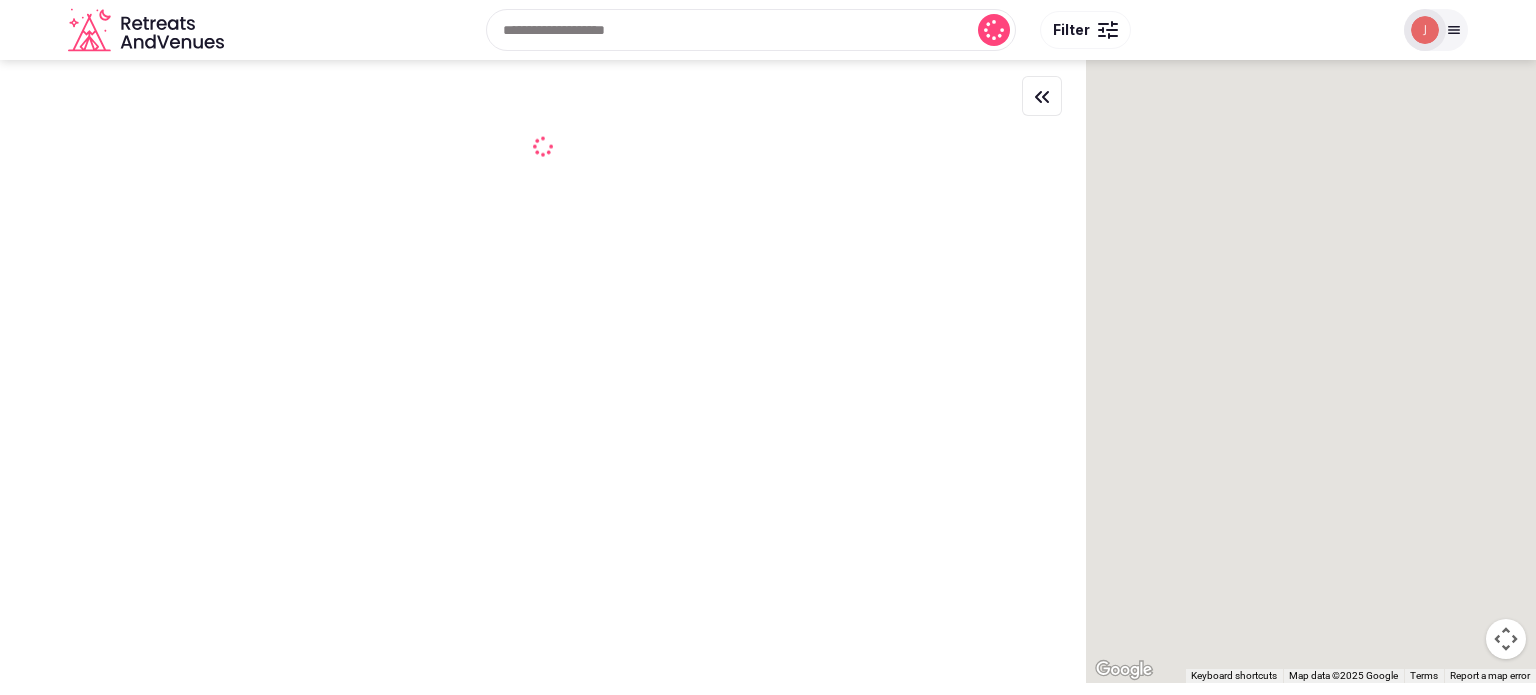 scroll, scrollTop: 0, scrollLeft: 0, axis: both 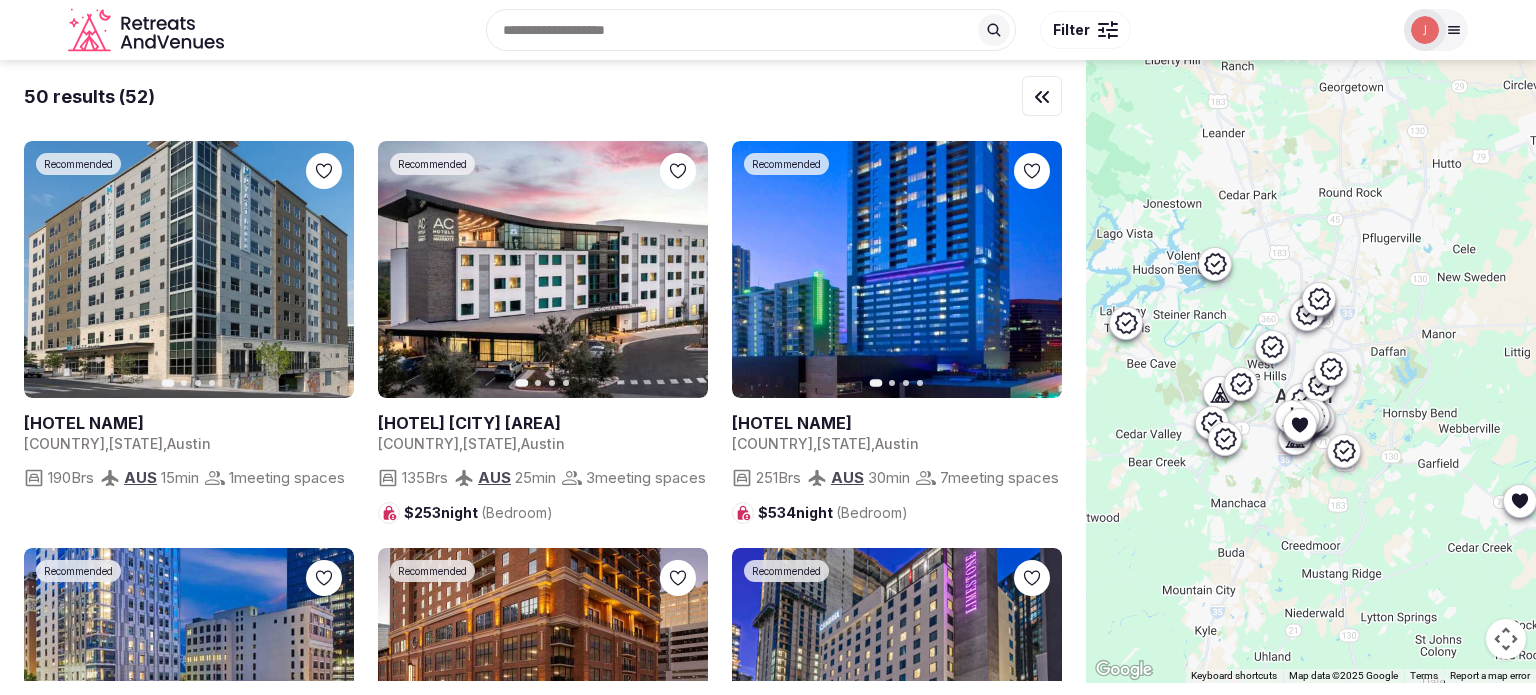 click on "Recent searches Austin, TX Nashville, TN Vietnam Morocco Portugal Search Popular Destinations Toscana, Italy Riviera Maya, Mexico Indonesia, Bali California, USA New York, USA Napa Valley, USA Beja, Portugal Canarias, Spain Filter Explore  destinations Filter Joanna Asiukiewicz Account My venue listings My retreats Group flight planner Logout" at bounding box center [768, 30] 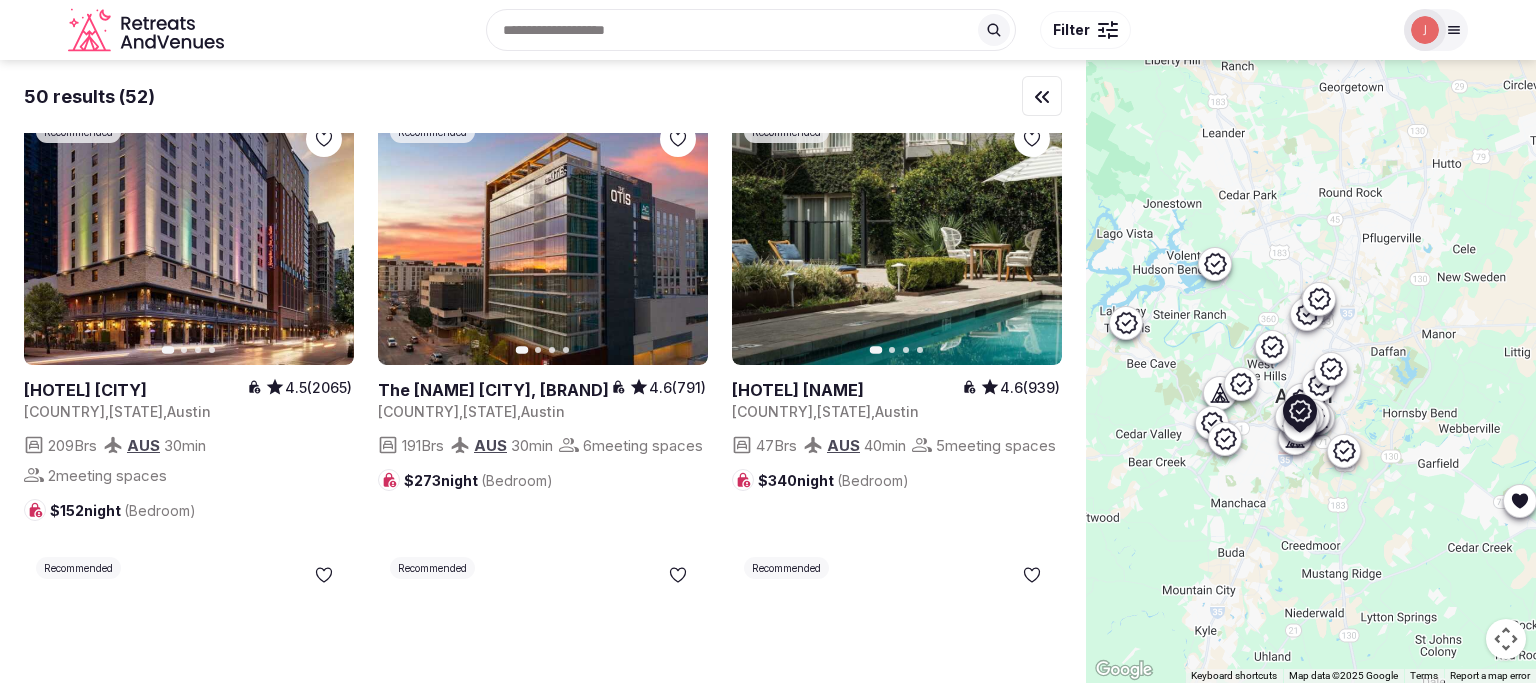 scroll, scrollTop: 4000, scrollLeft: 0, axis: vertical 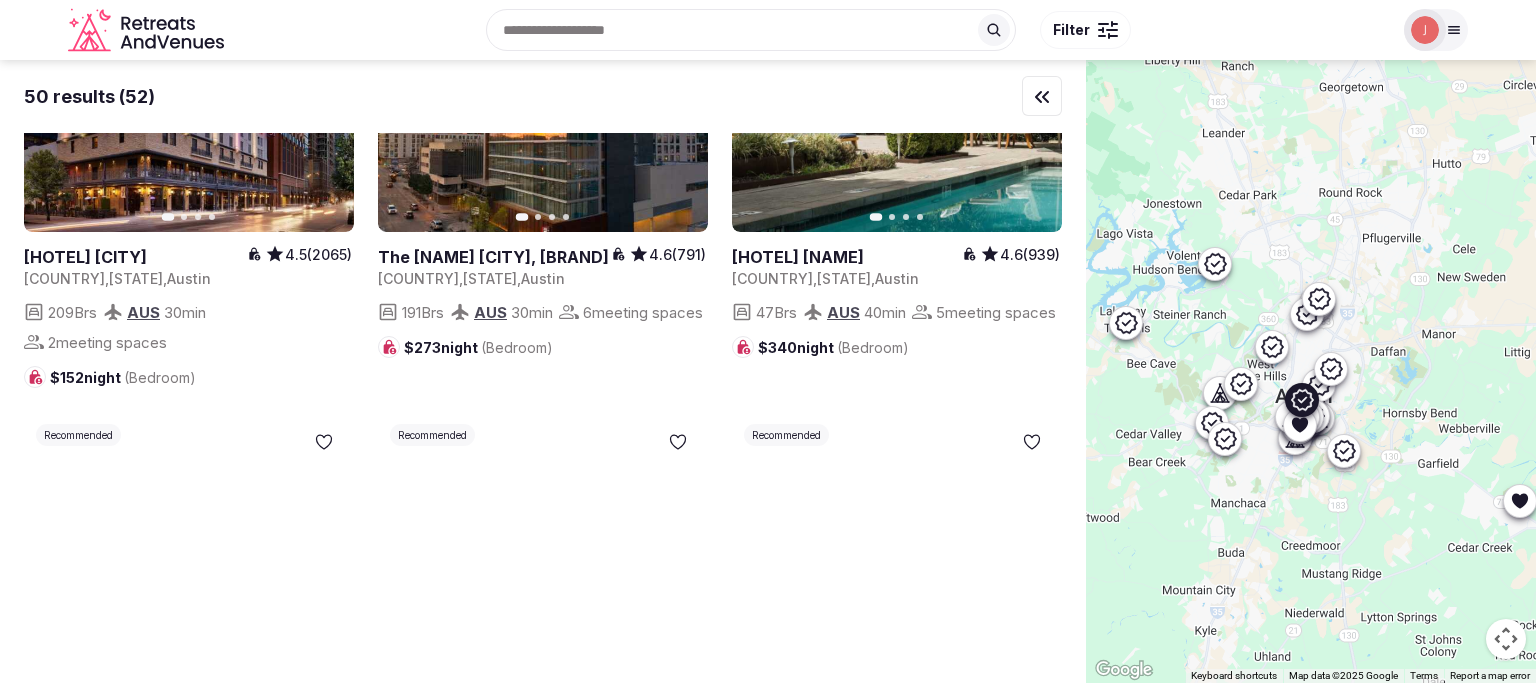 click on "Next slide" at bounding box center (1034, 104) 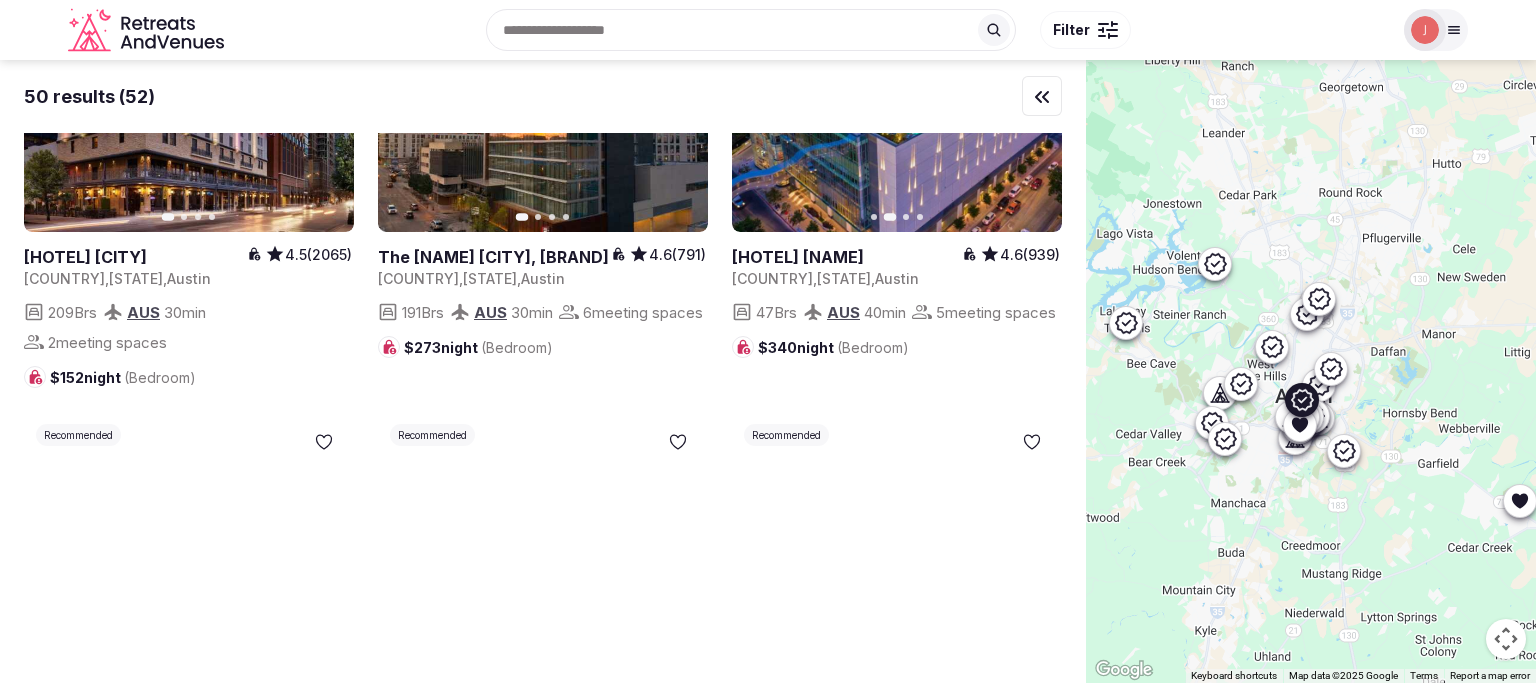 click on "Next slide" at bounding box center (1034, 104) 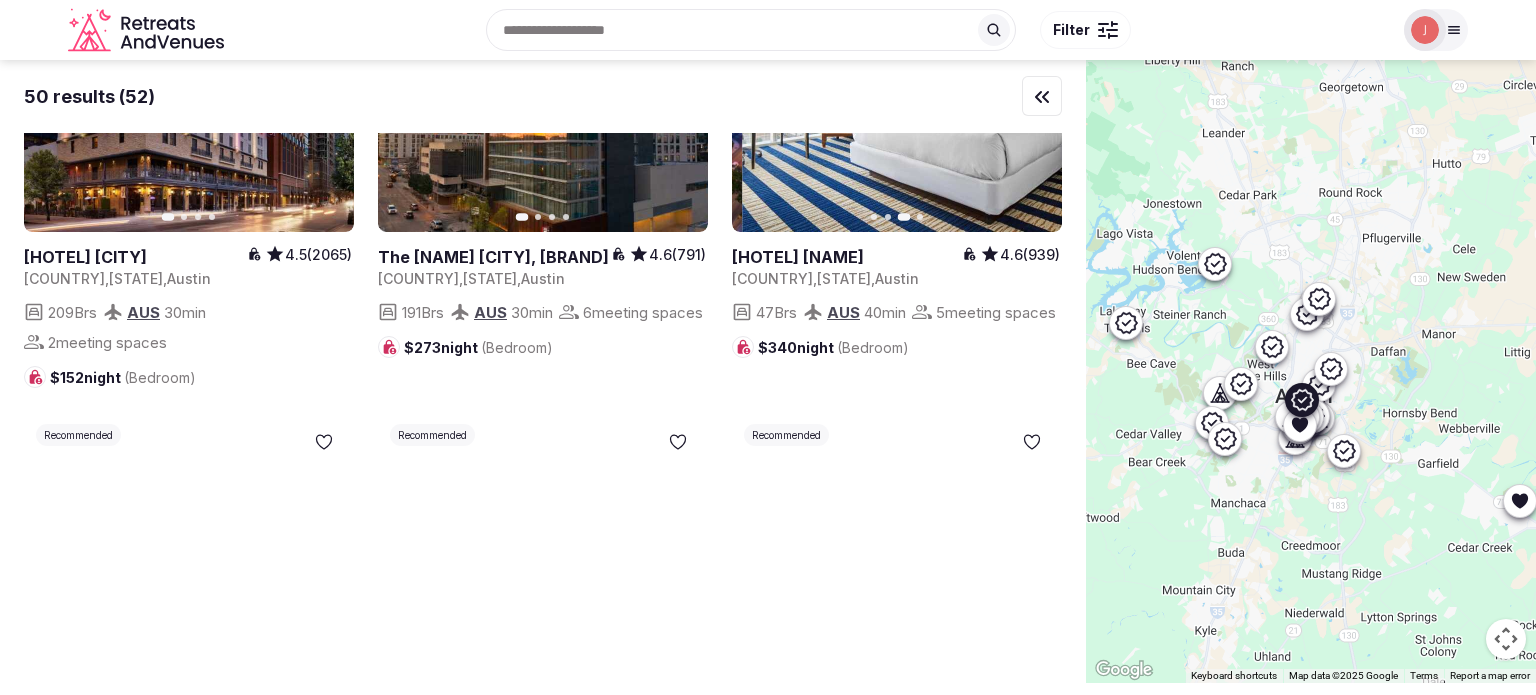 click on "Next slide" at bounding box center (1034, 104) 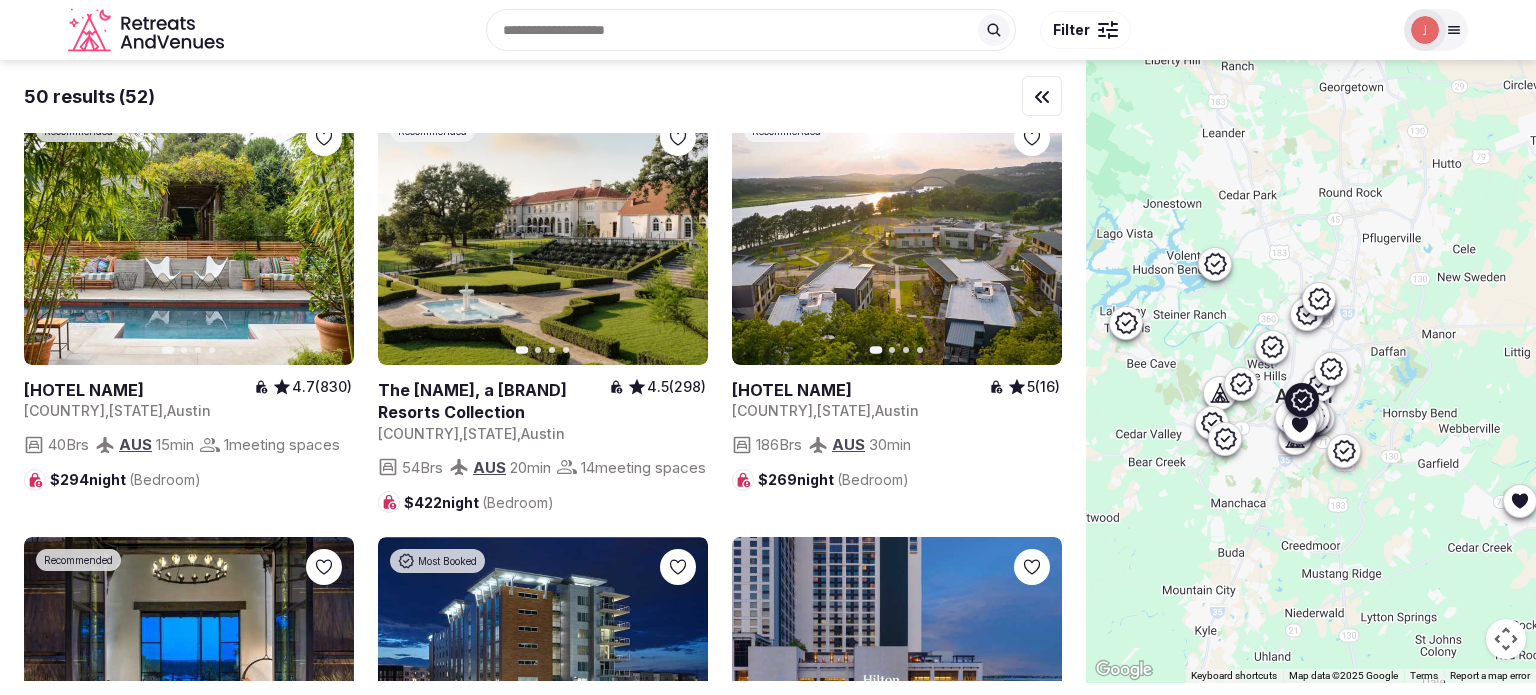 scroll, scrollTop: 4500, scrollLeft: 0, axis: vertical 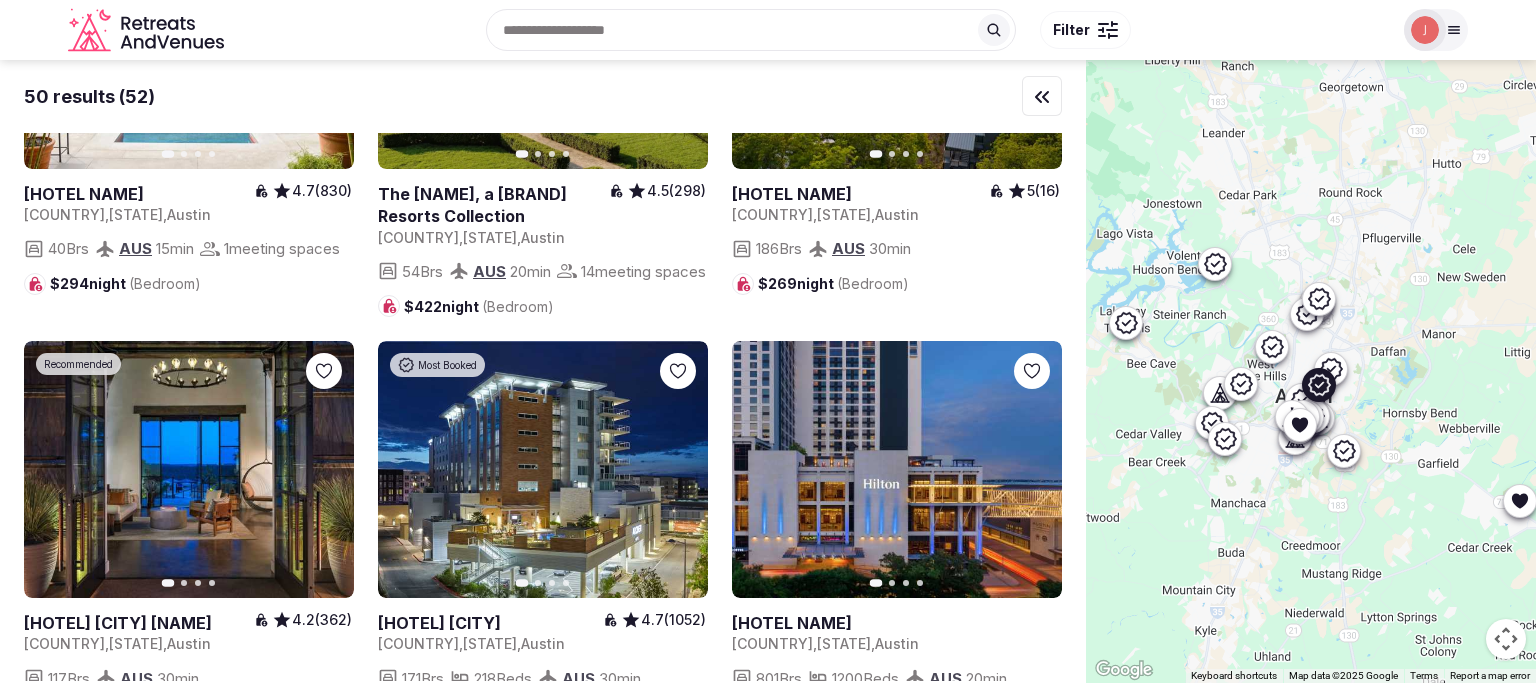 click 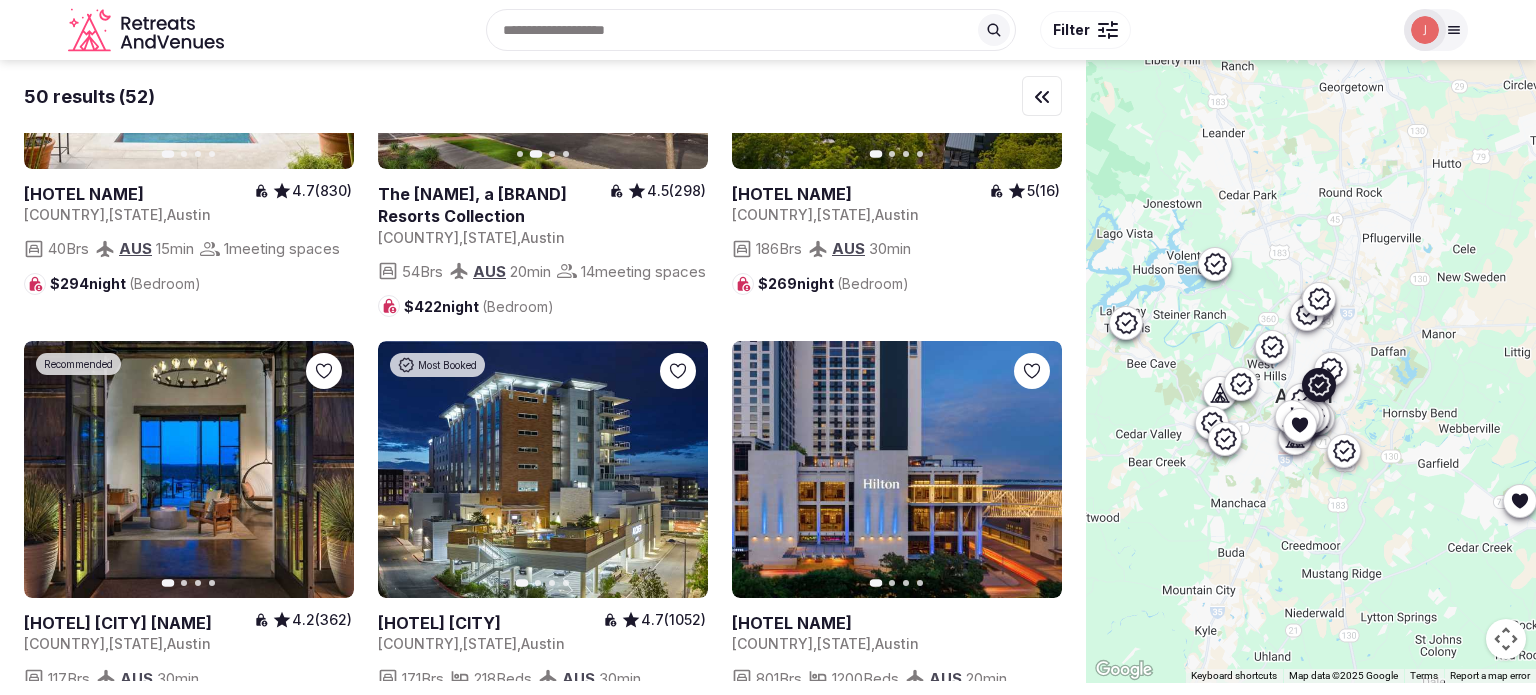 click 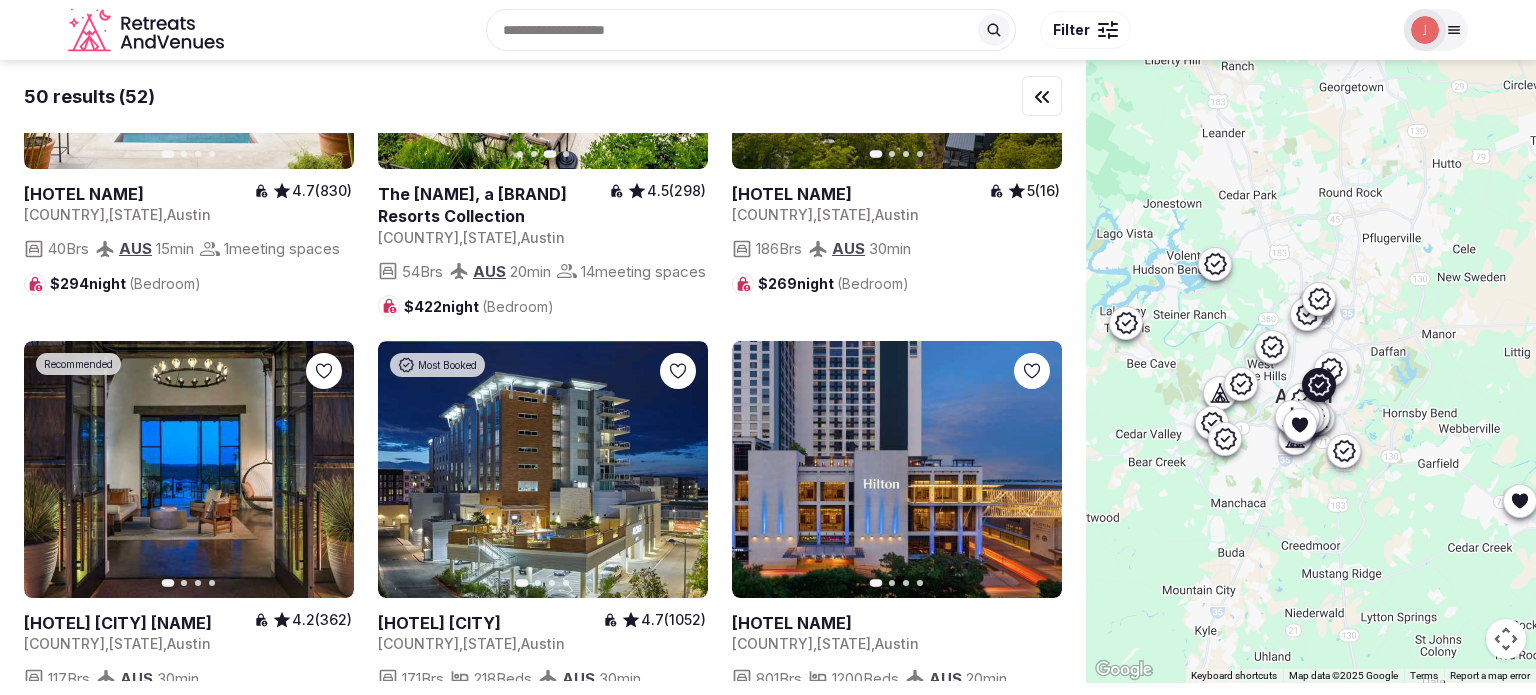 click 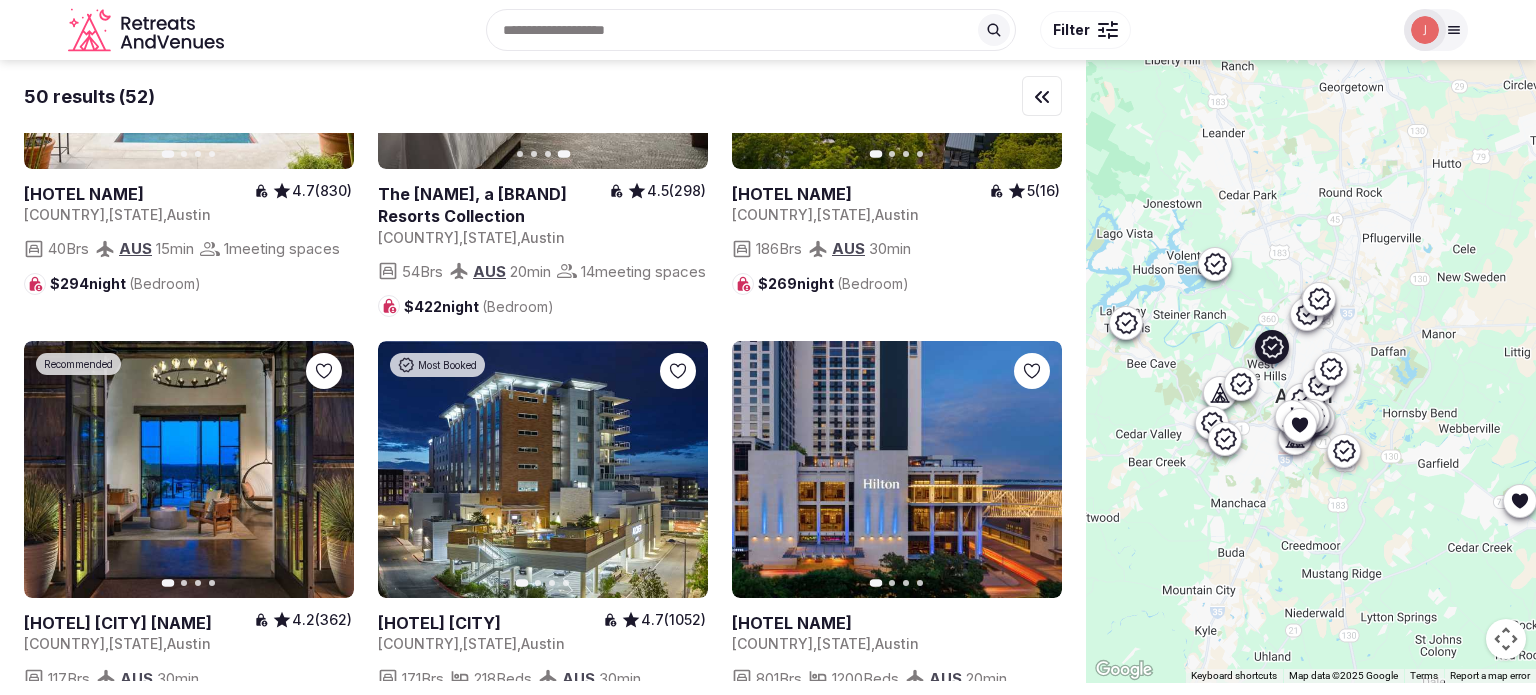 click 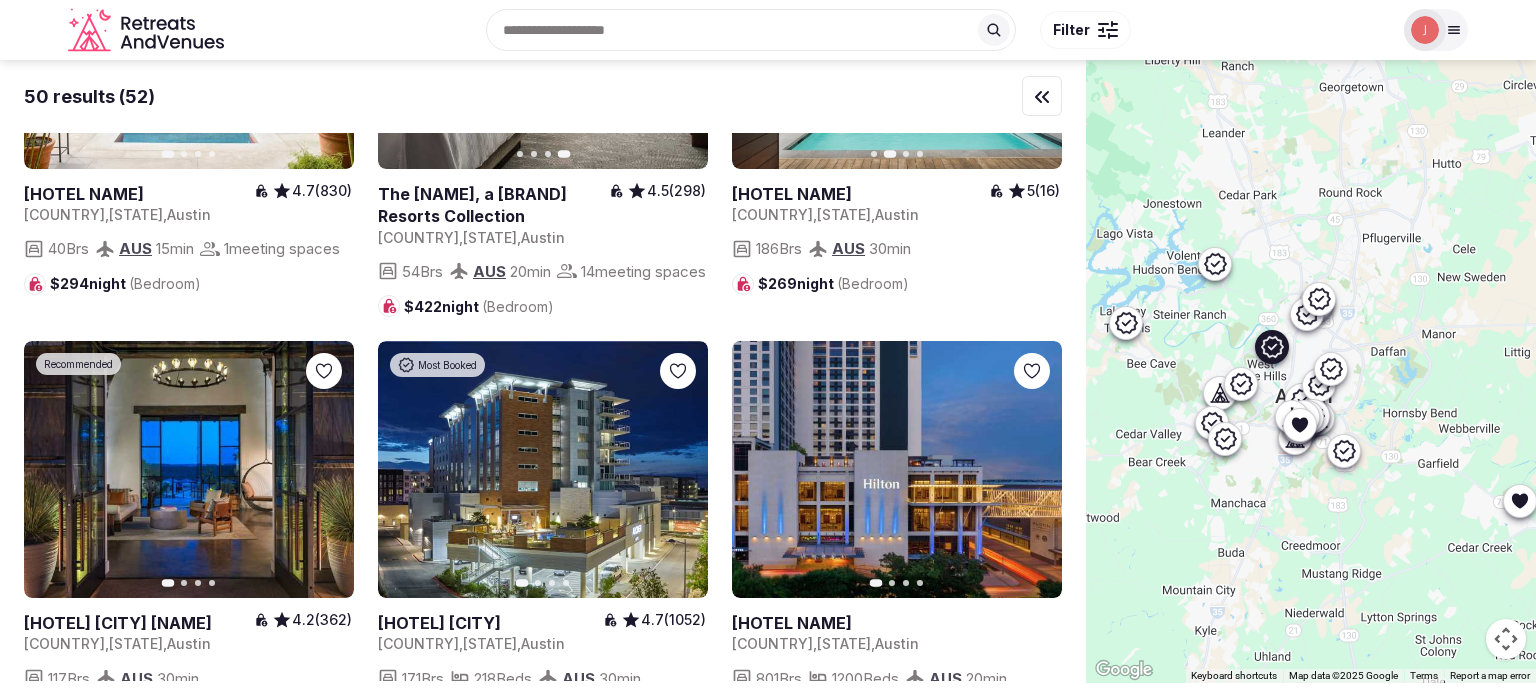 click 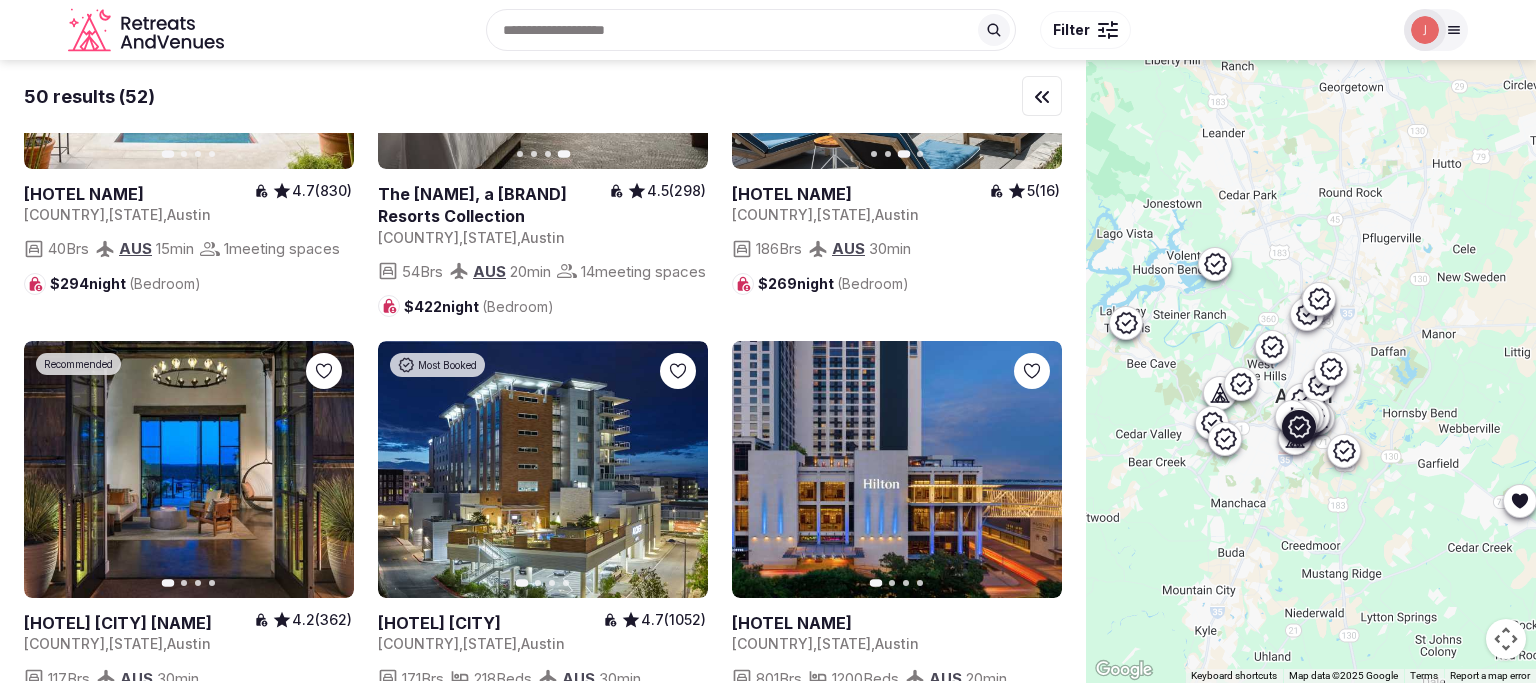 click 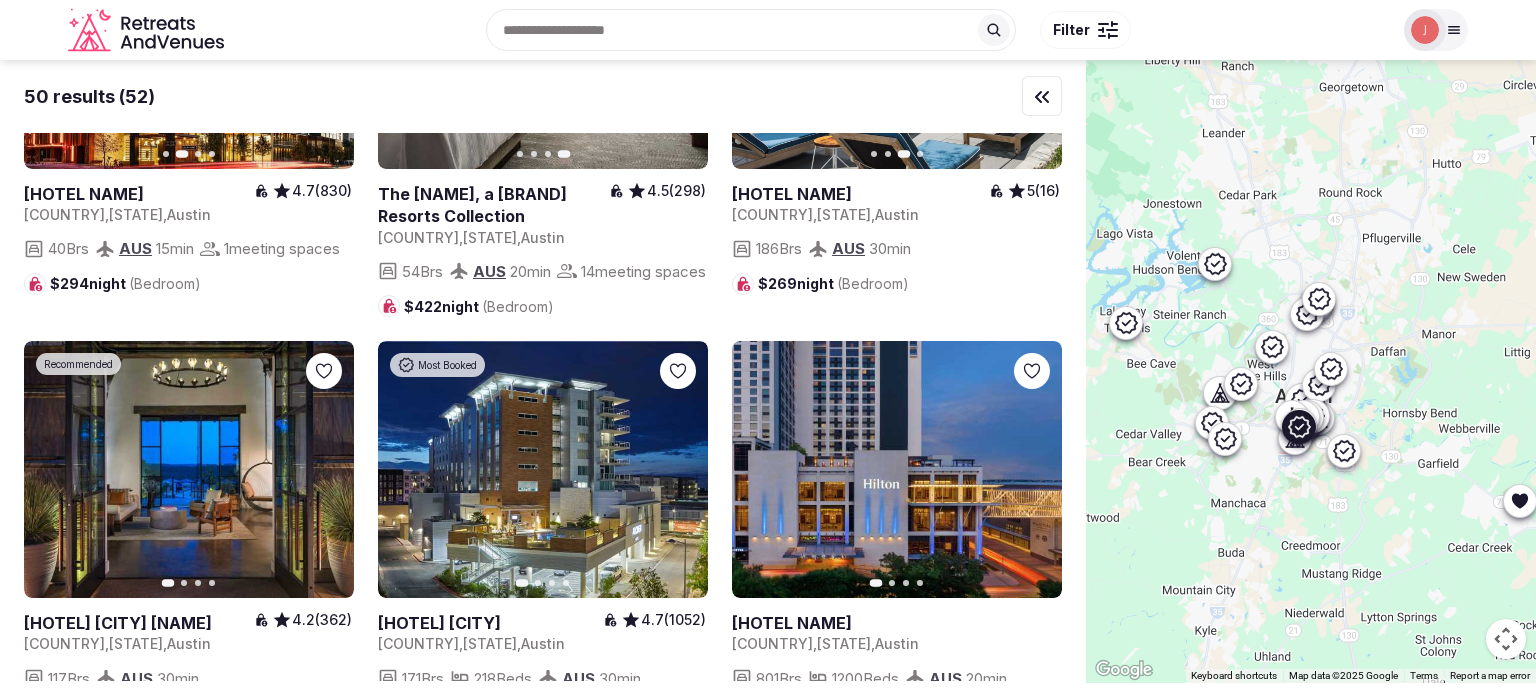 click 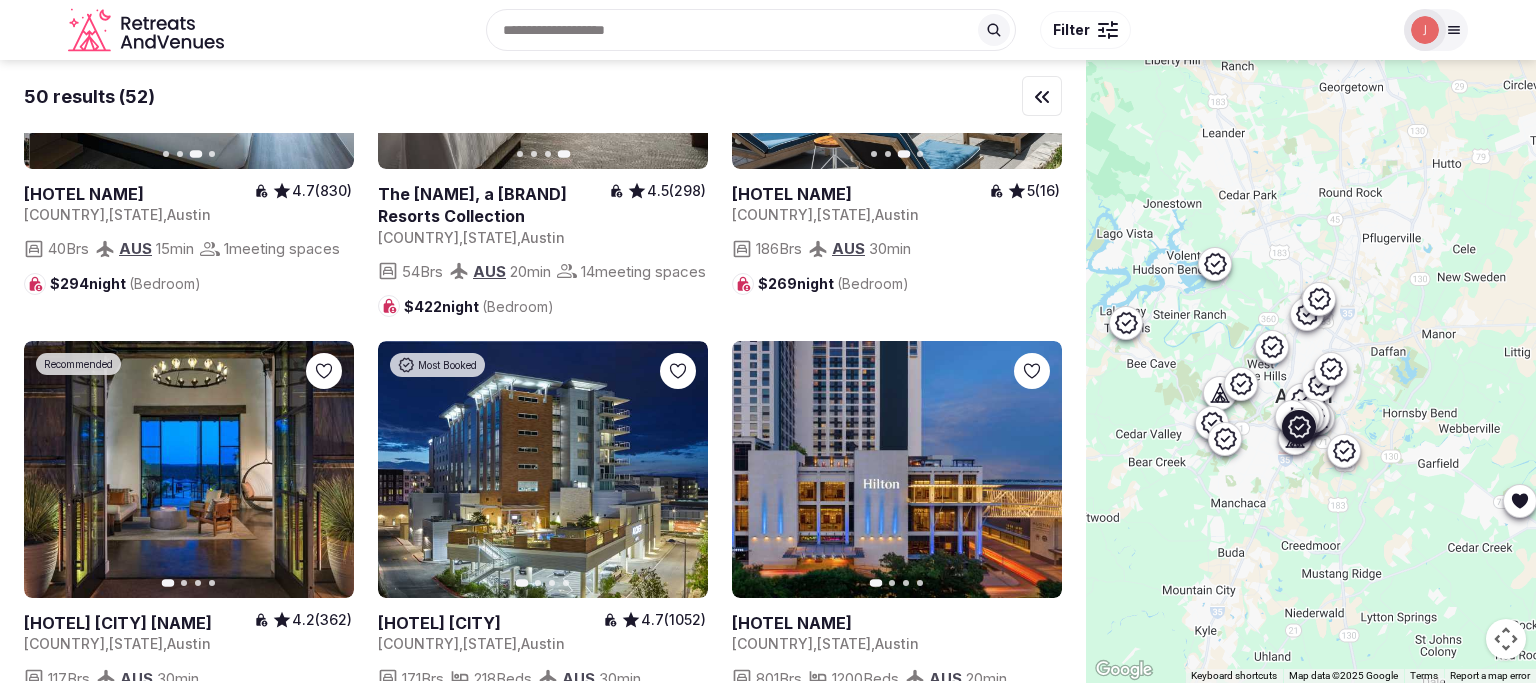 click 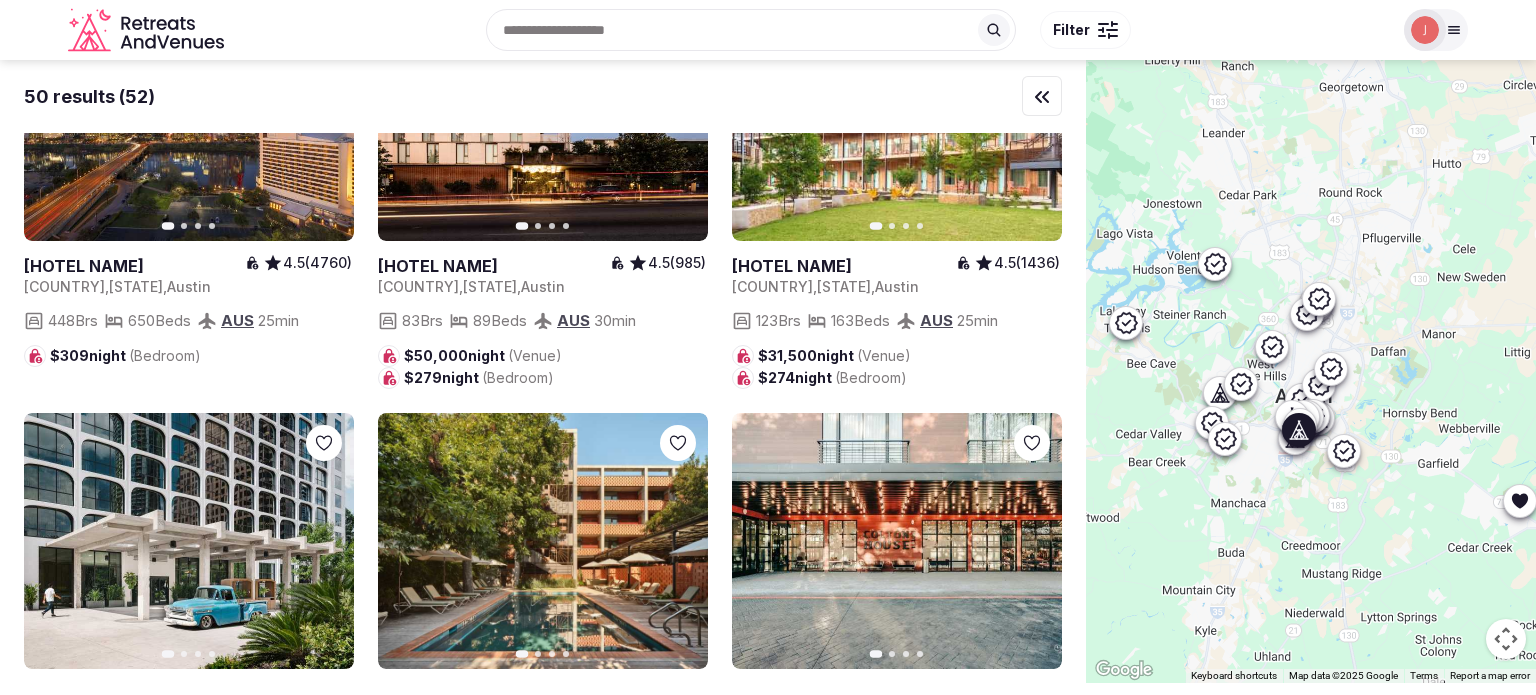 scroll, scrollTop: 5400, scrollLeft: 0, axis: vertical 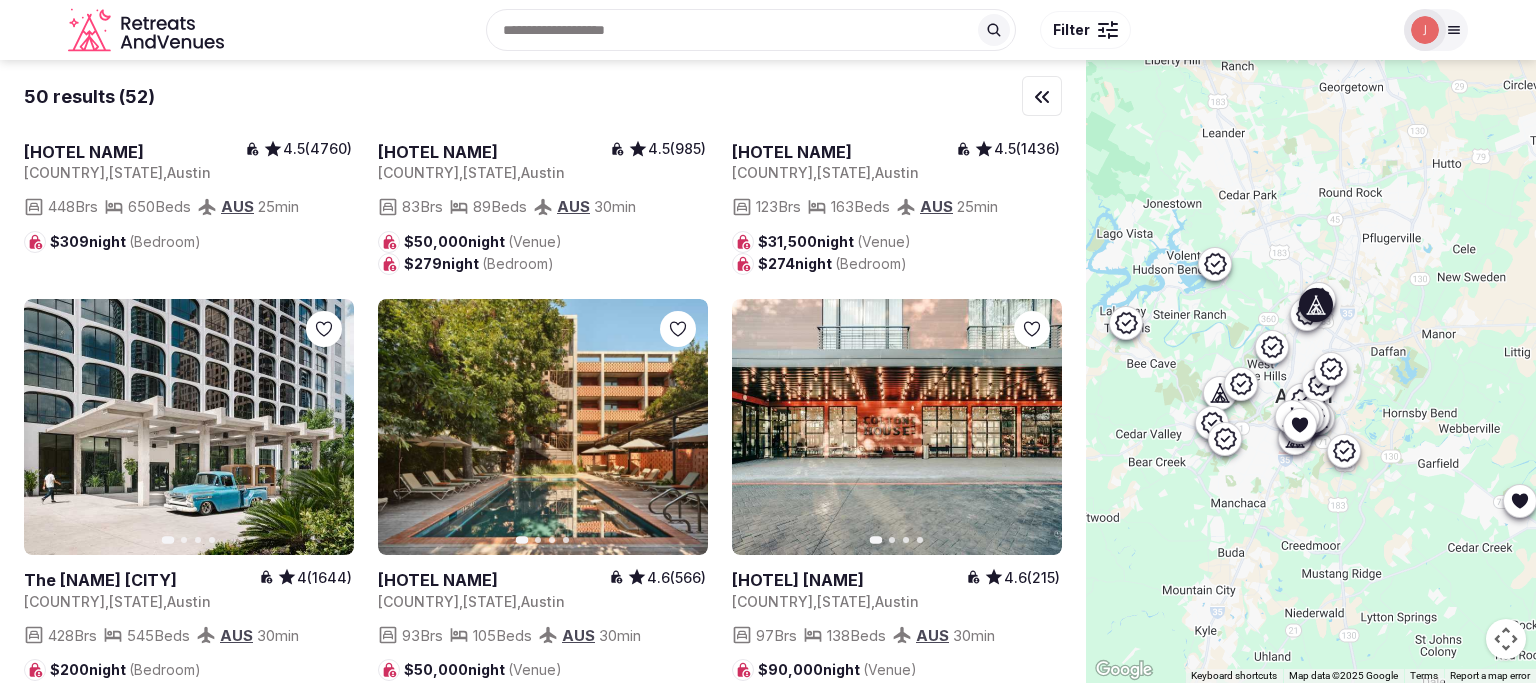 click 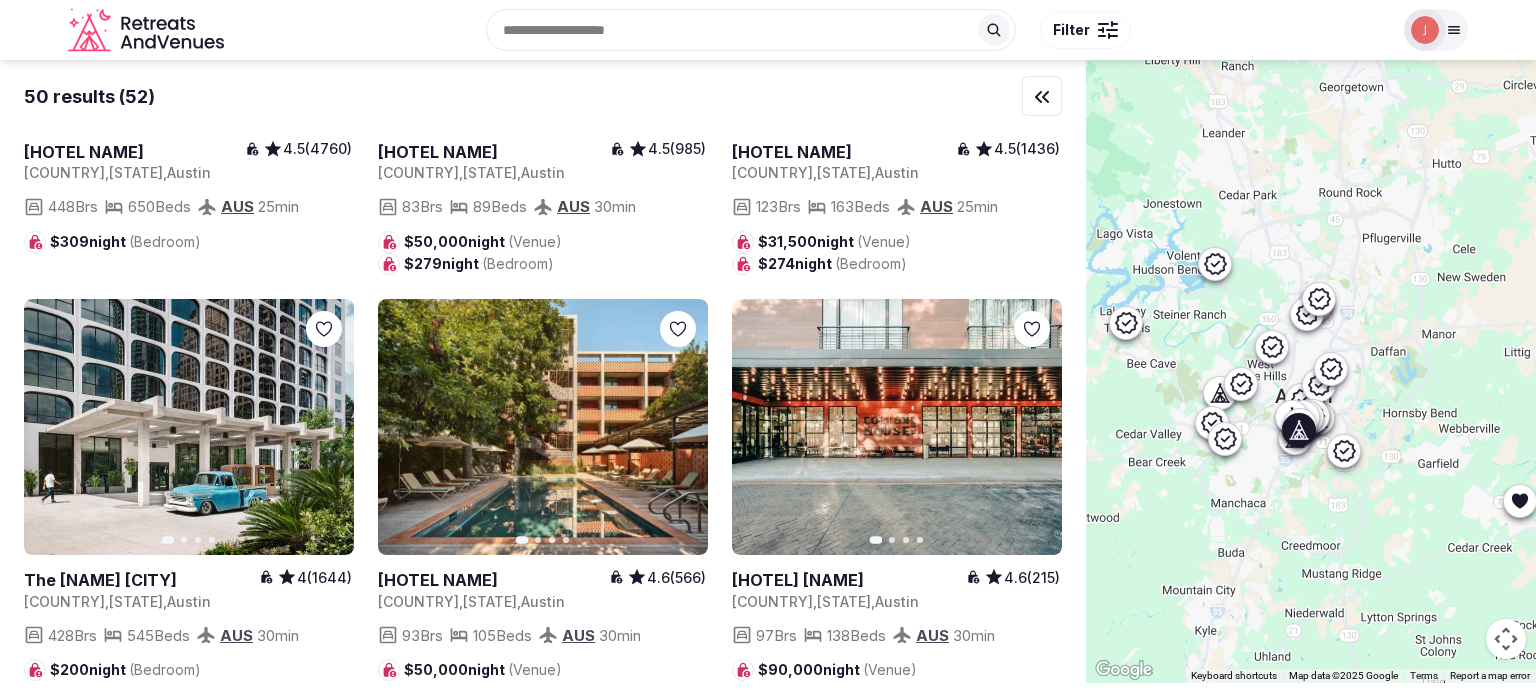 click on "Next slide" at bounding box center [680, -2] 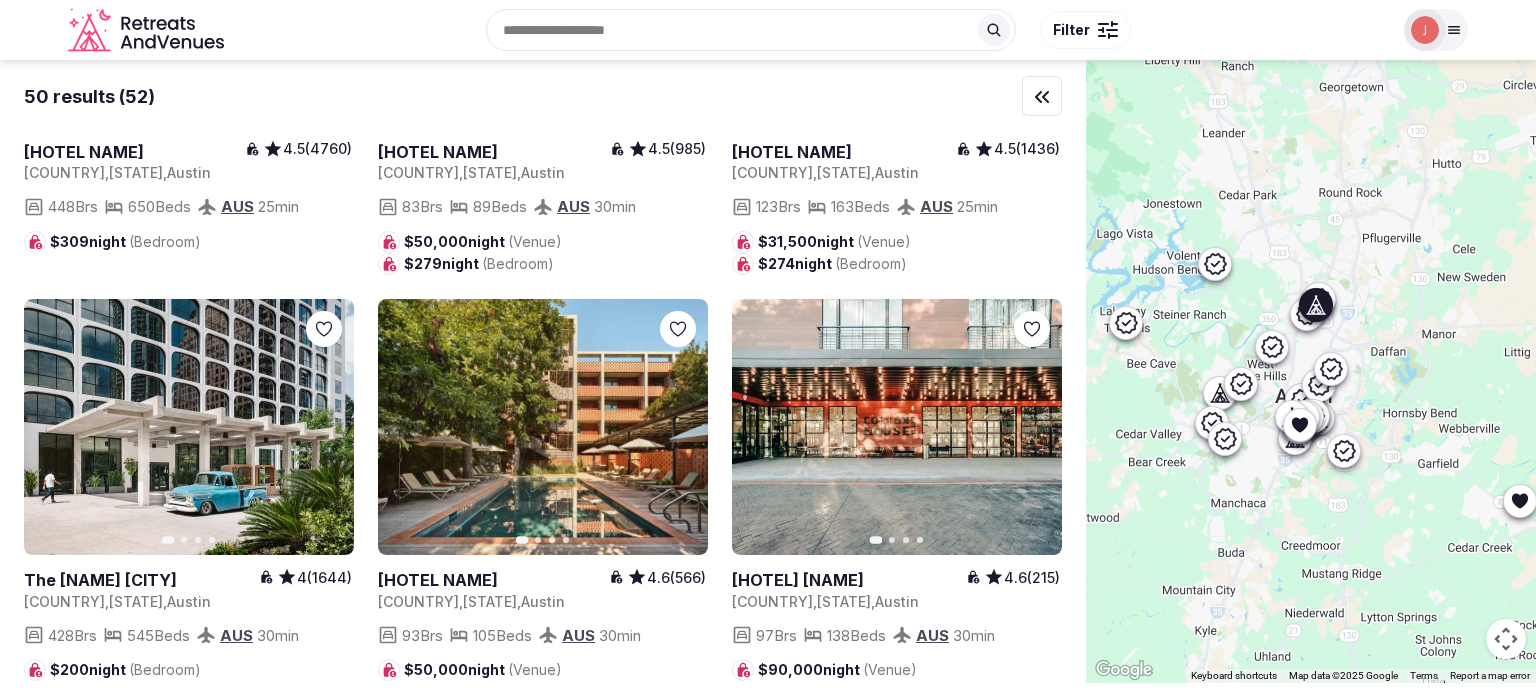 click on "Previous slide" at bounding box center [760, -2] 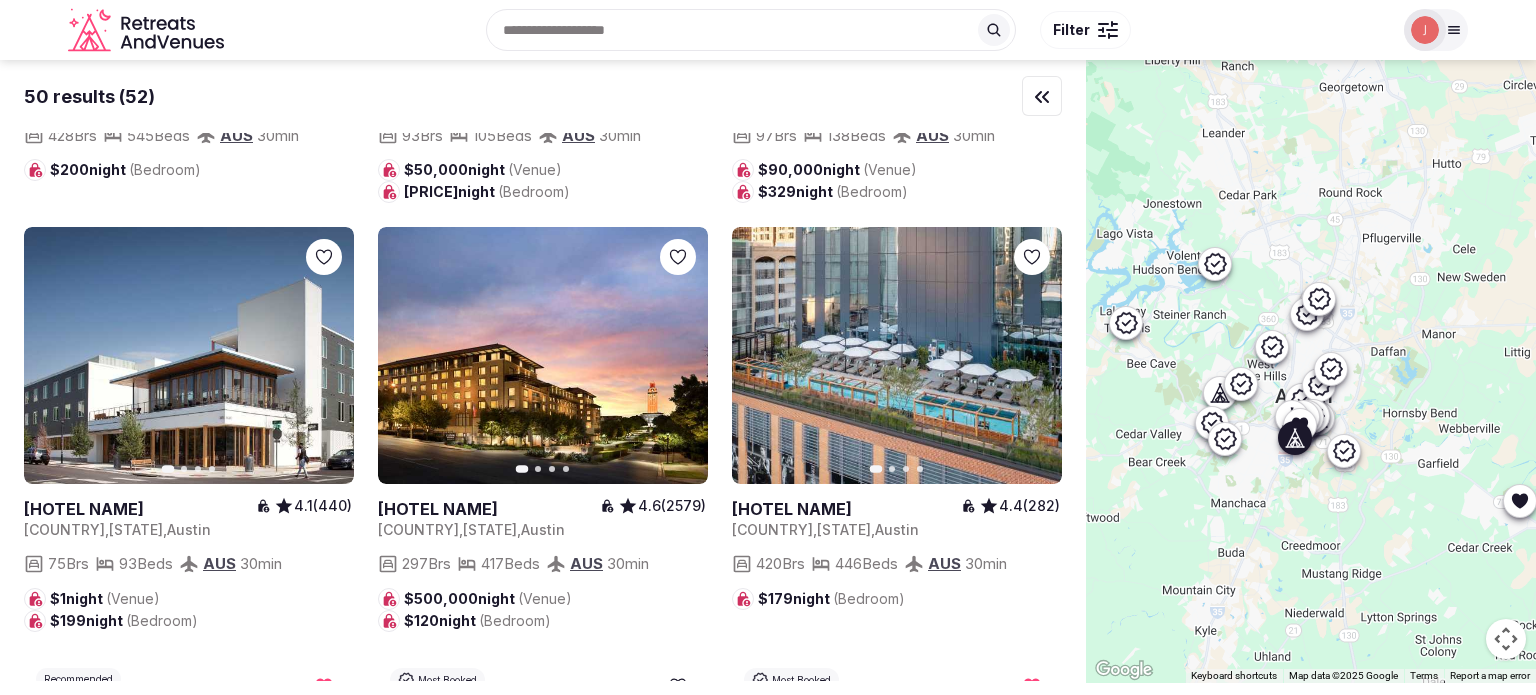 scroll, scrollTop: 5800, scrollLeft: 0, axis: vertical 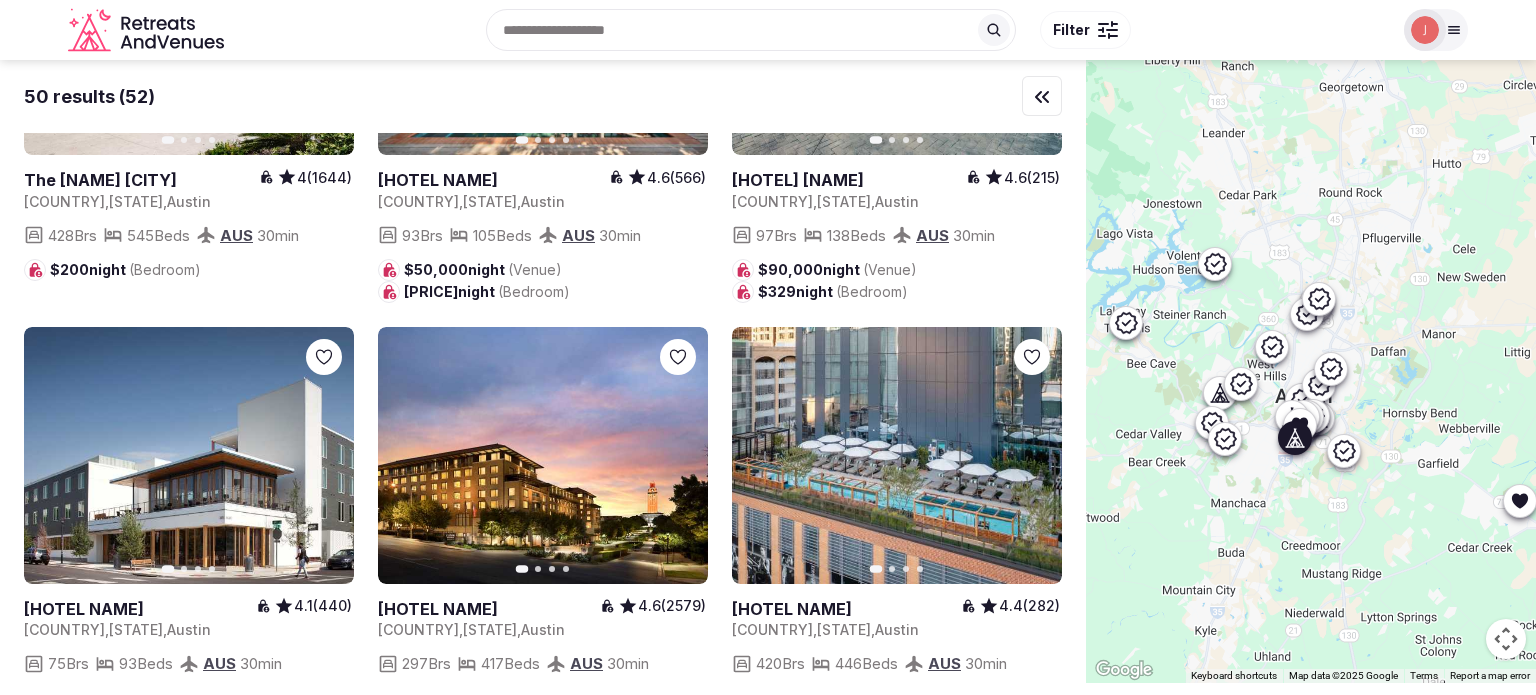 click 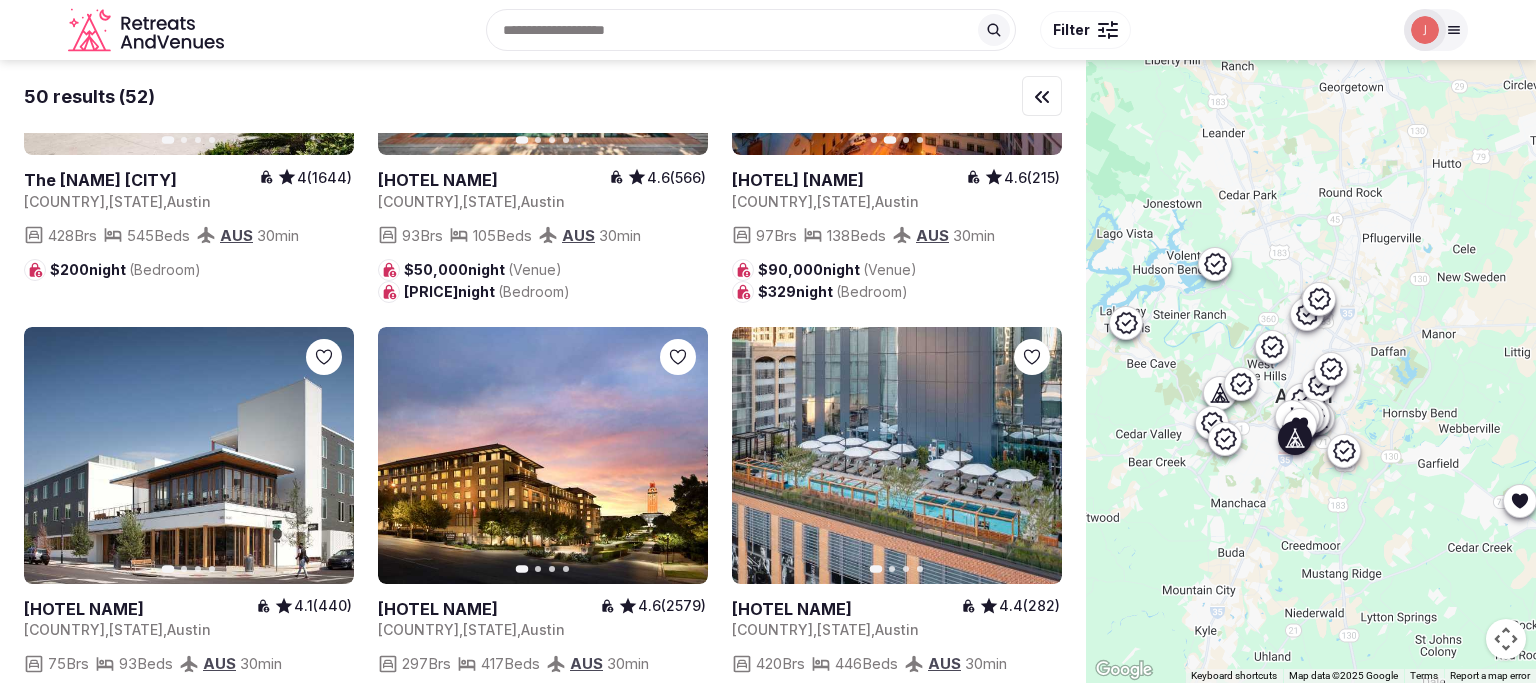 click 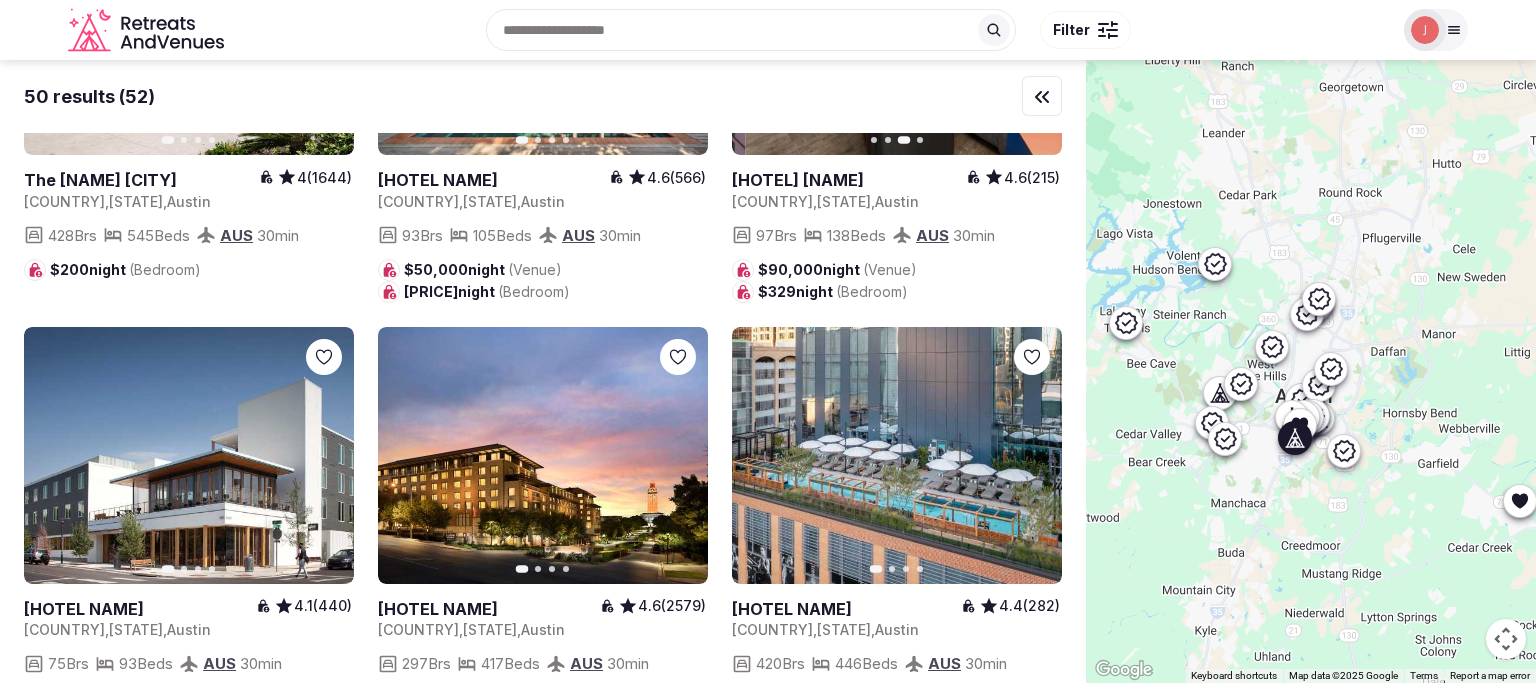 click 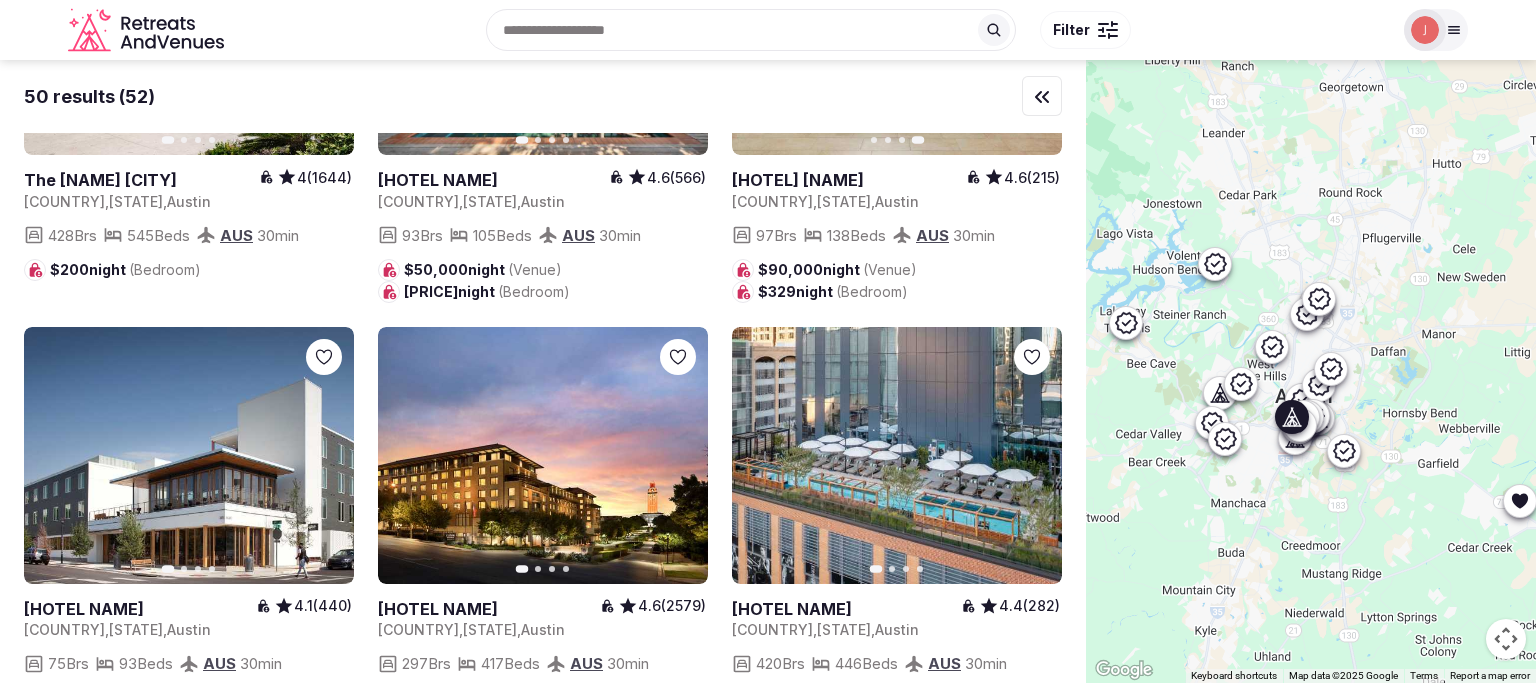click 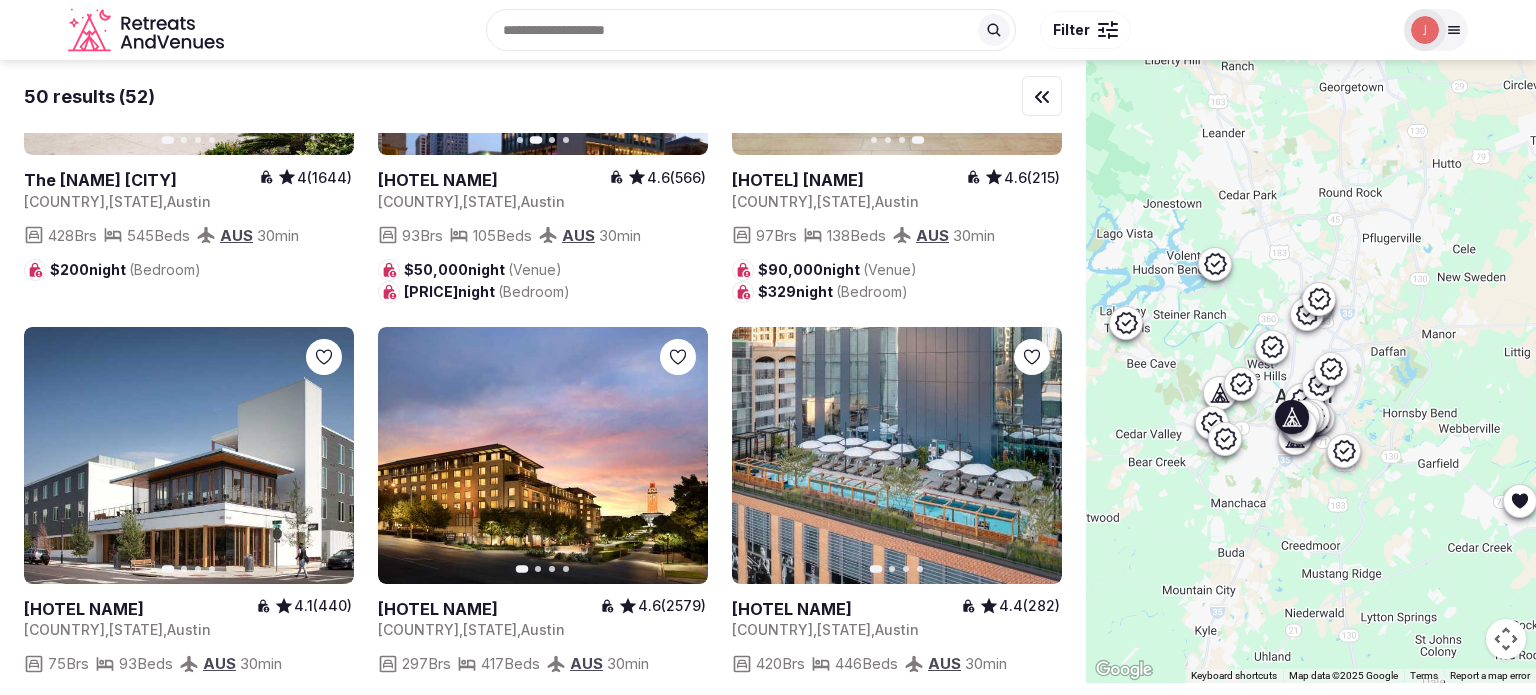 click 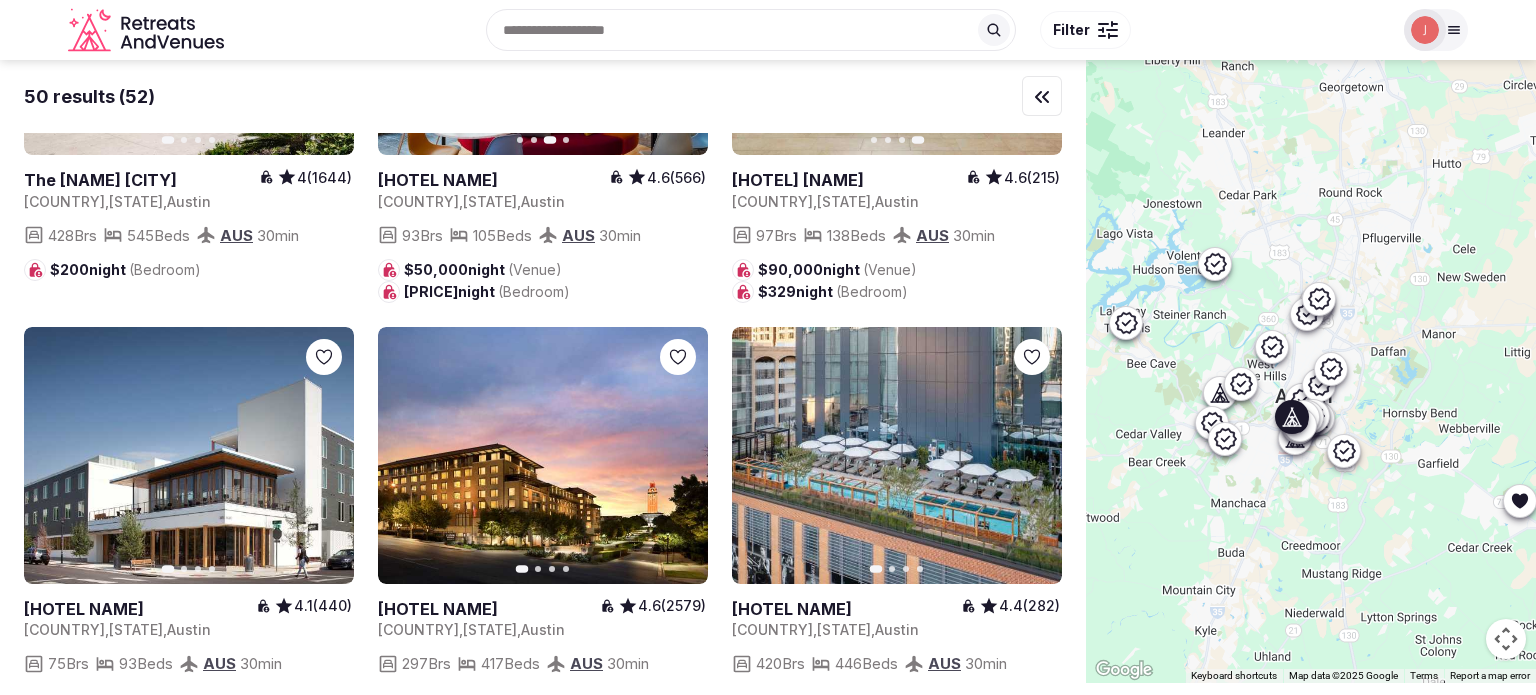 click 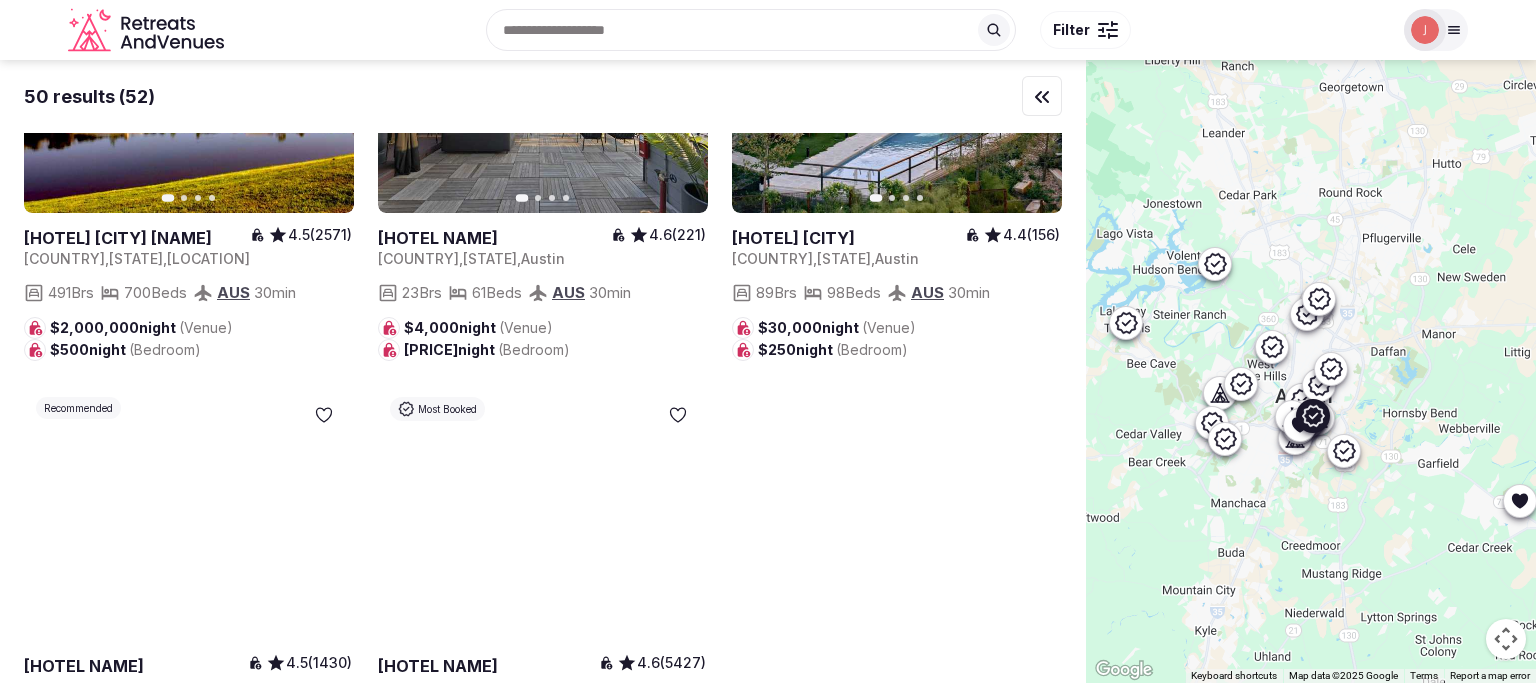 scroll, scrollTop: 6700, scrollLeft: 0, axis: vertical 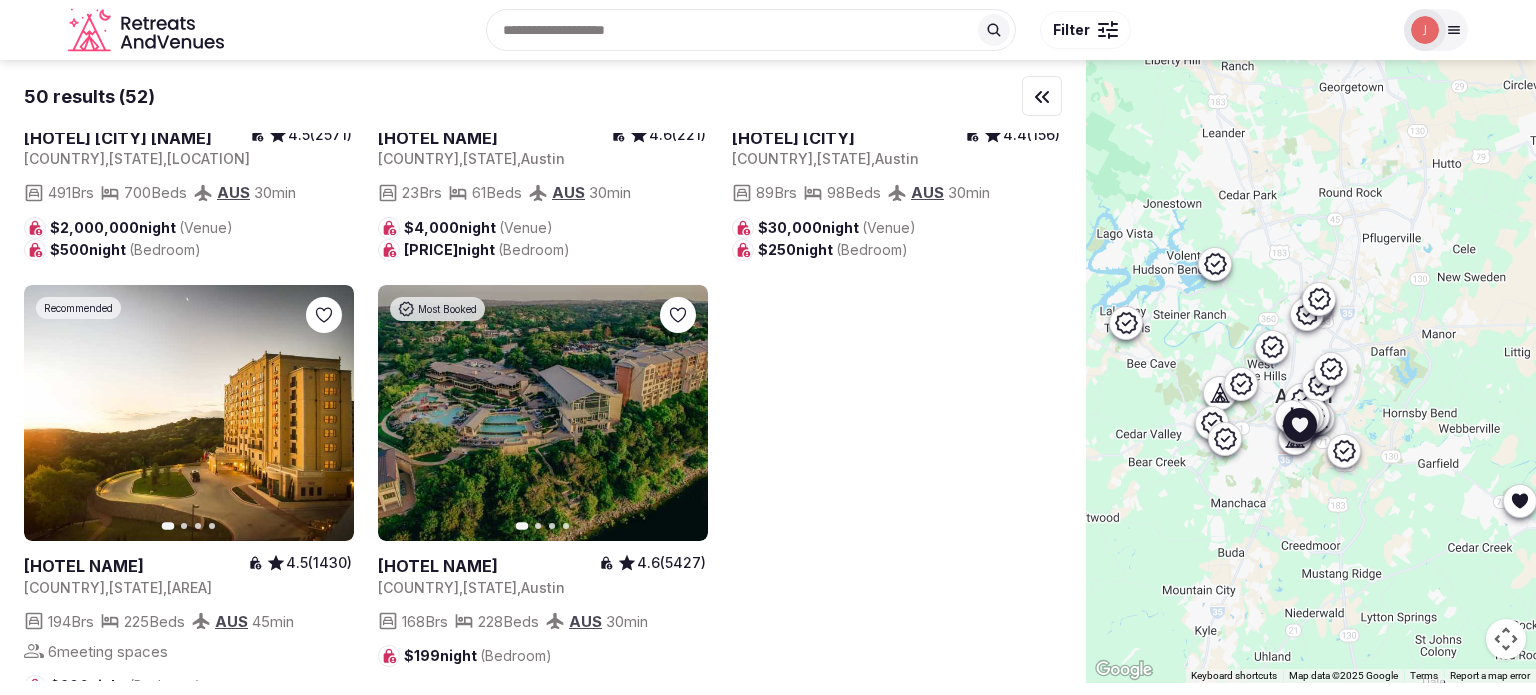 click 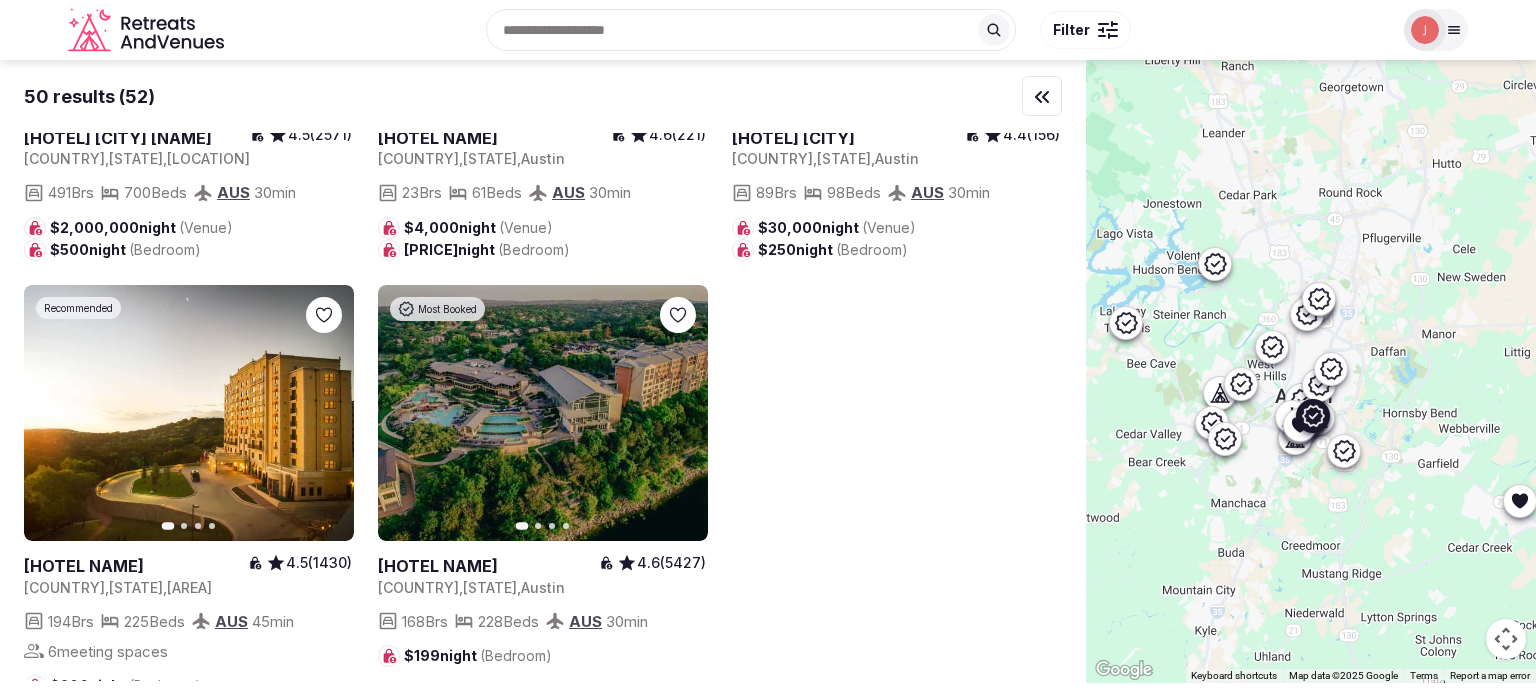 click 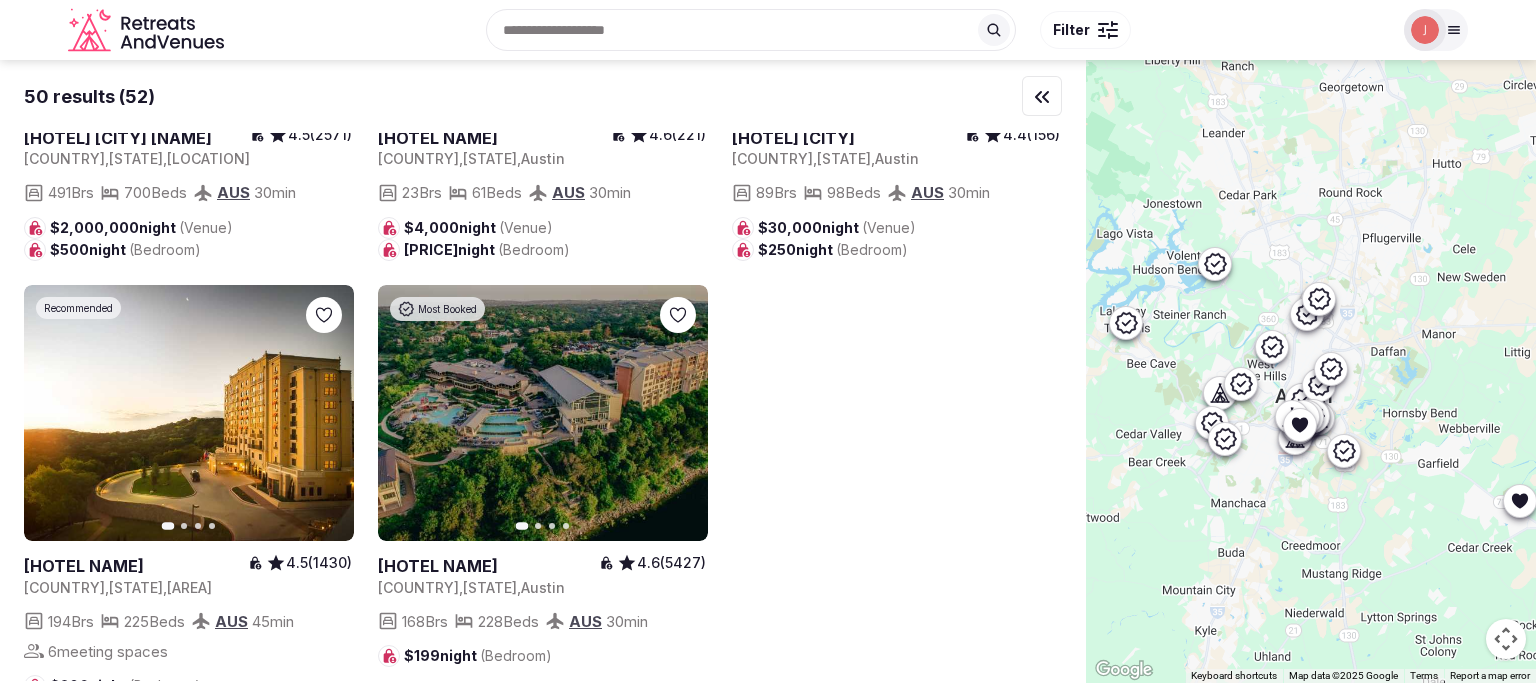 scroll, scrollTop: 7000, scrollLeft: 0, axis: vertical 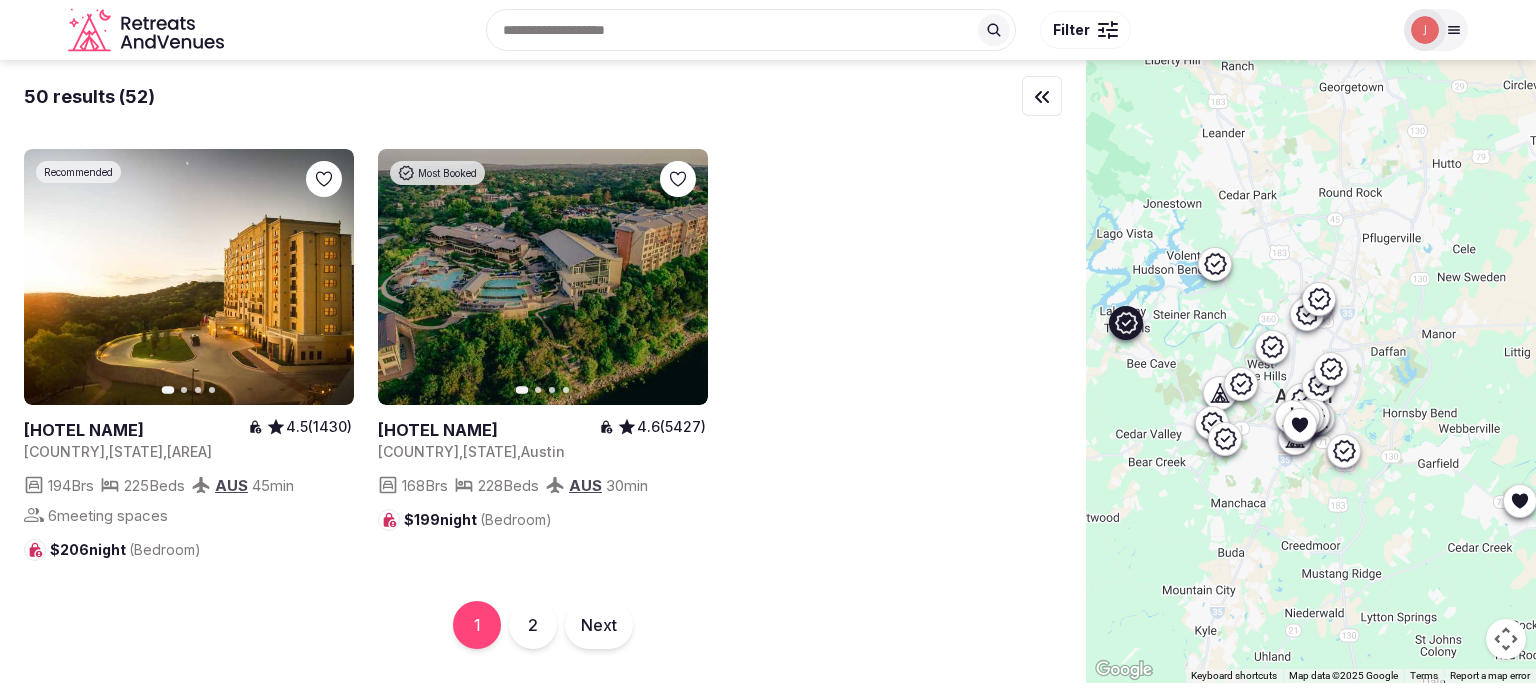 click 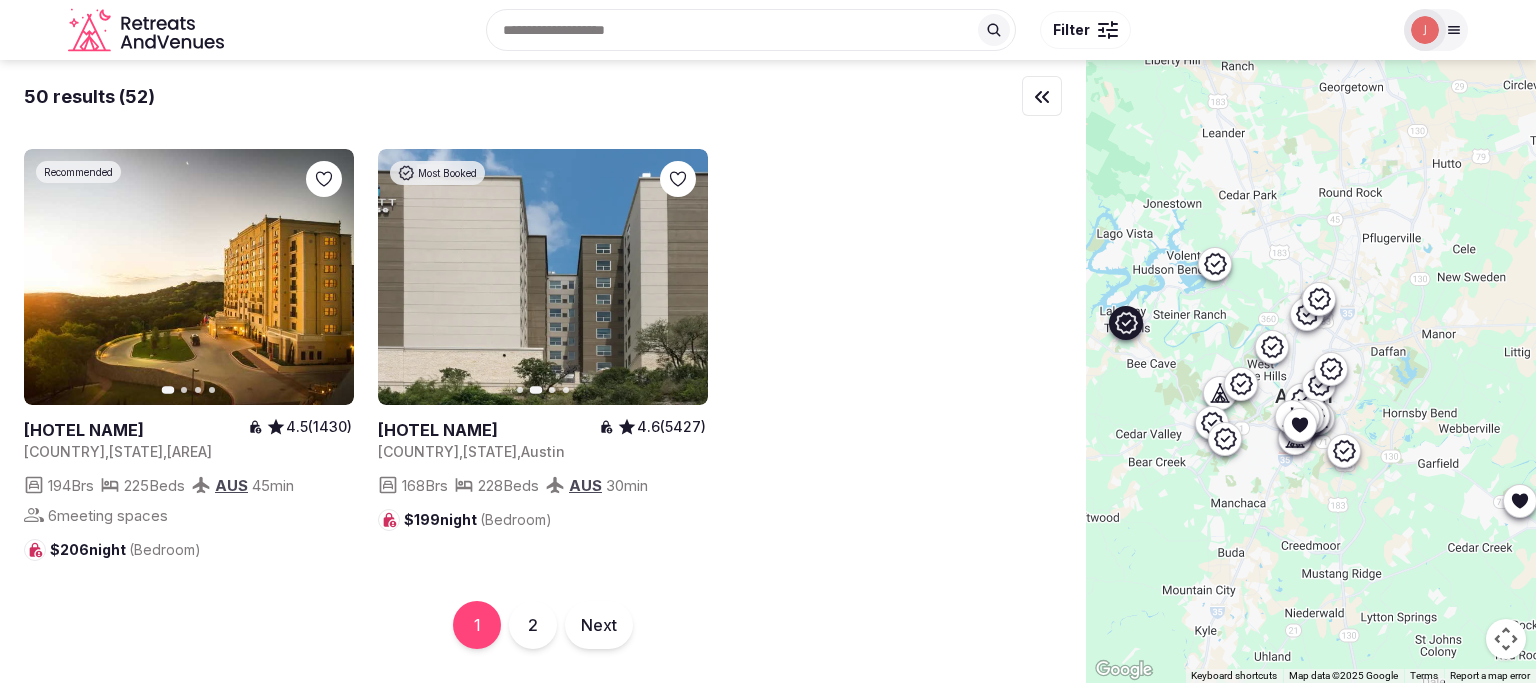 click 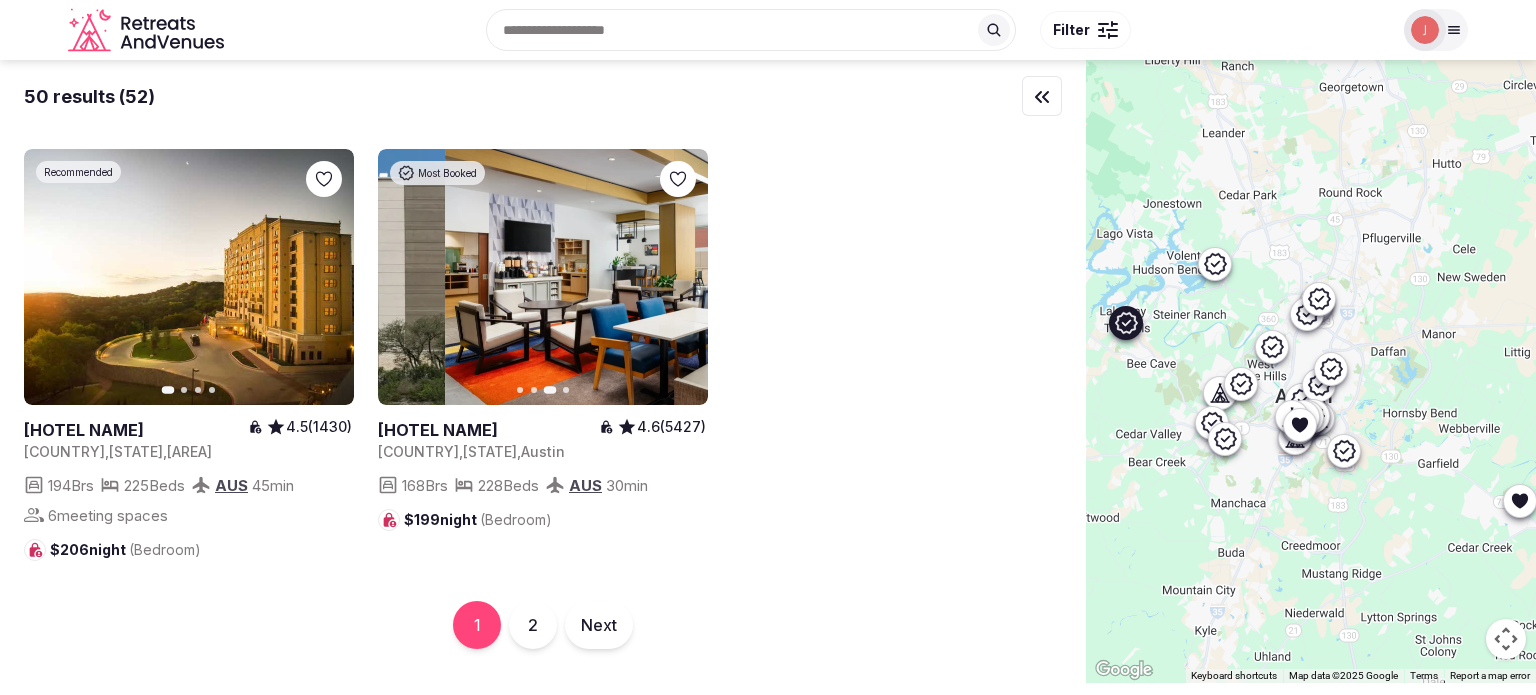 click 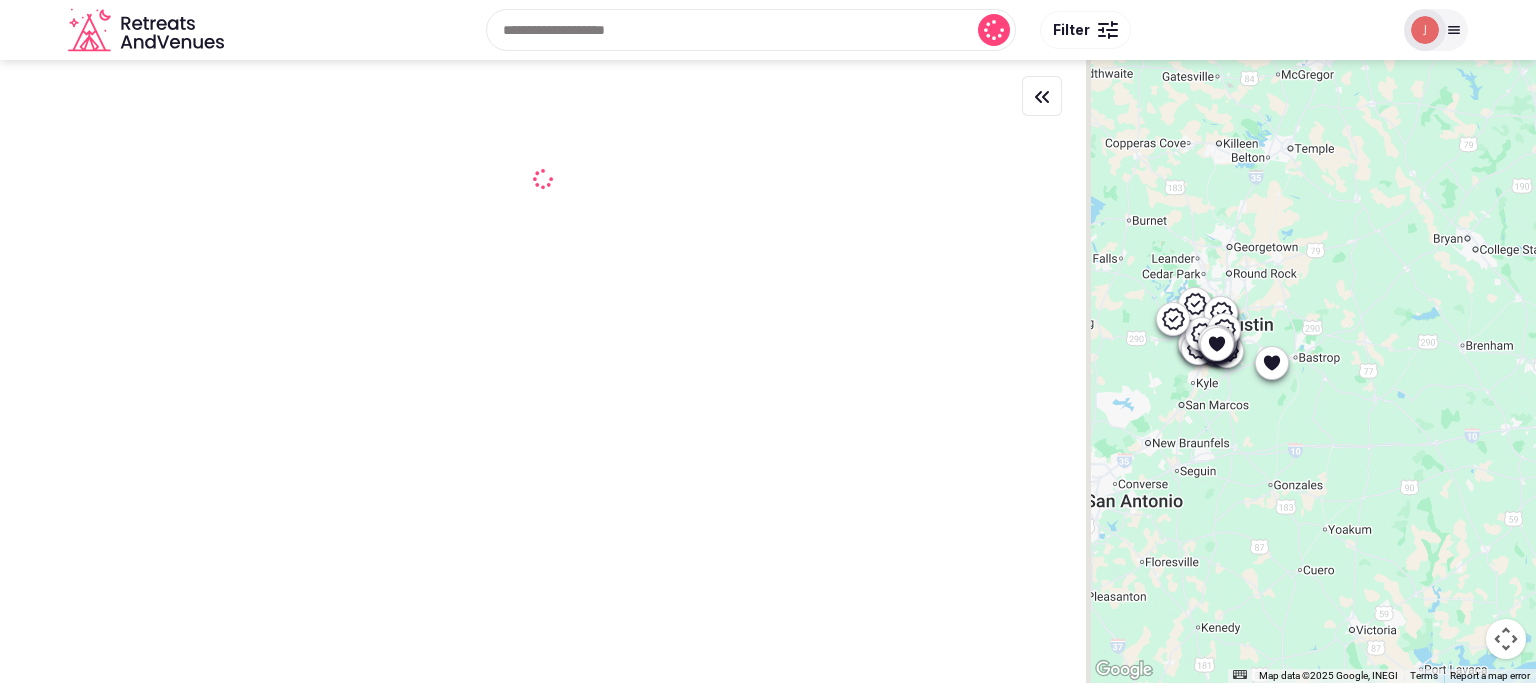 scroll, scrollTop: 0, scrollLeft: 0, axis: both 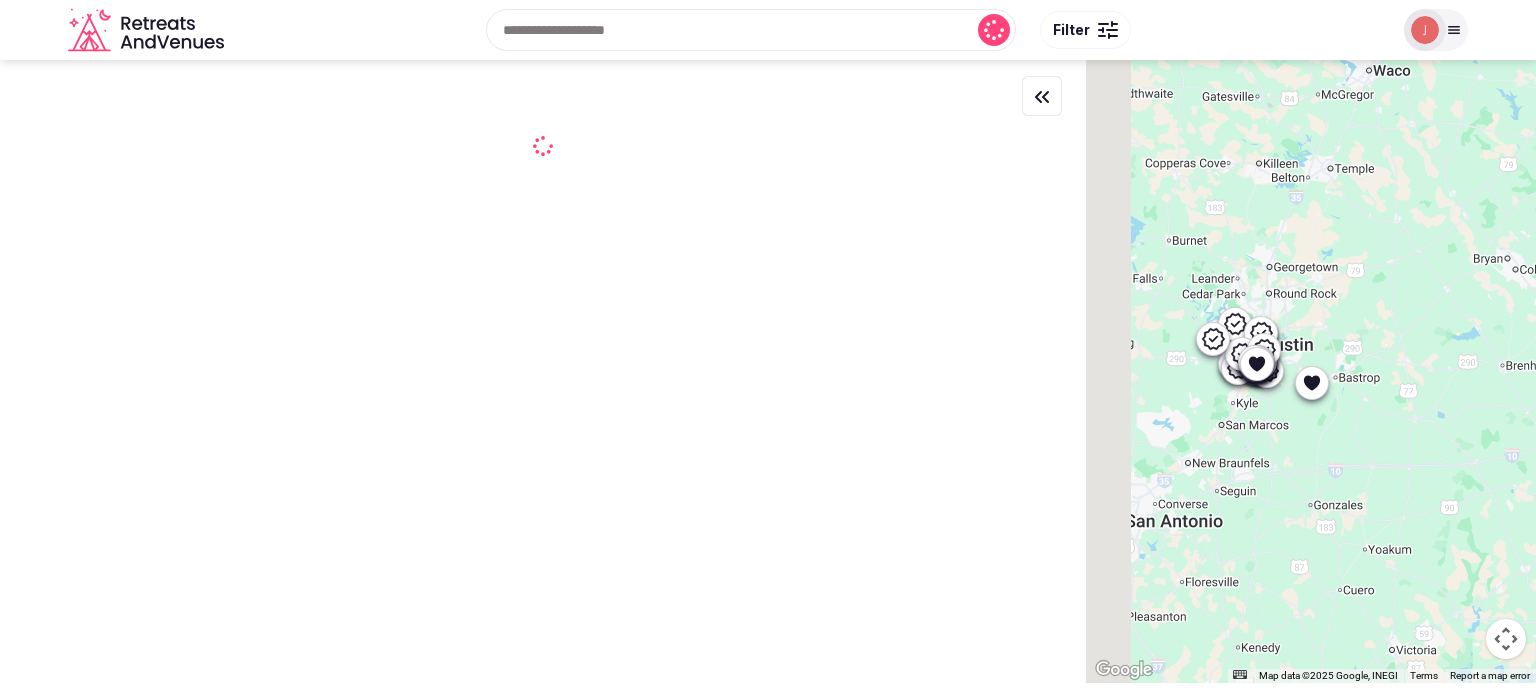 drag, startPoint x: 1176, startPoint y: 359, endPoint x: 1245, endPoint y: 379, distance: 71.8401 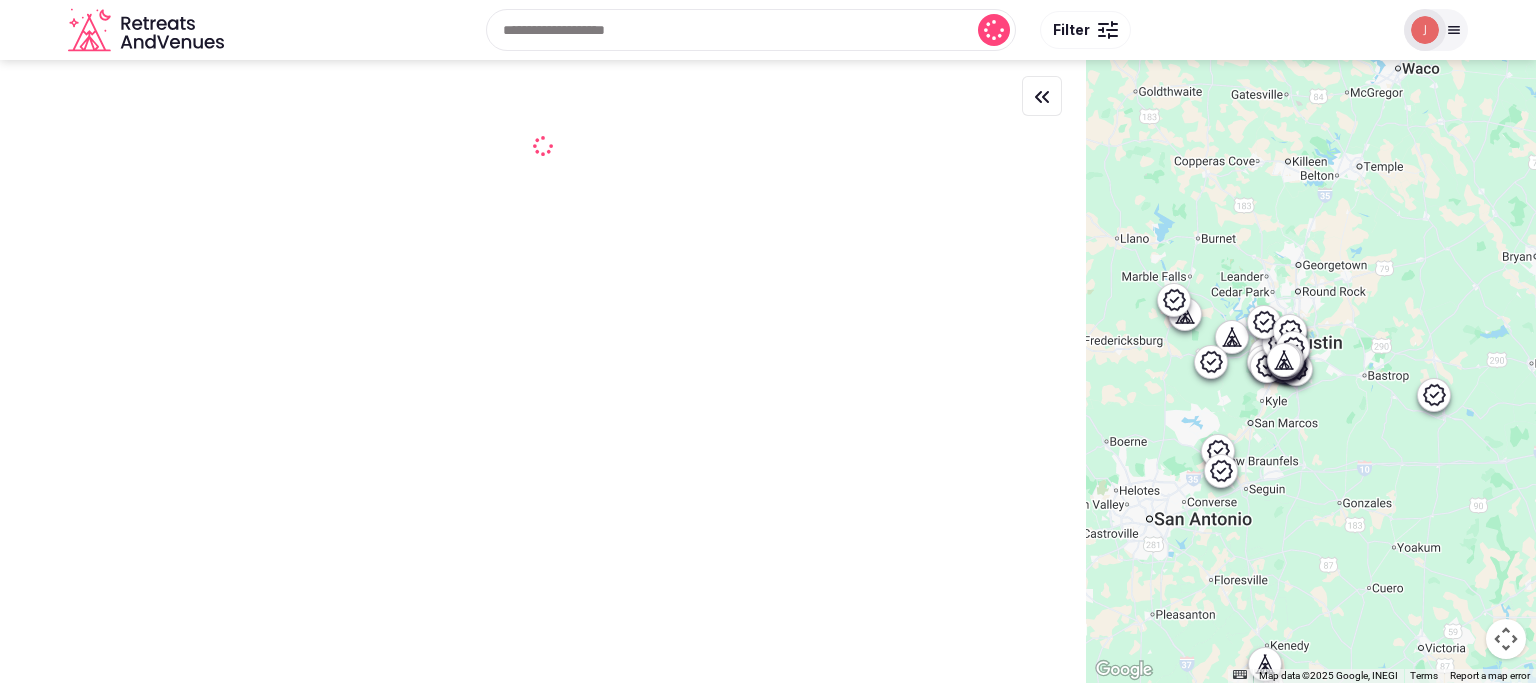 click on "Filter" at bounding box center (1085, 30) 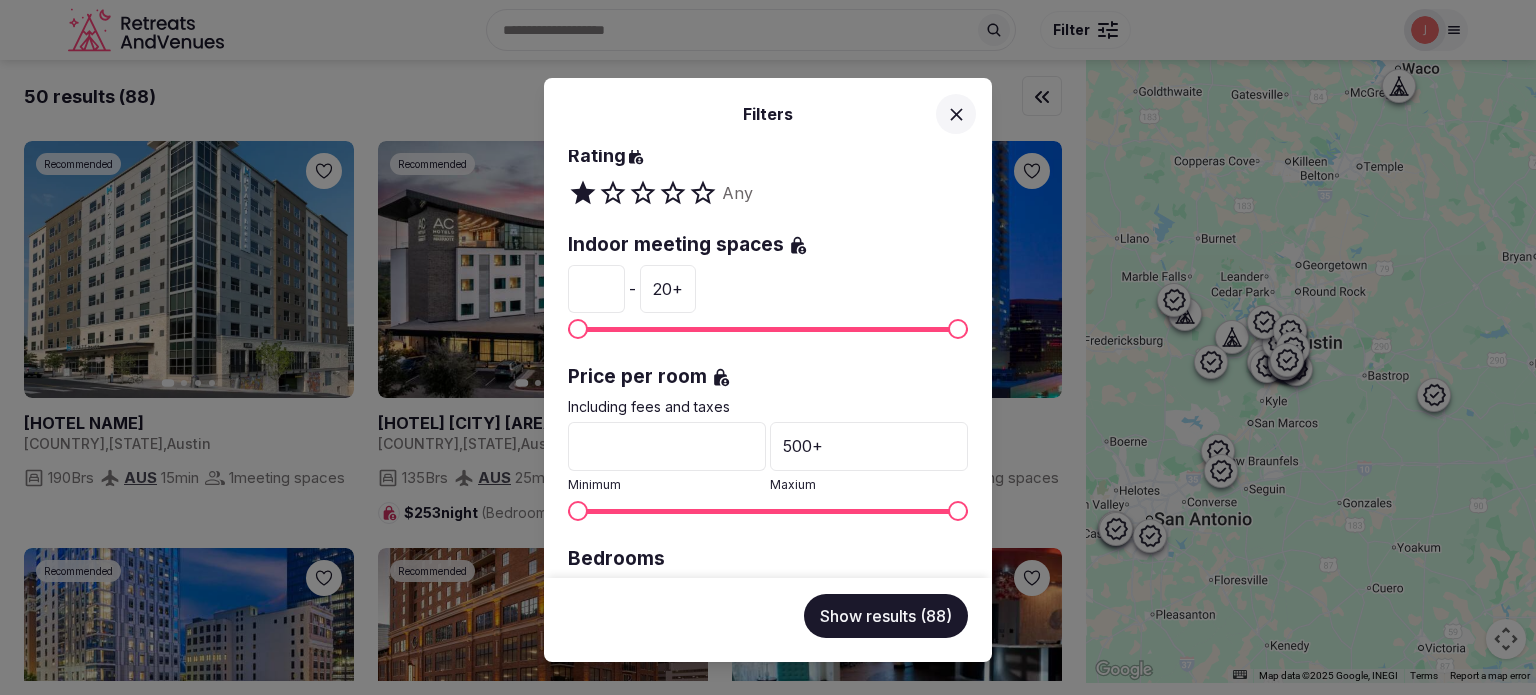 scroll, scrollTop: 400, scrollLeft: 0, axis: vertical 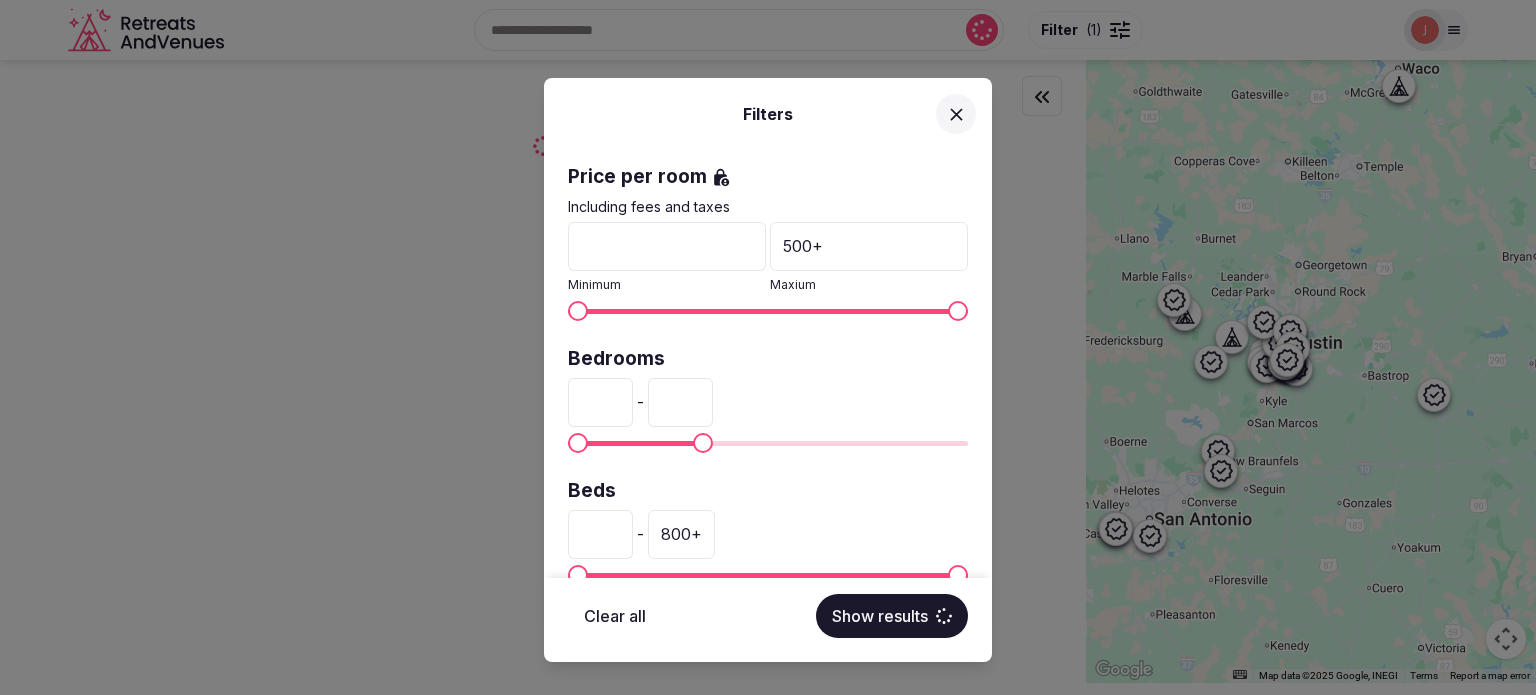 click at bounding box center (703, 443) 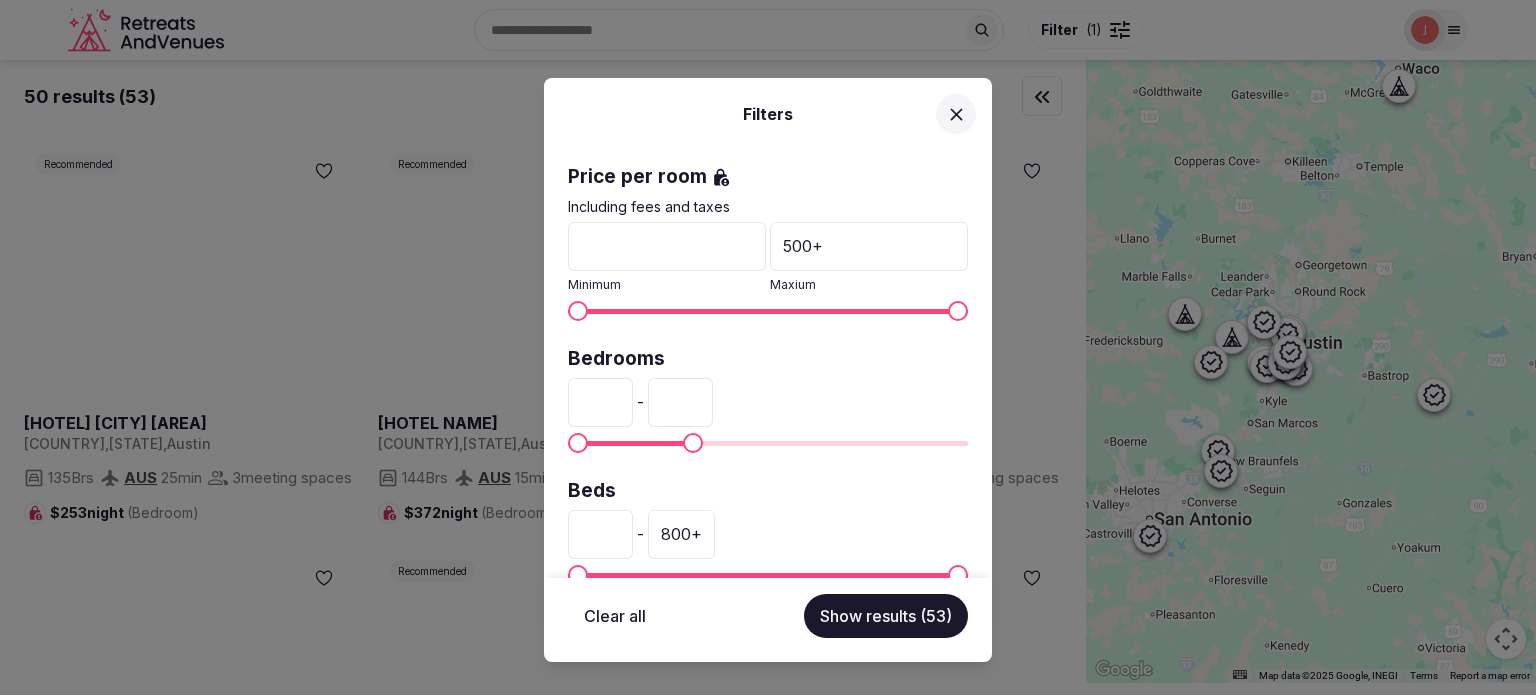 type on "***" 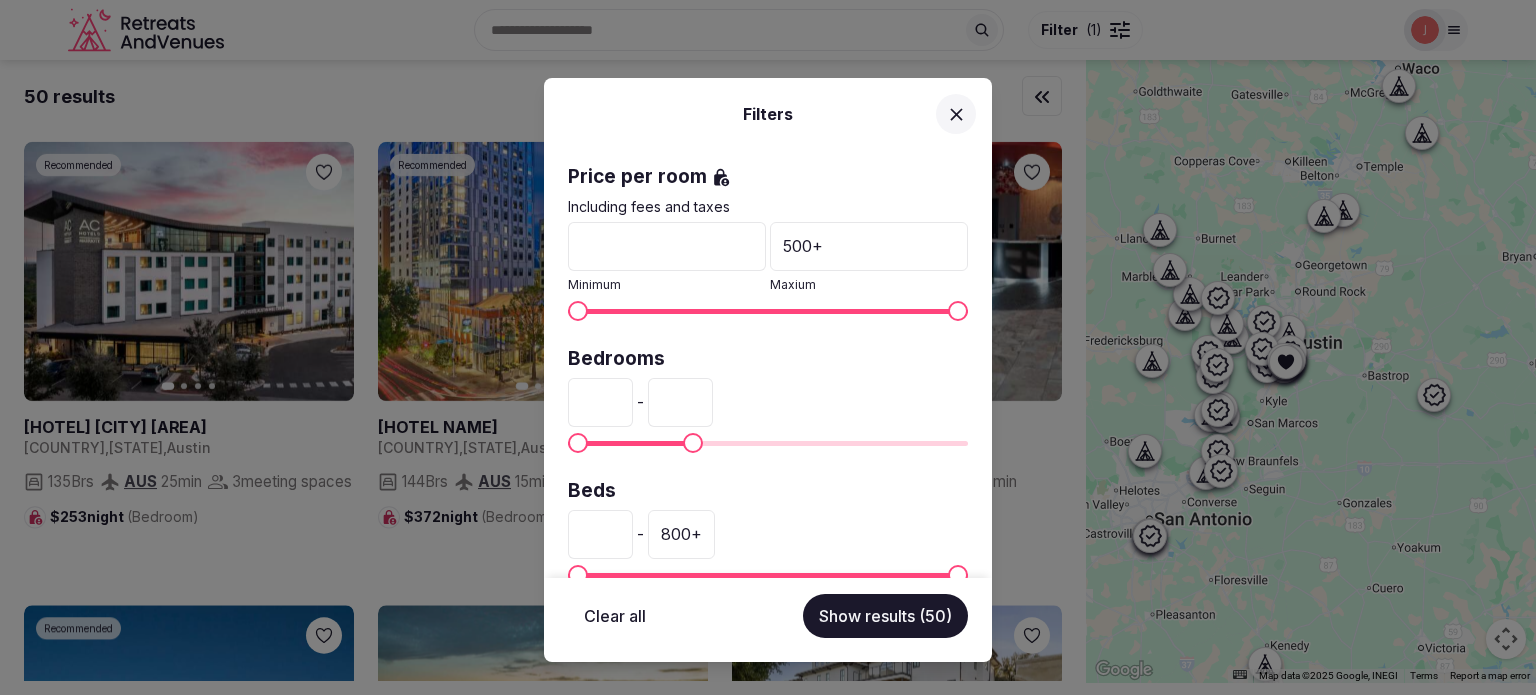 click on "Show results   (50)" at bounding box center (885, 616) 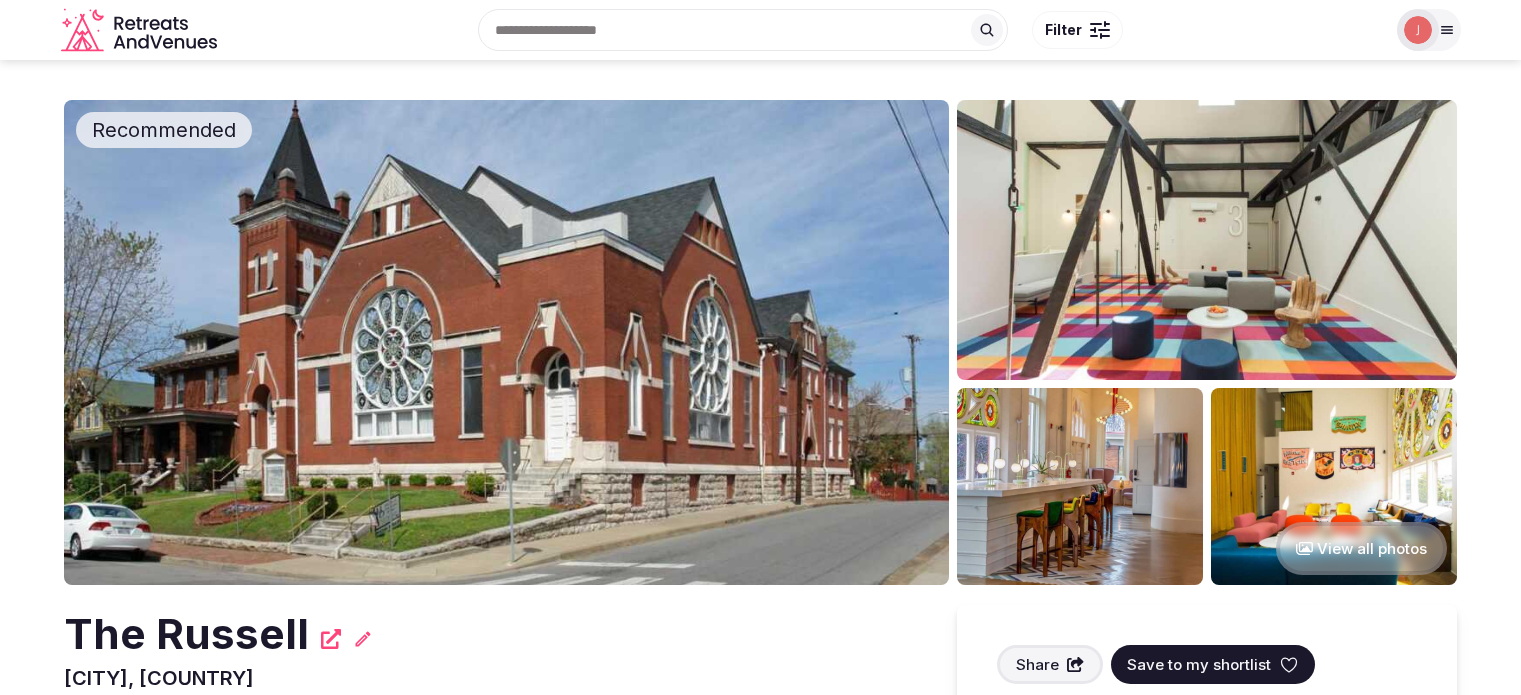scroll, scrollTop: 0, scrollLeft: 0, axis: both 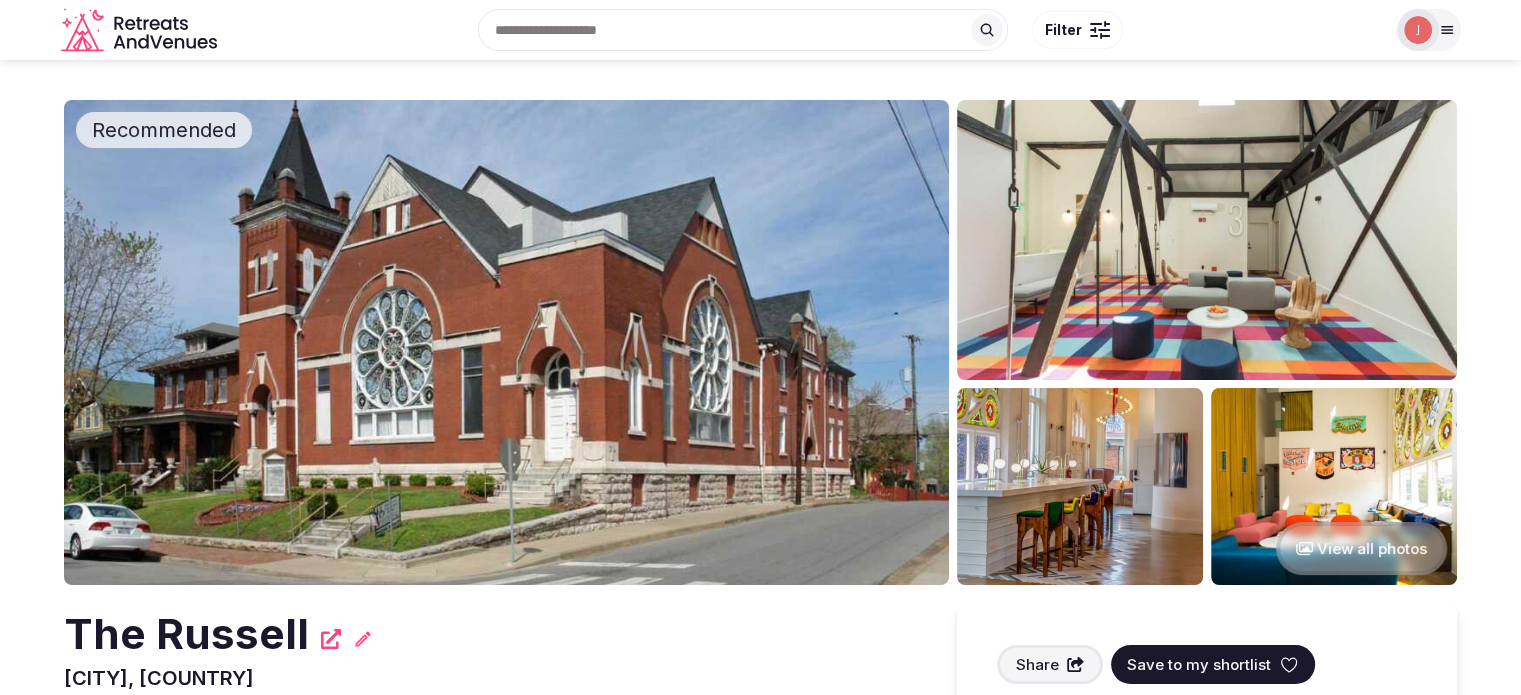 click at bounding box center [506, 342] 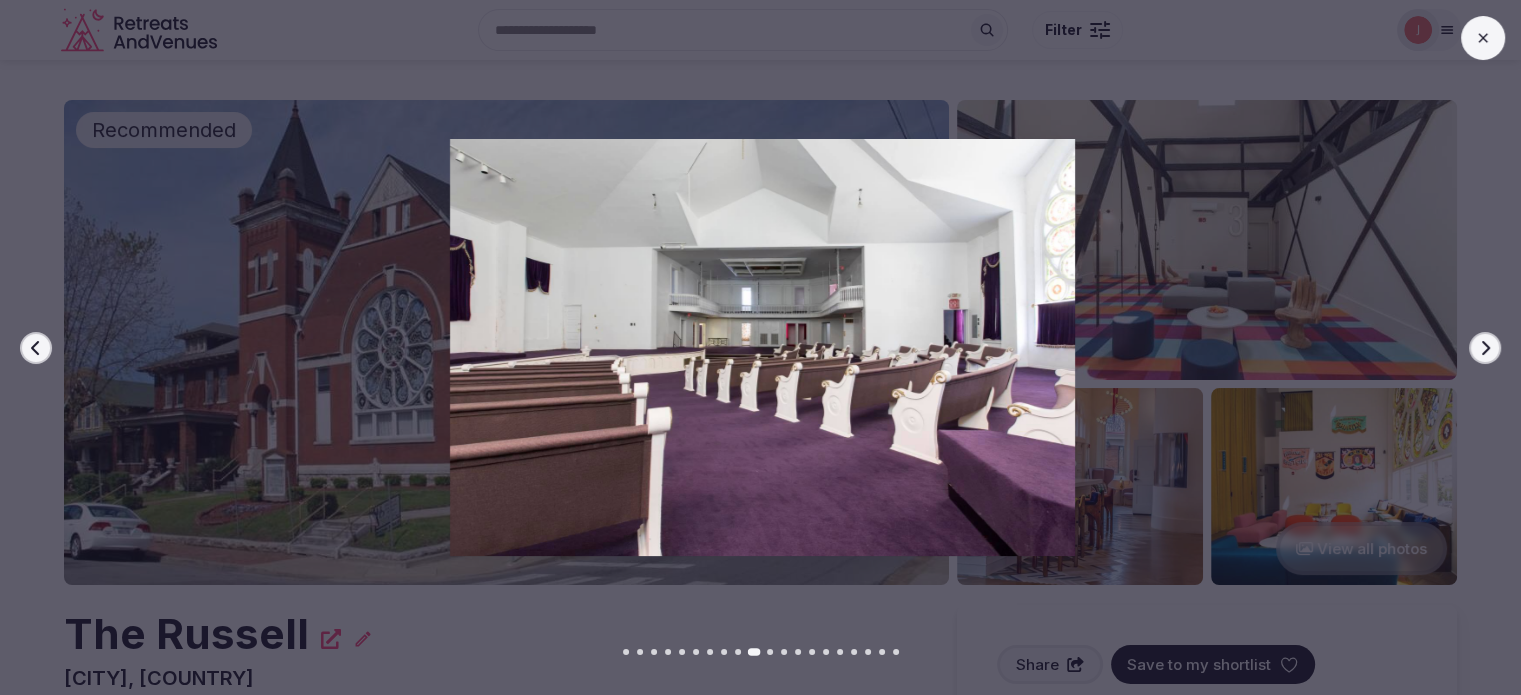 click at bounding box center (754, 347) 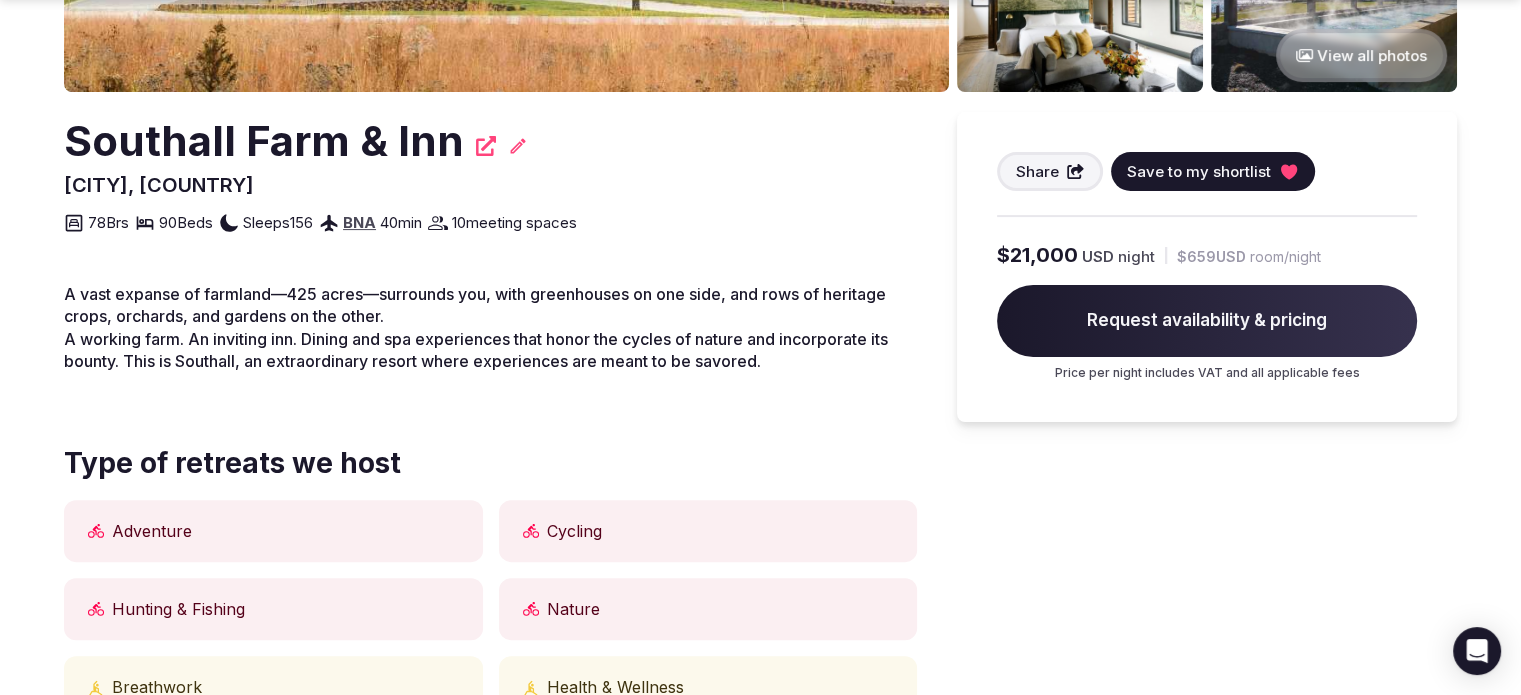 scroll, scrollTop: 500, scrollLeft: 0, axis: vertical 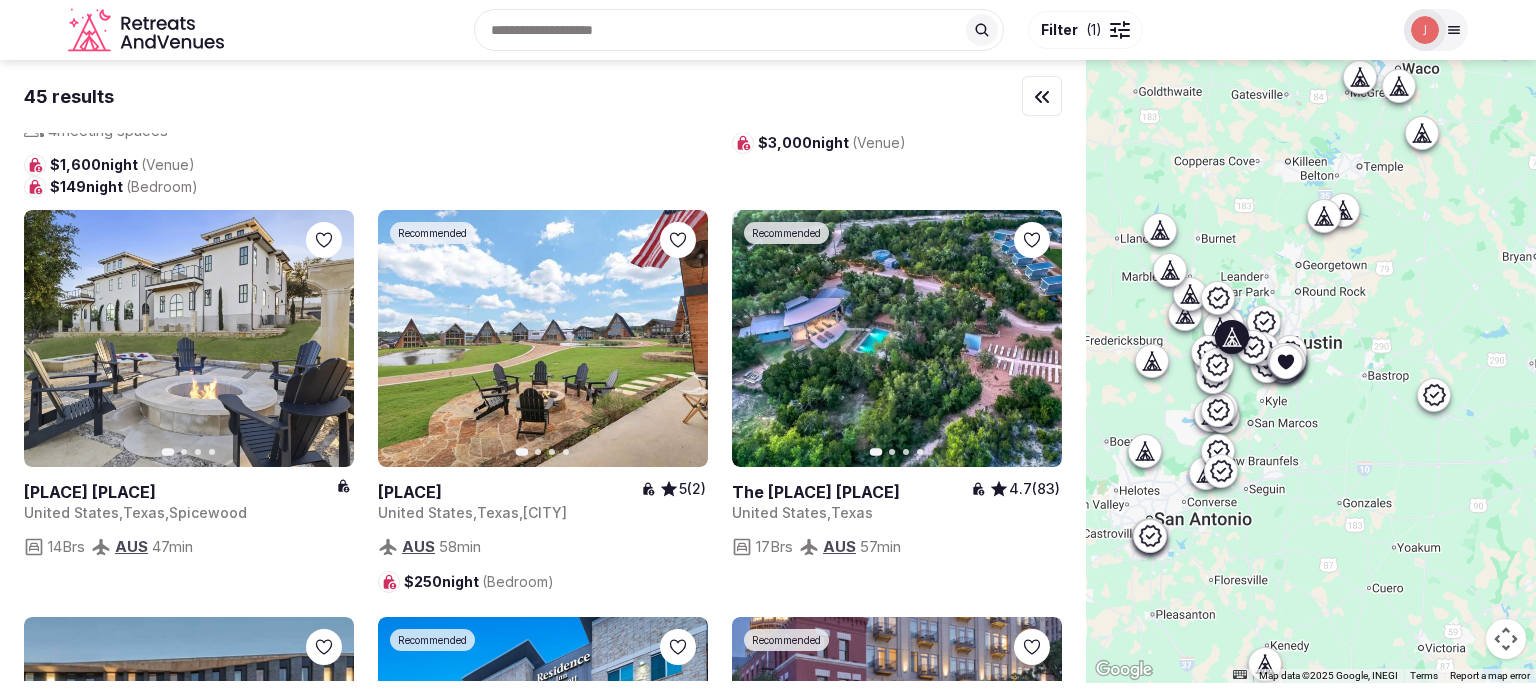 click 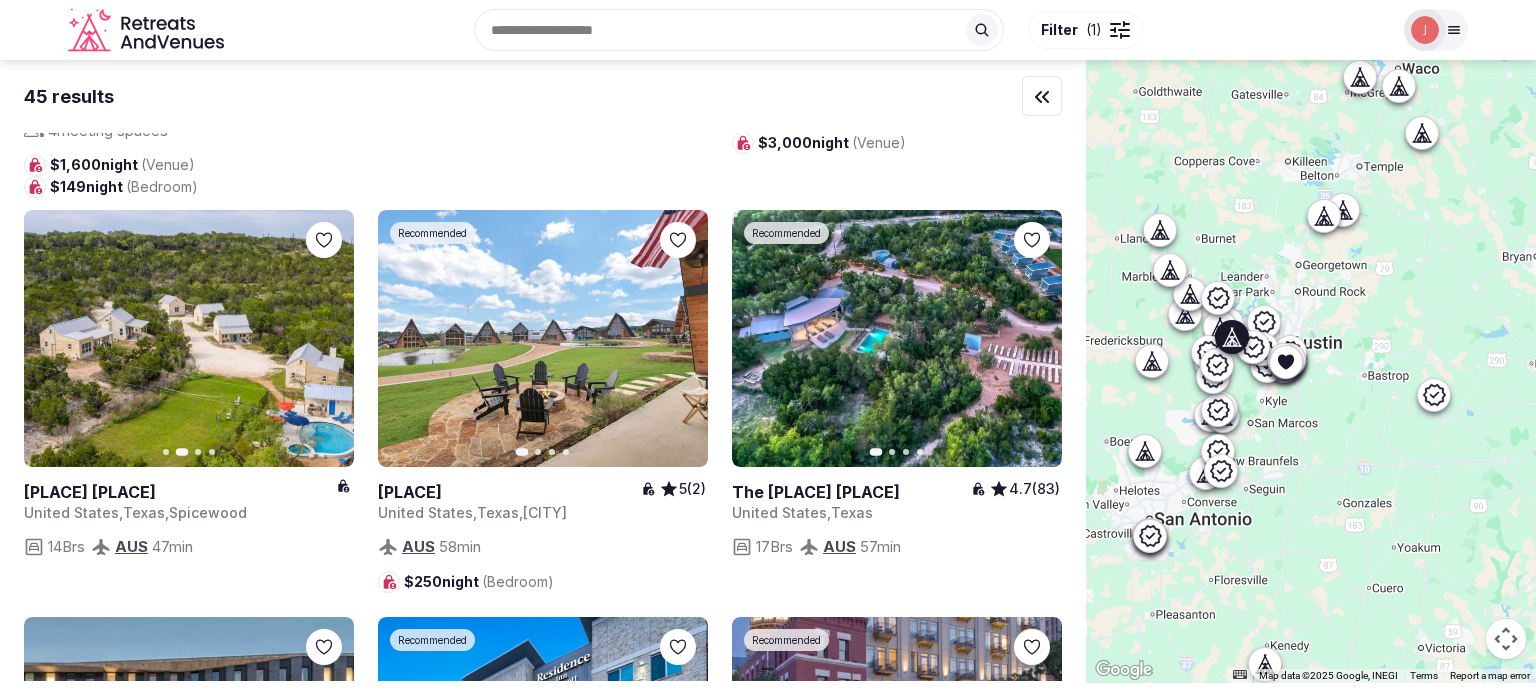 click 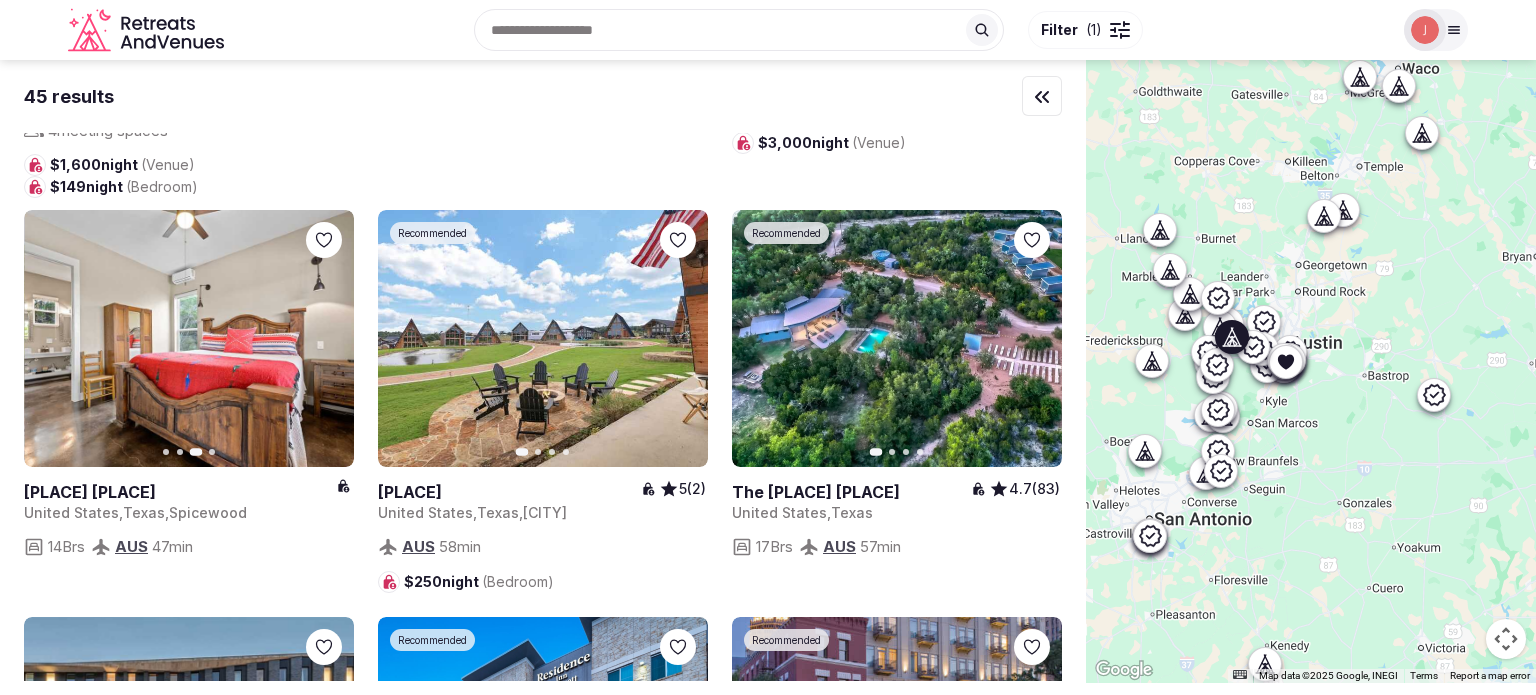 click 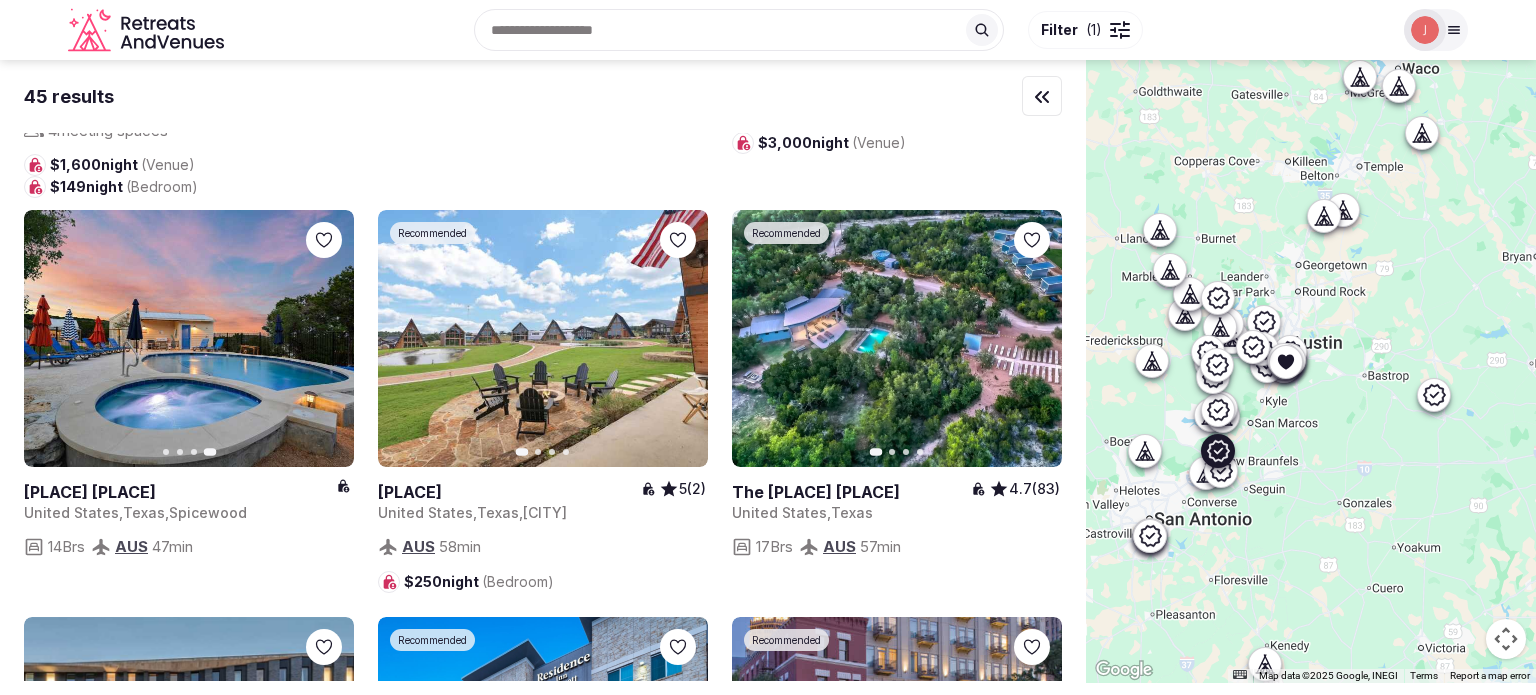 click 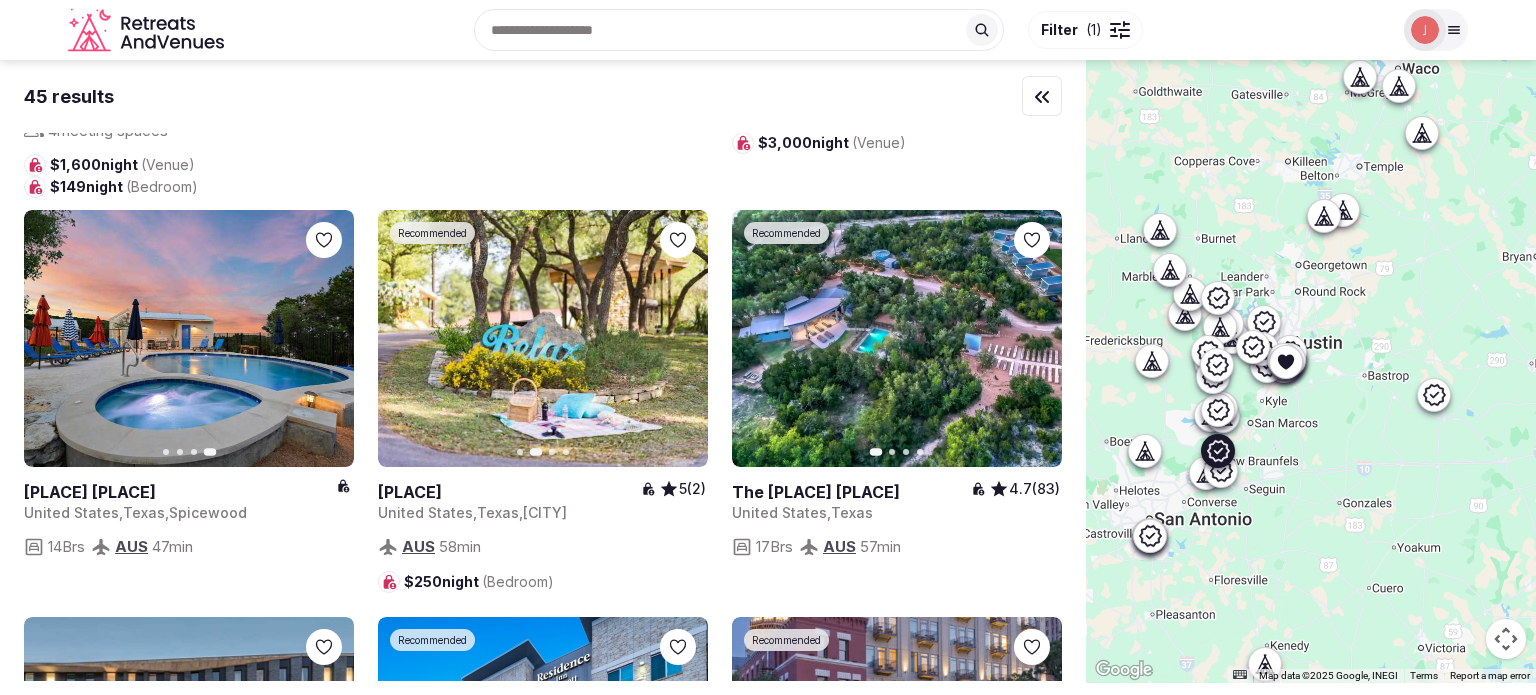 click 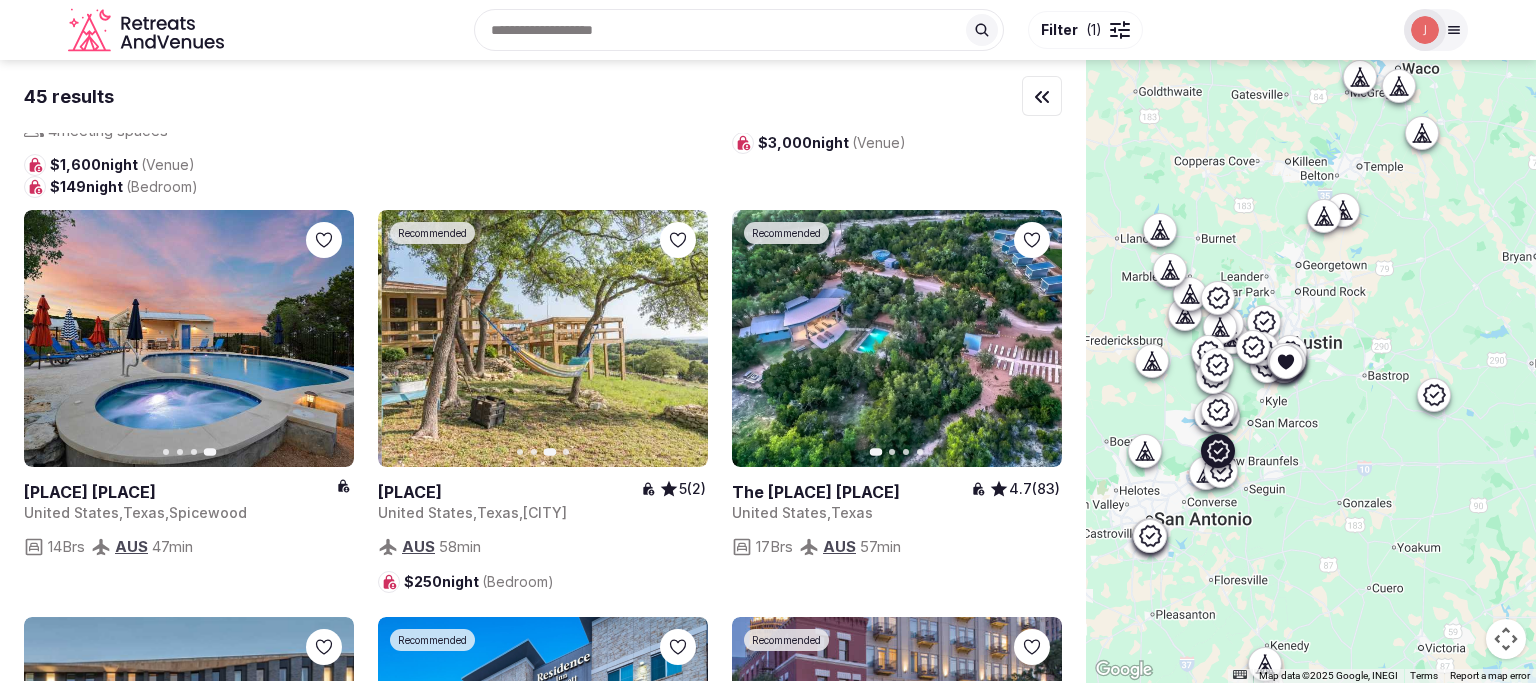 click 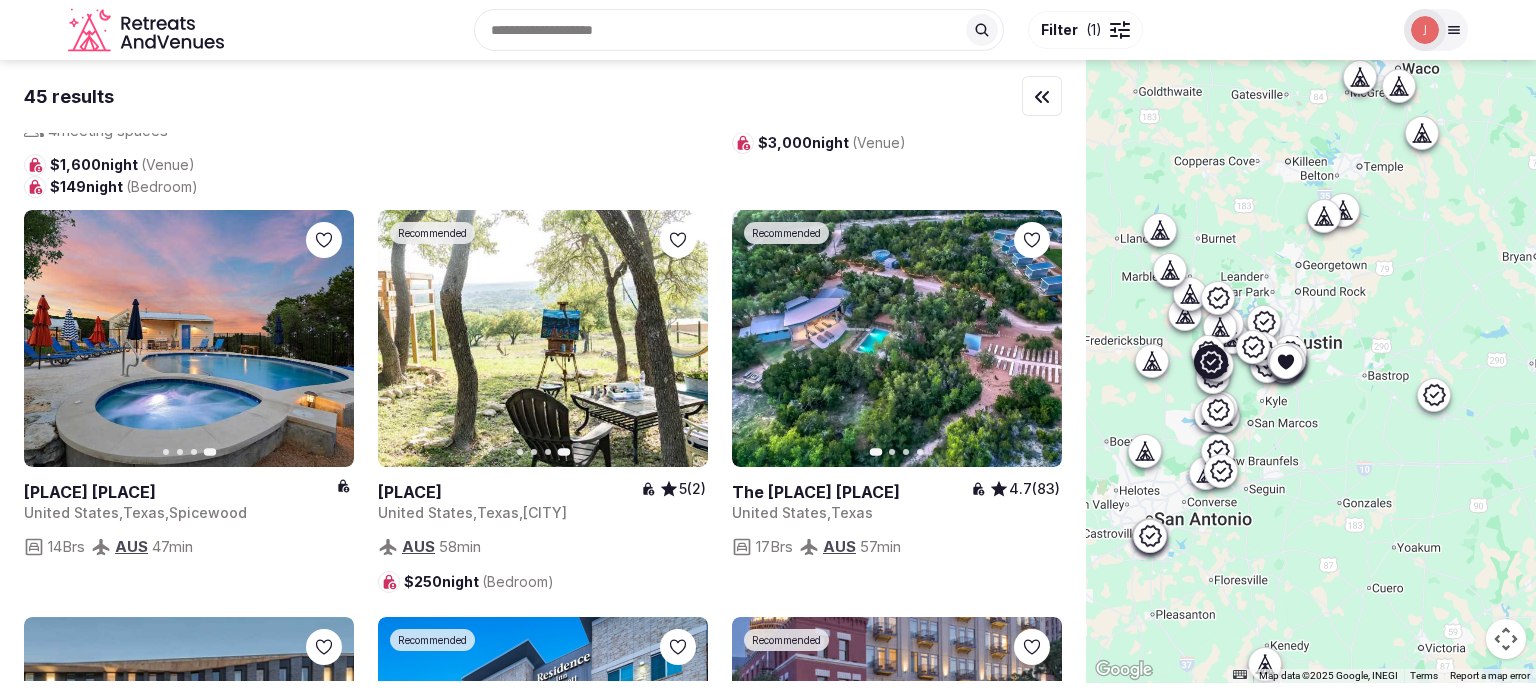 click 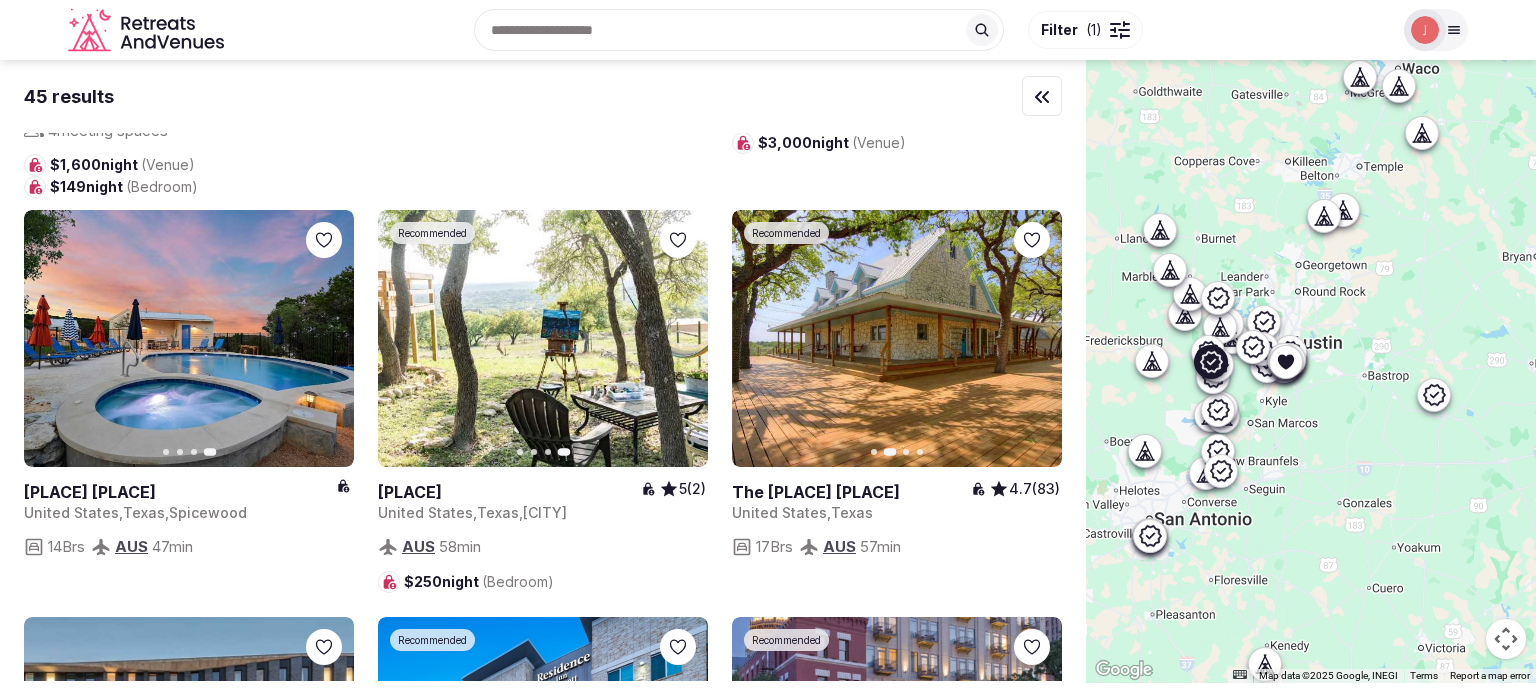 click 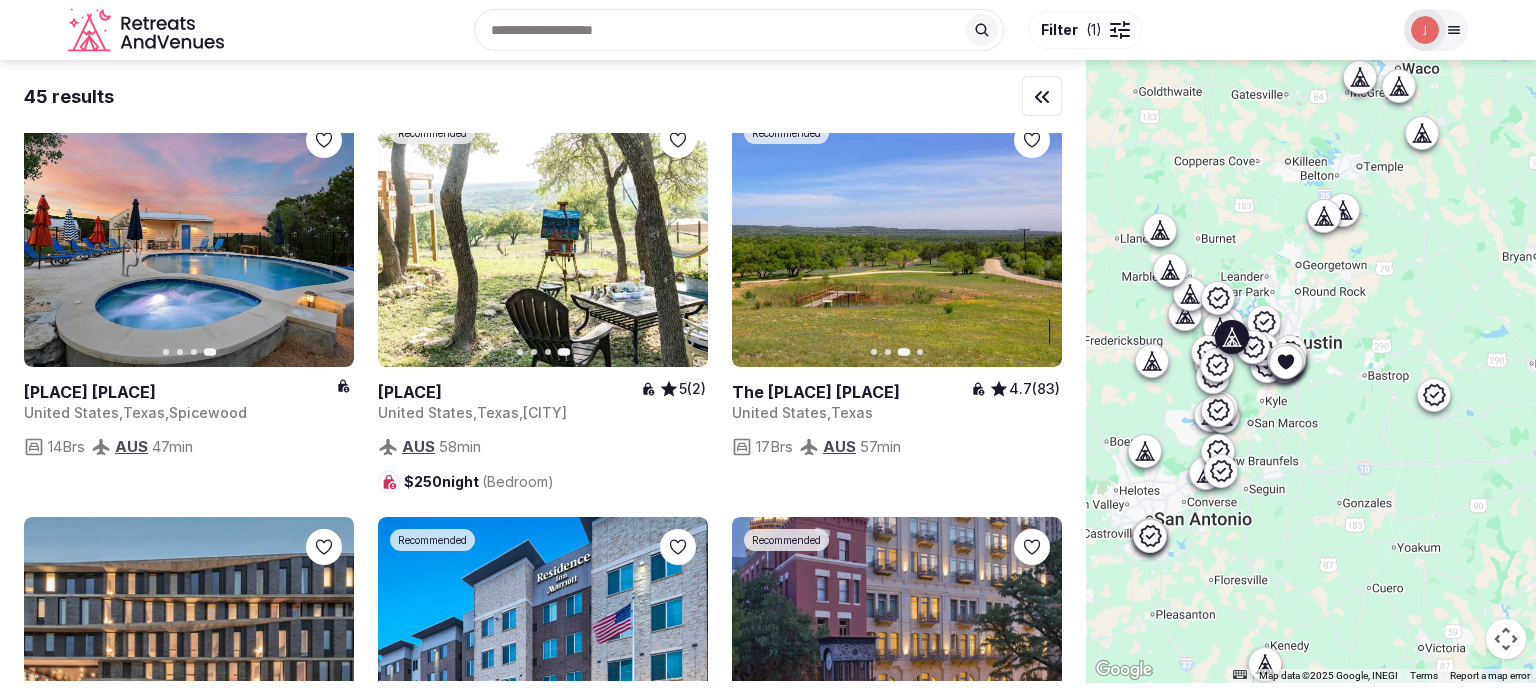 scroll, scrollTop: 700, scrollLeft: 0, axis: vertical 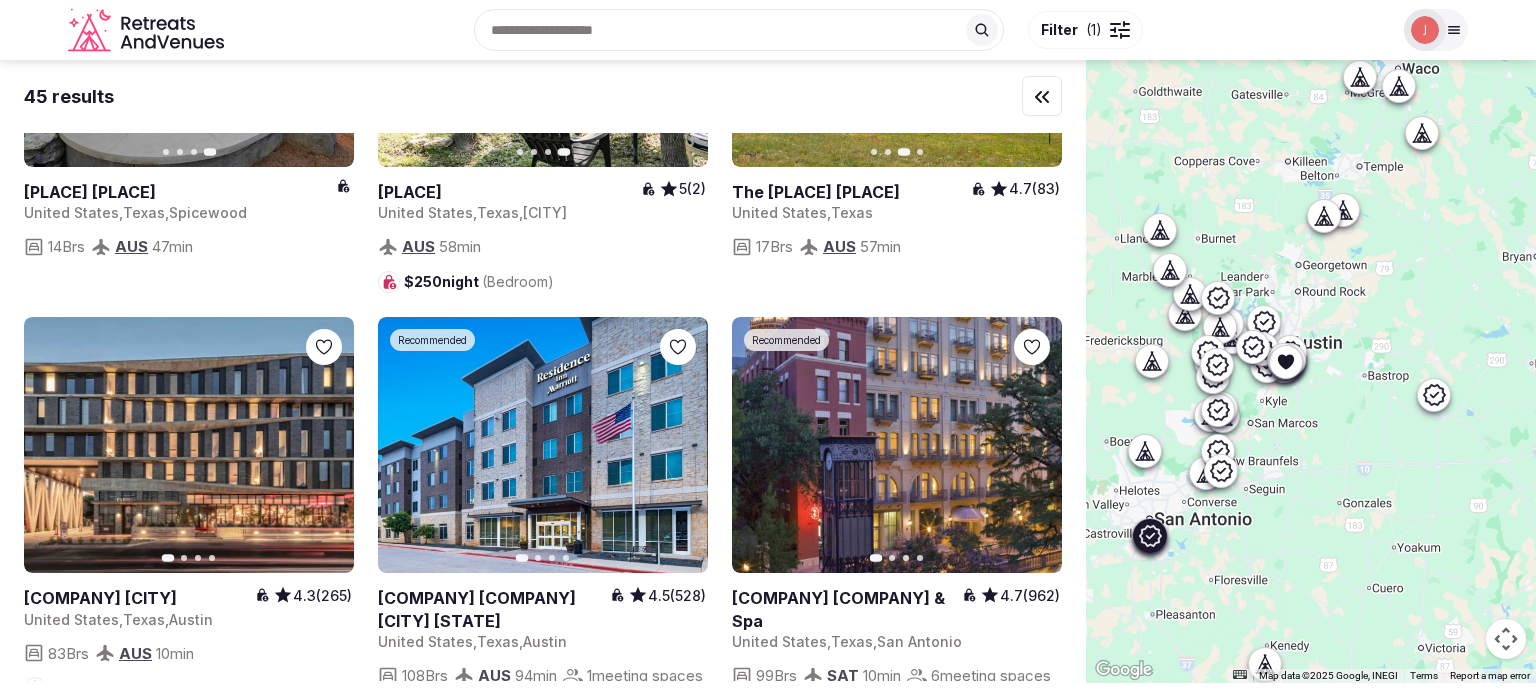 click 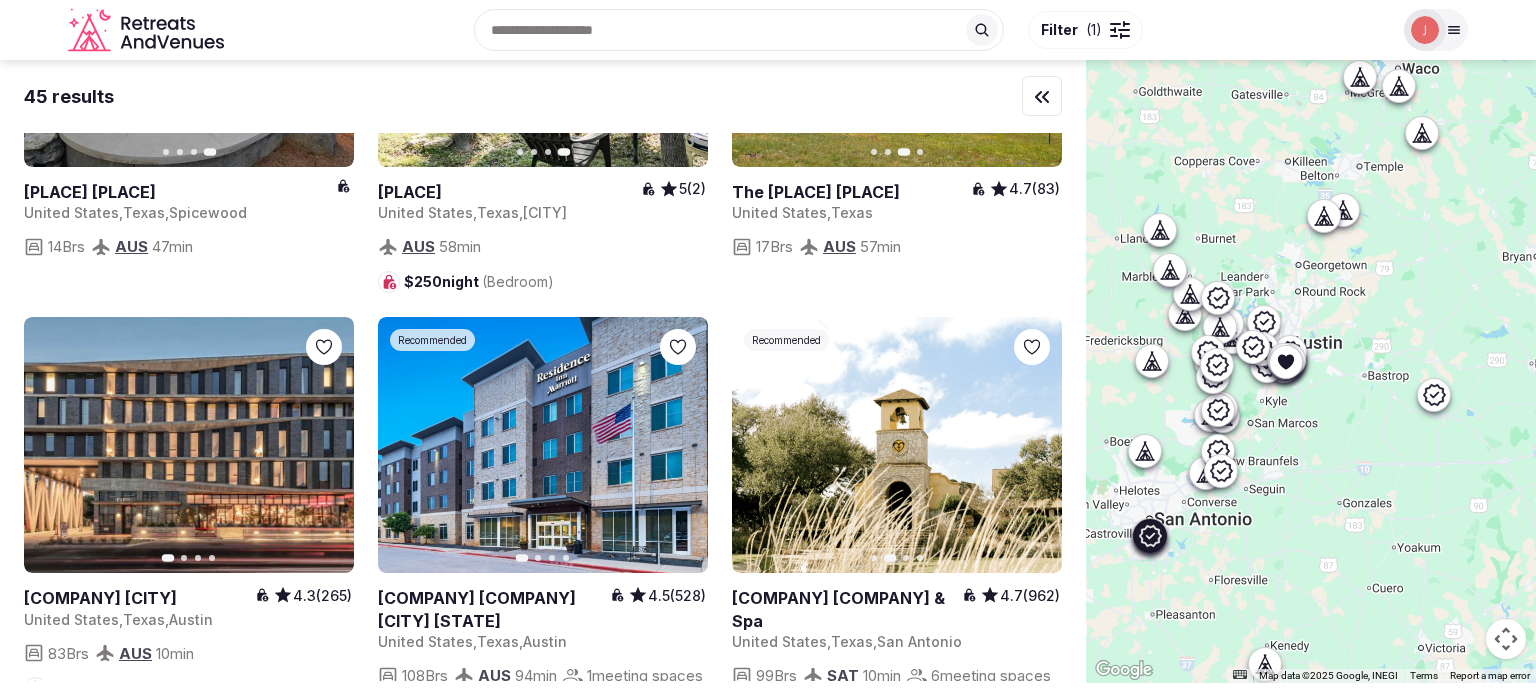 click 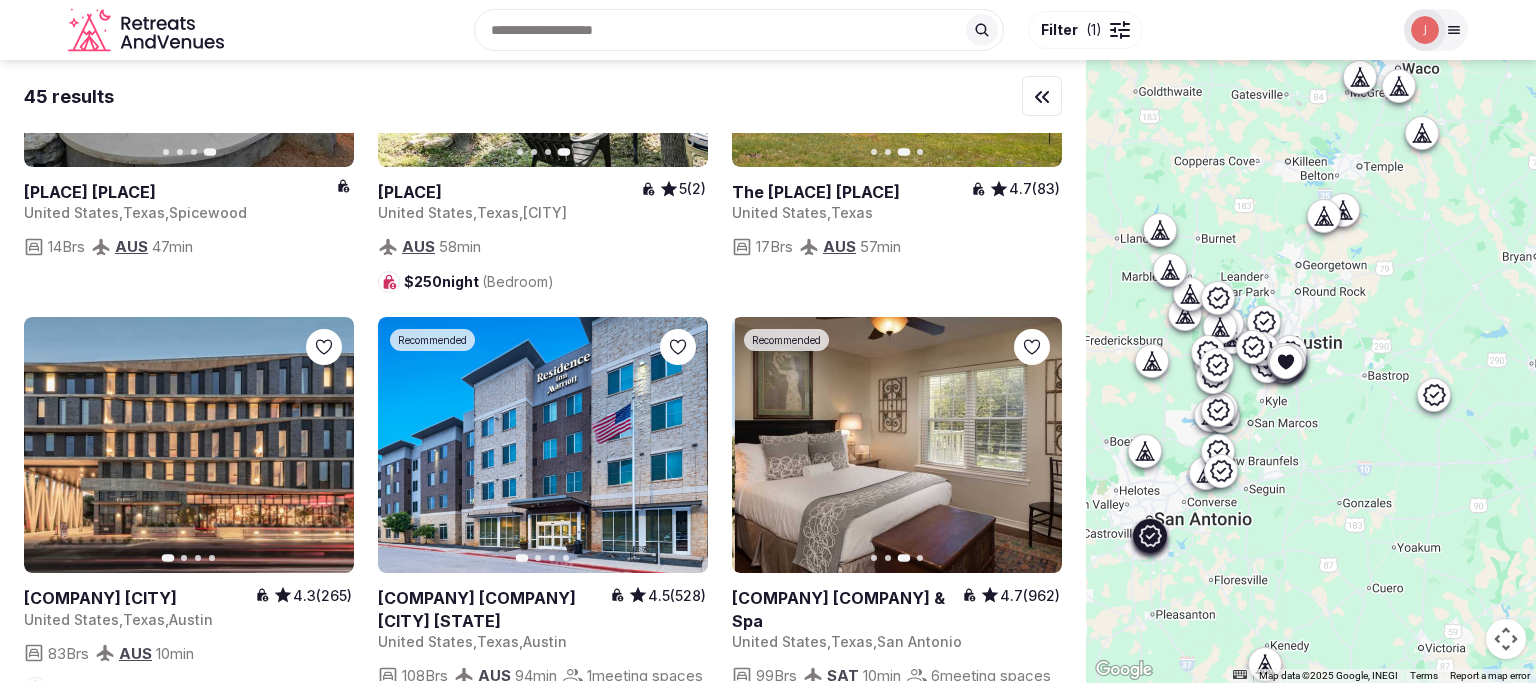 click 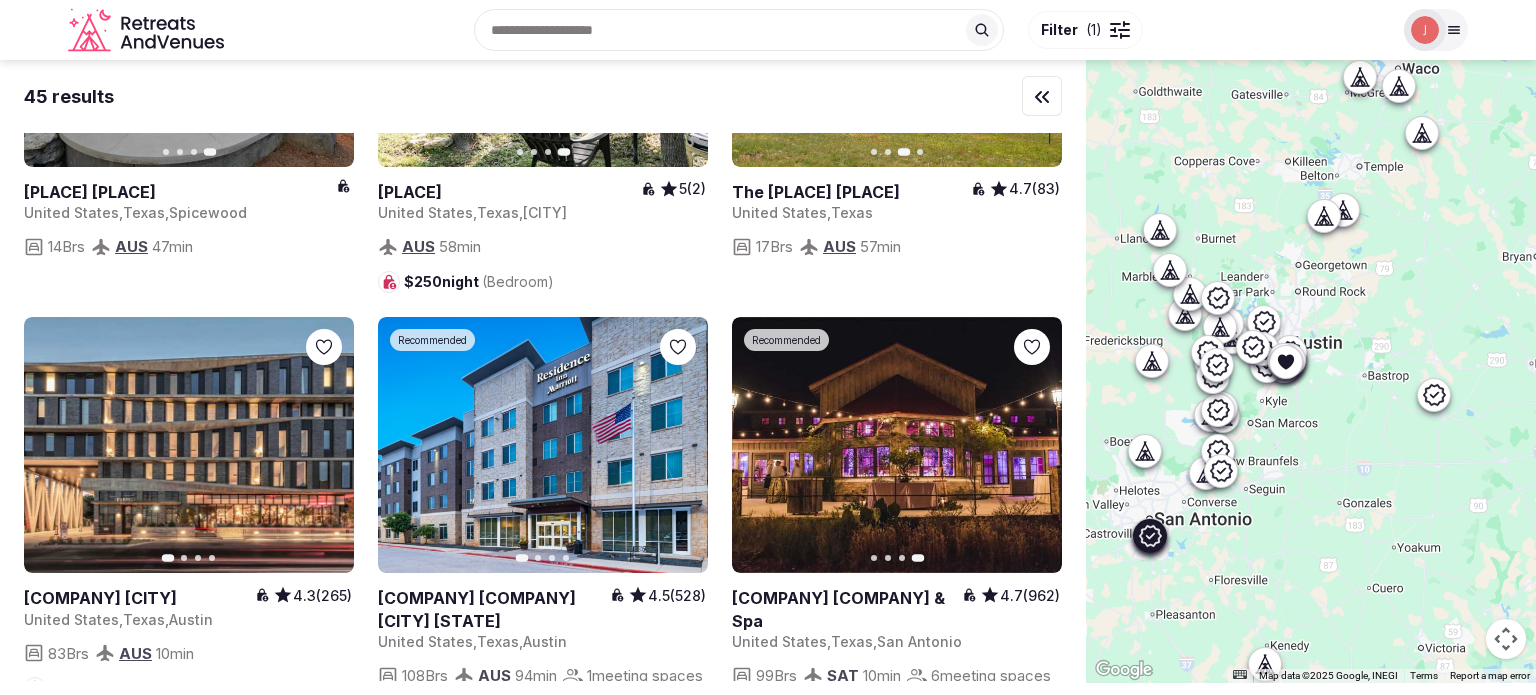 click 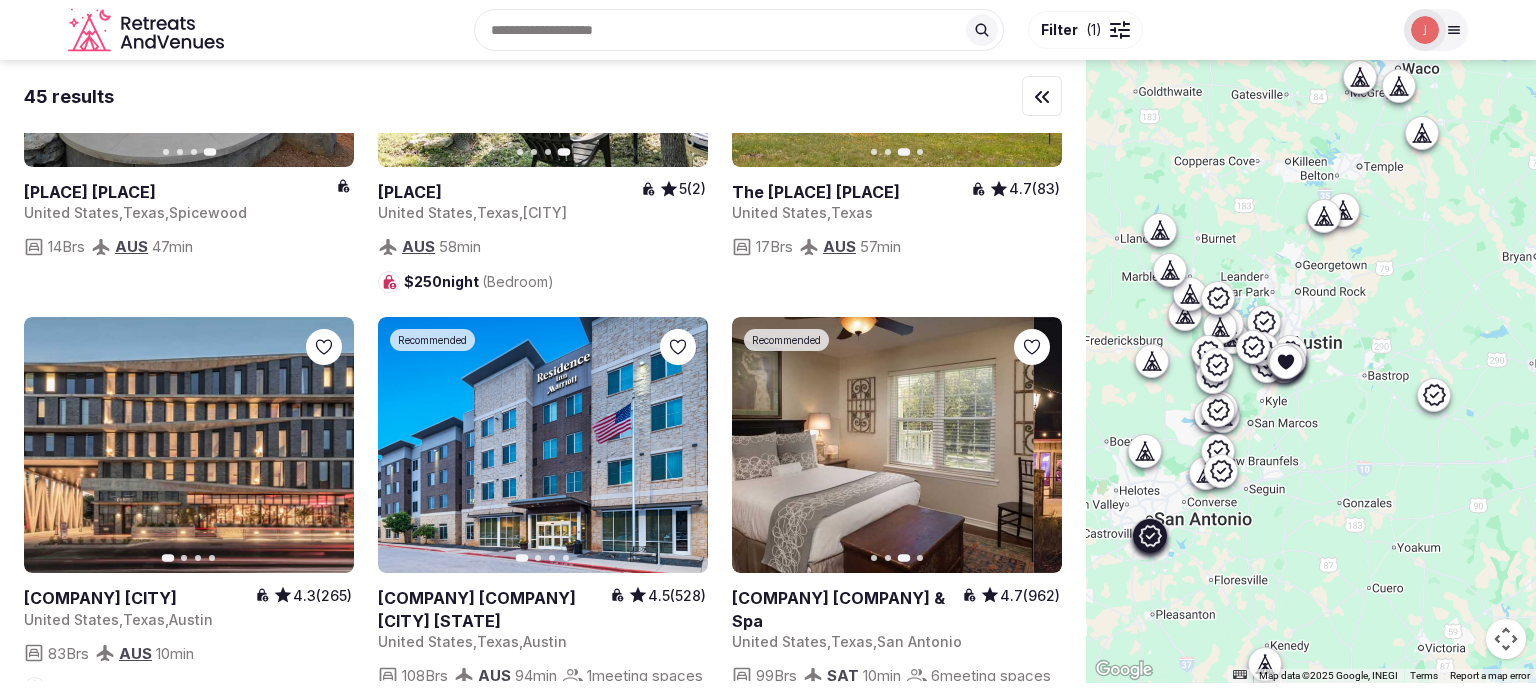 click 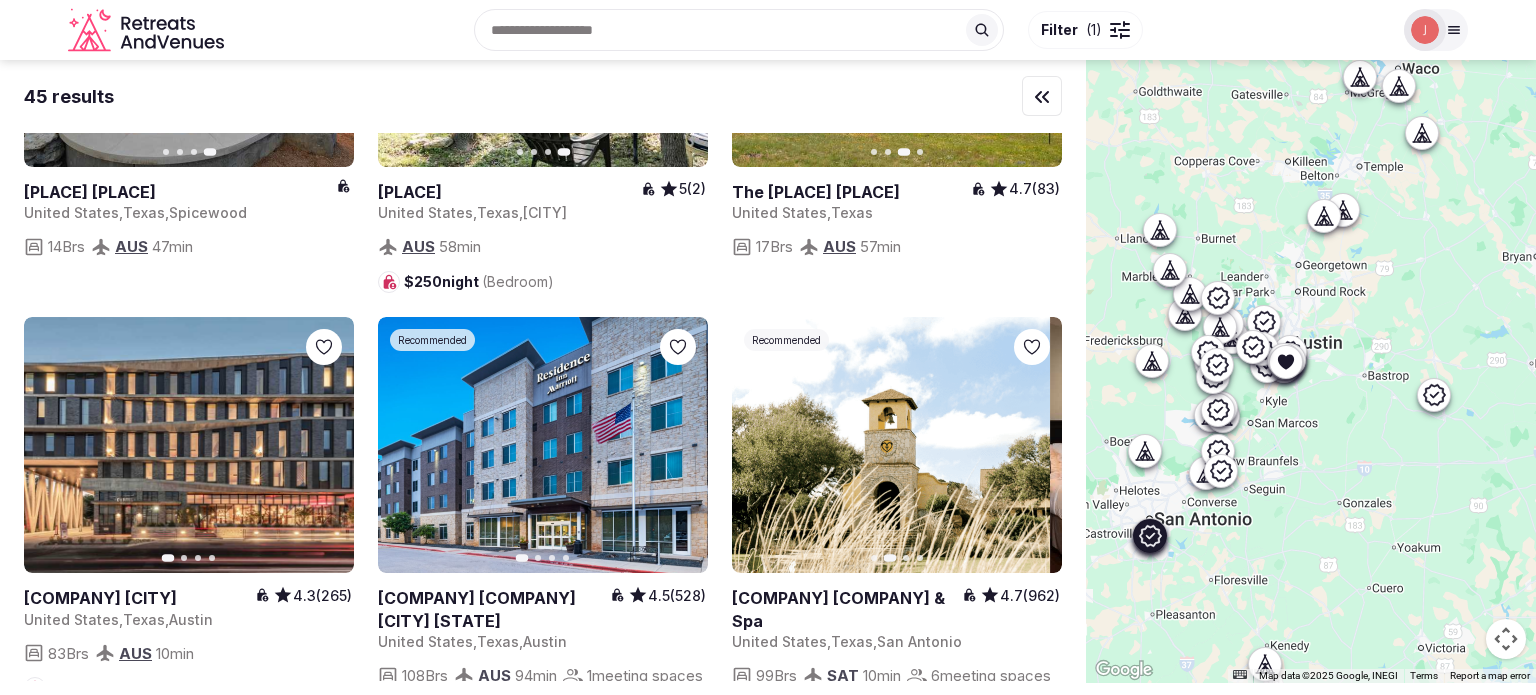 click 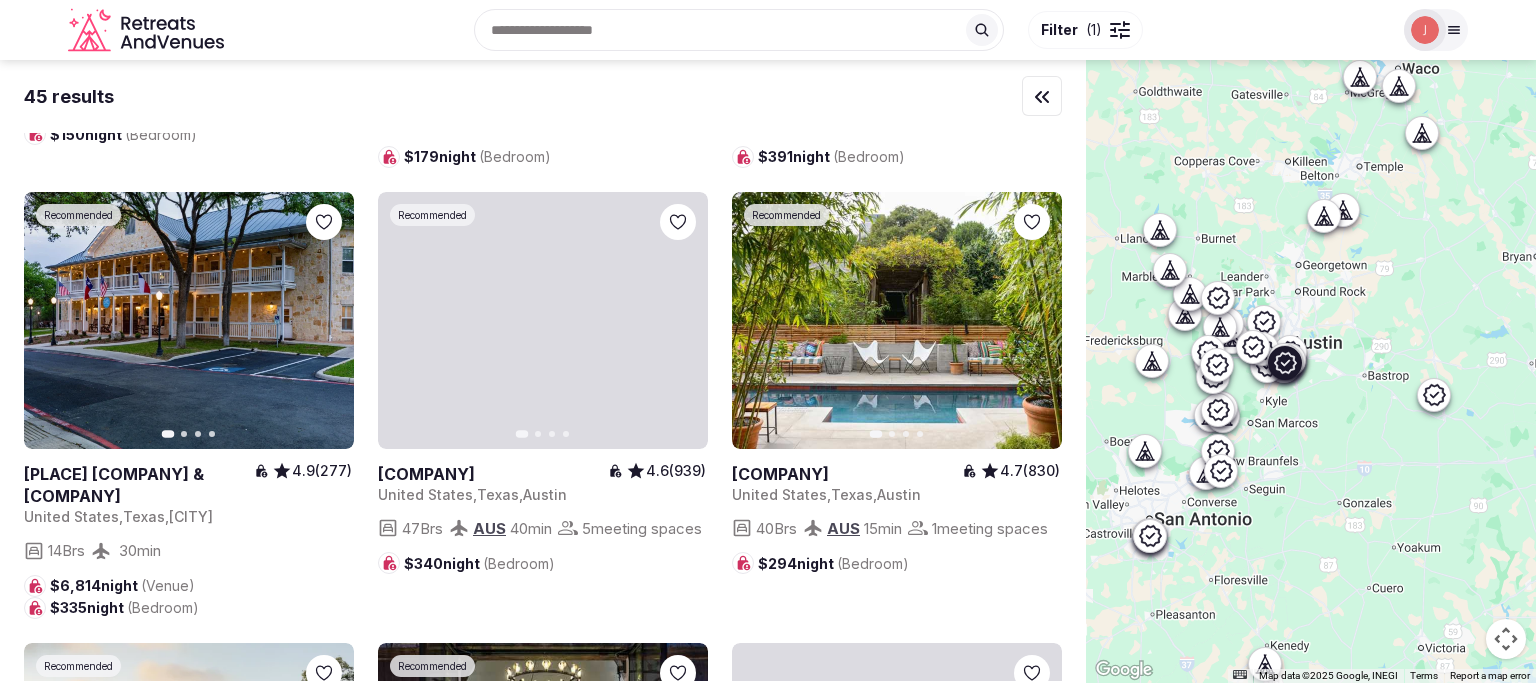 scroll, scrollTop: 1300, scrollLeft: 0, axis: vertical 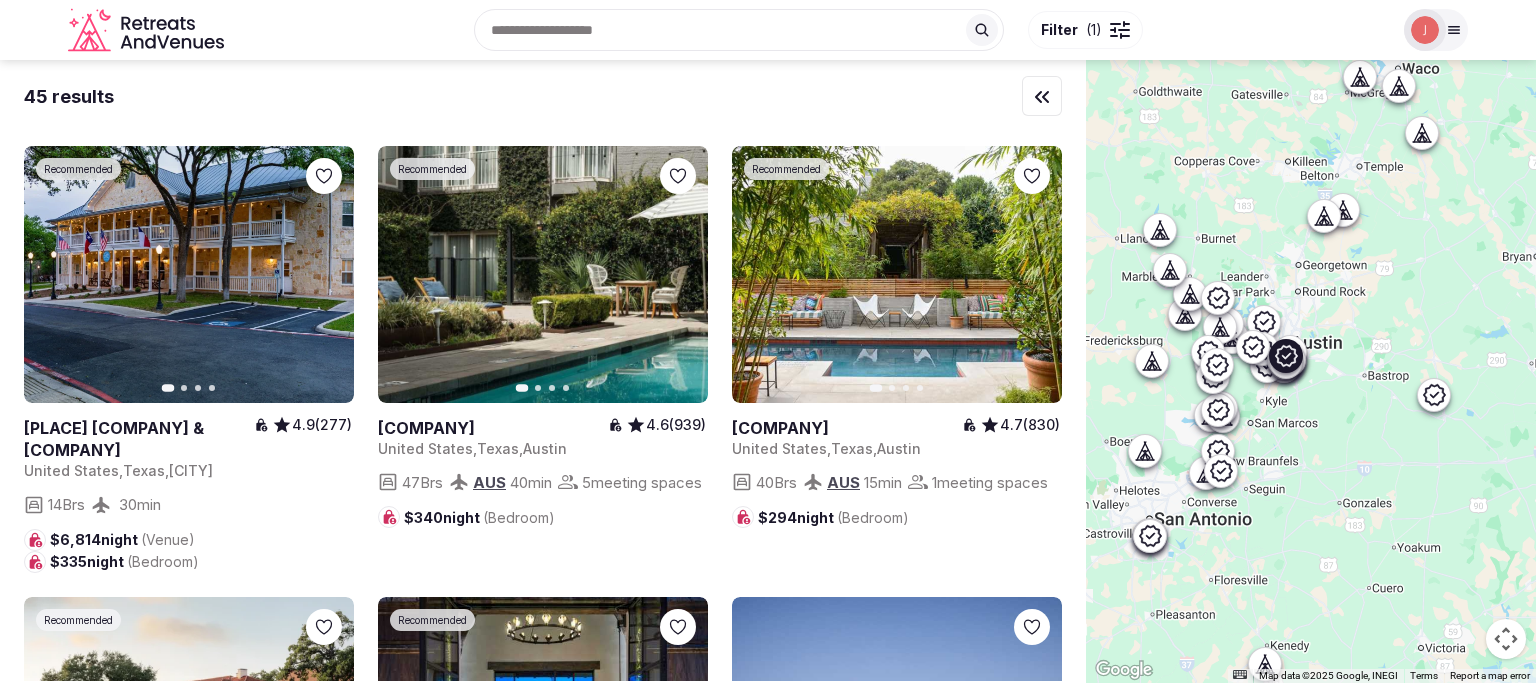click 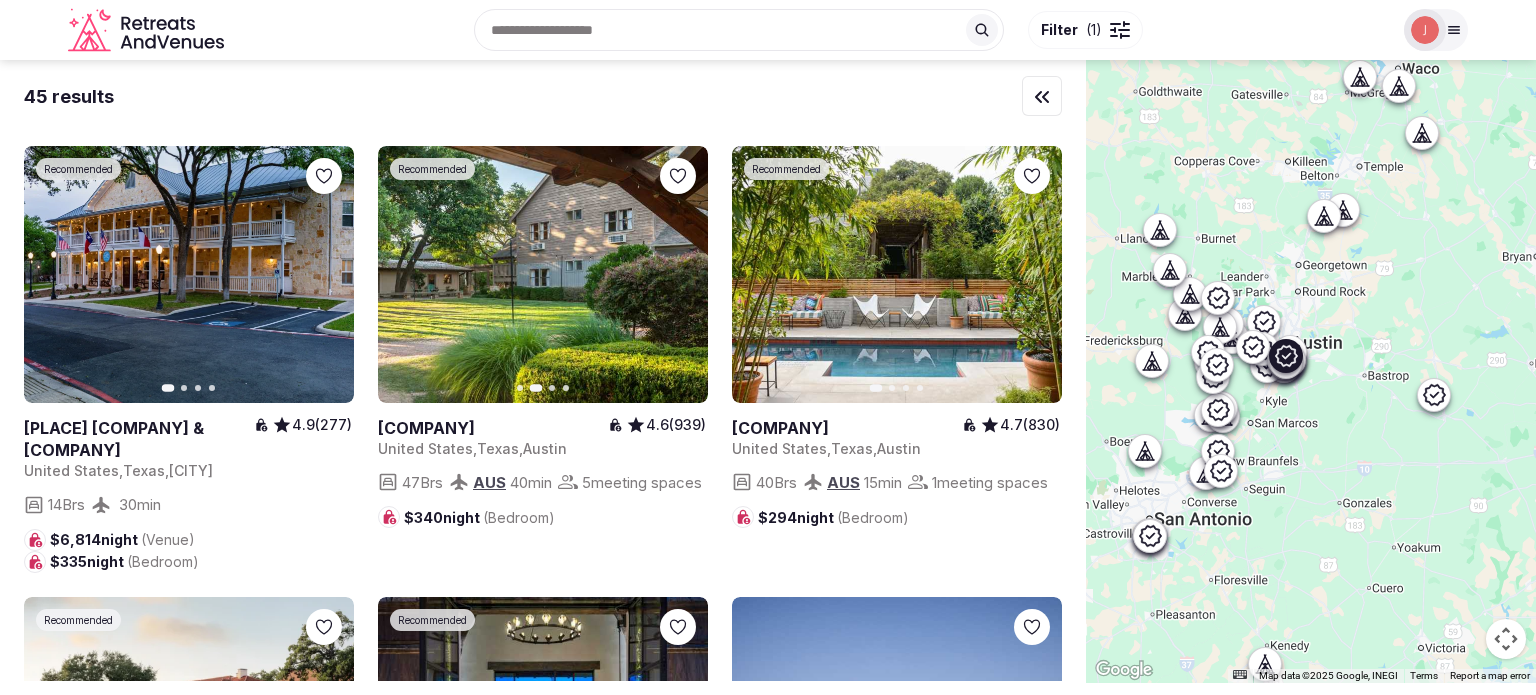 click 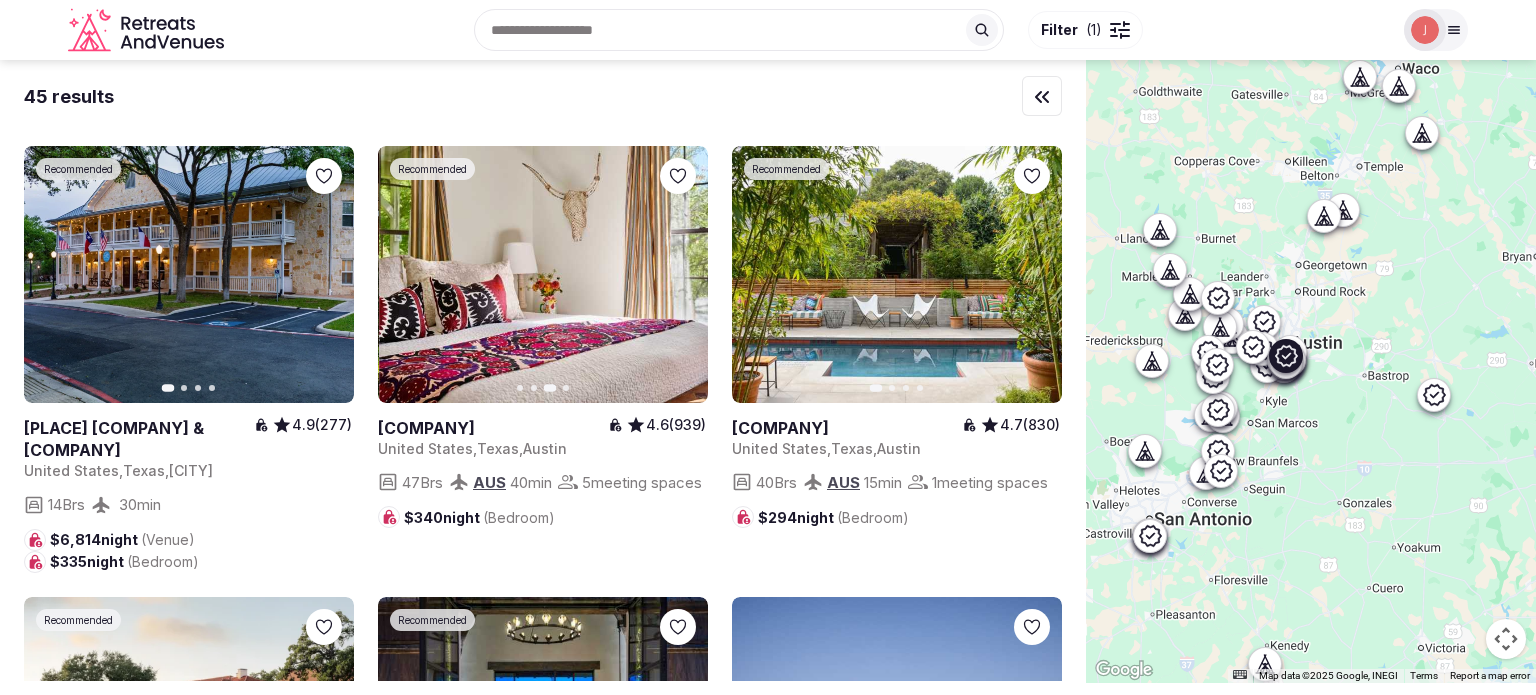 click 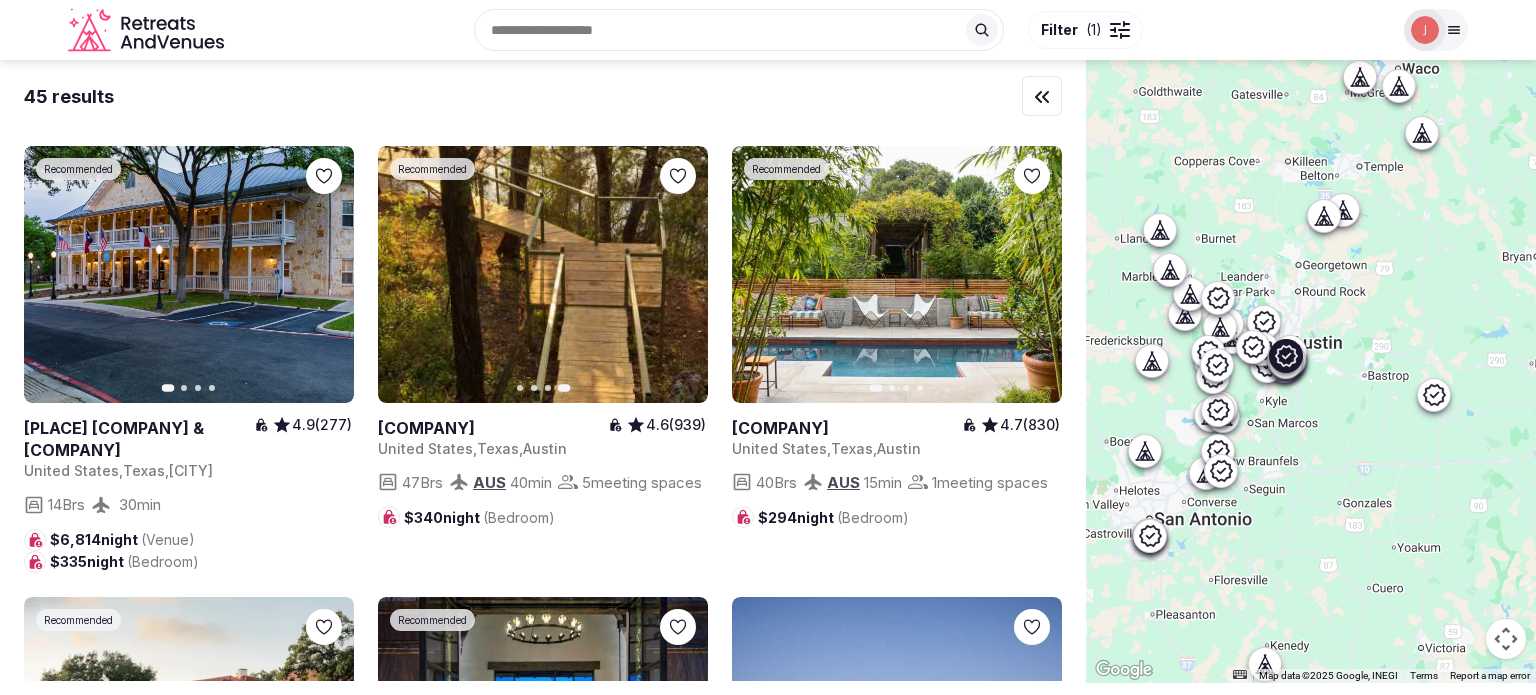 click at bounding box center (493, 428) 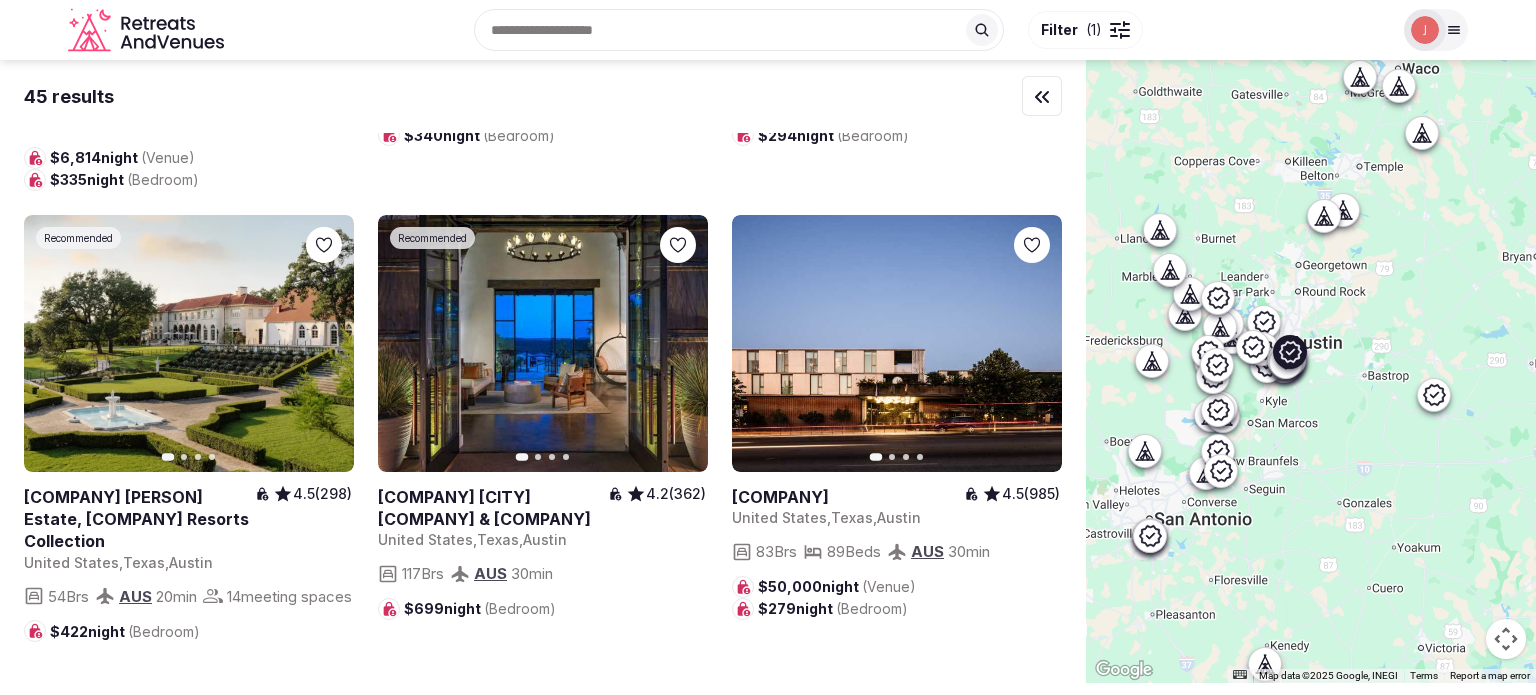 scroll, scrollTop: 1700, scrollLeft: 0, axis: vertical 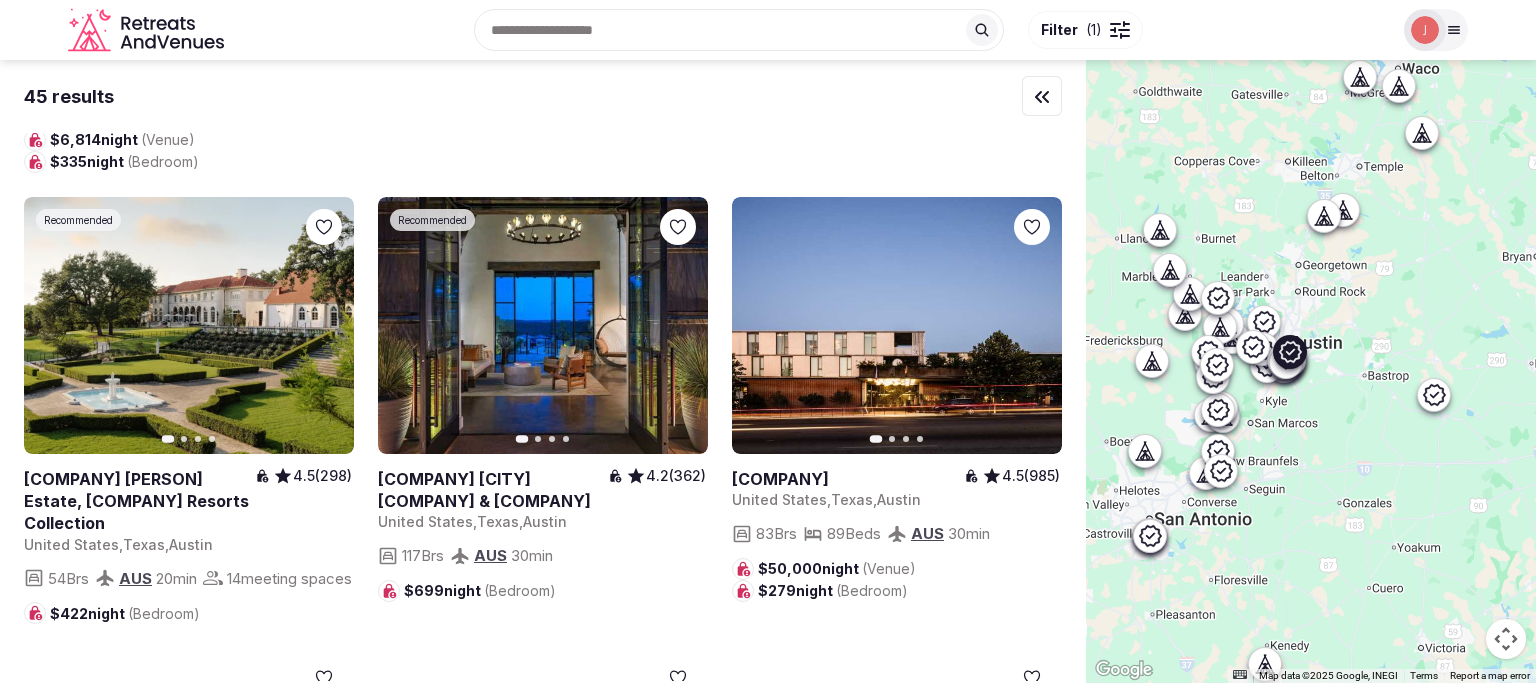click at bounding box center (139, 501) 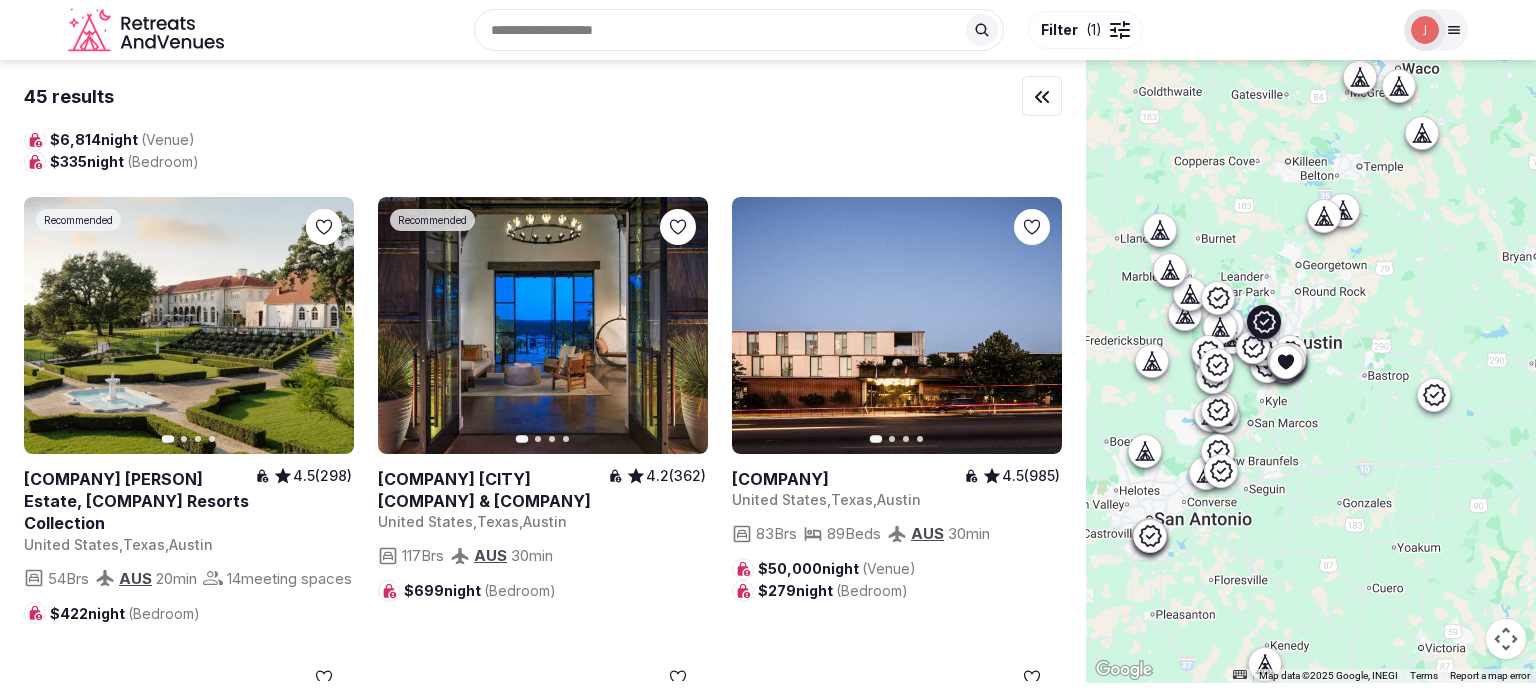 click 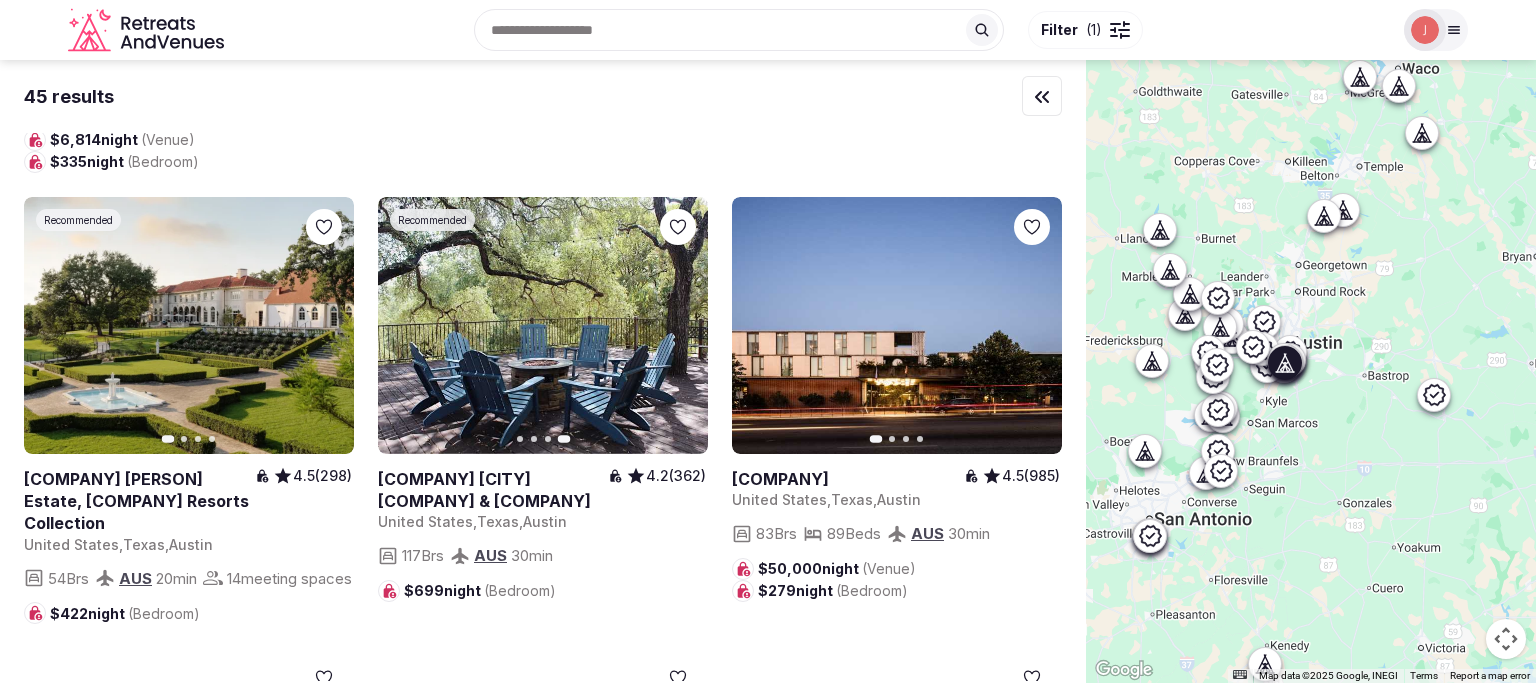 click 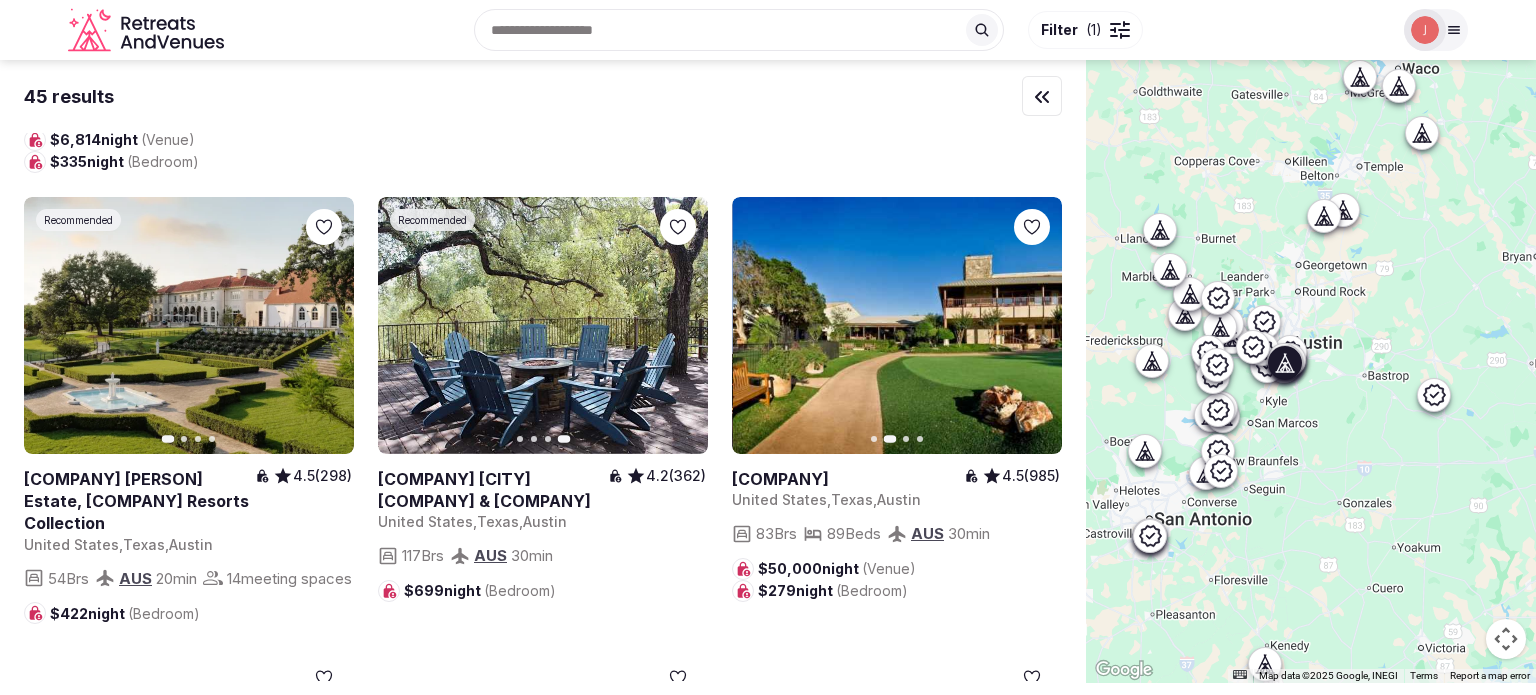 click 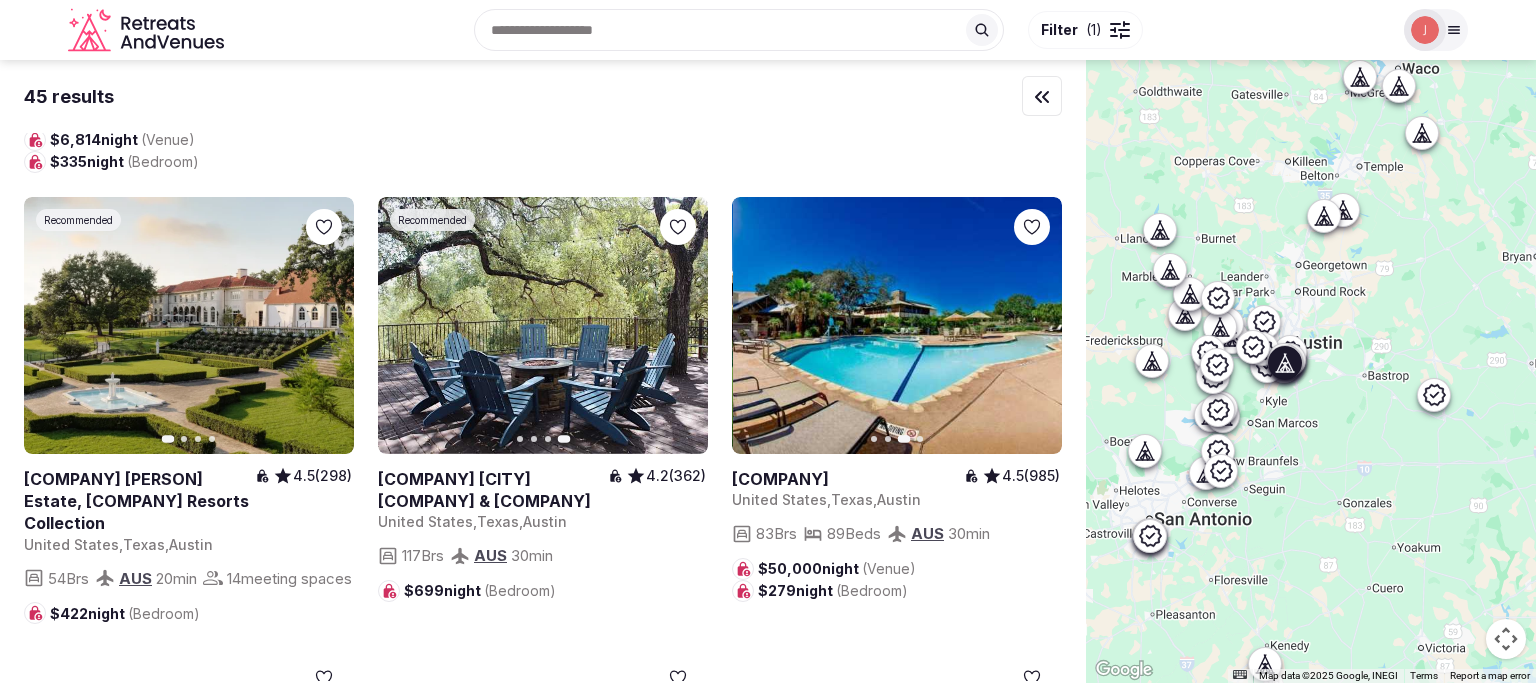 click 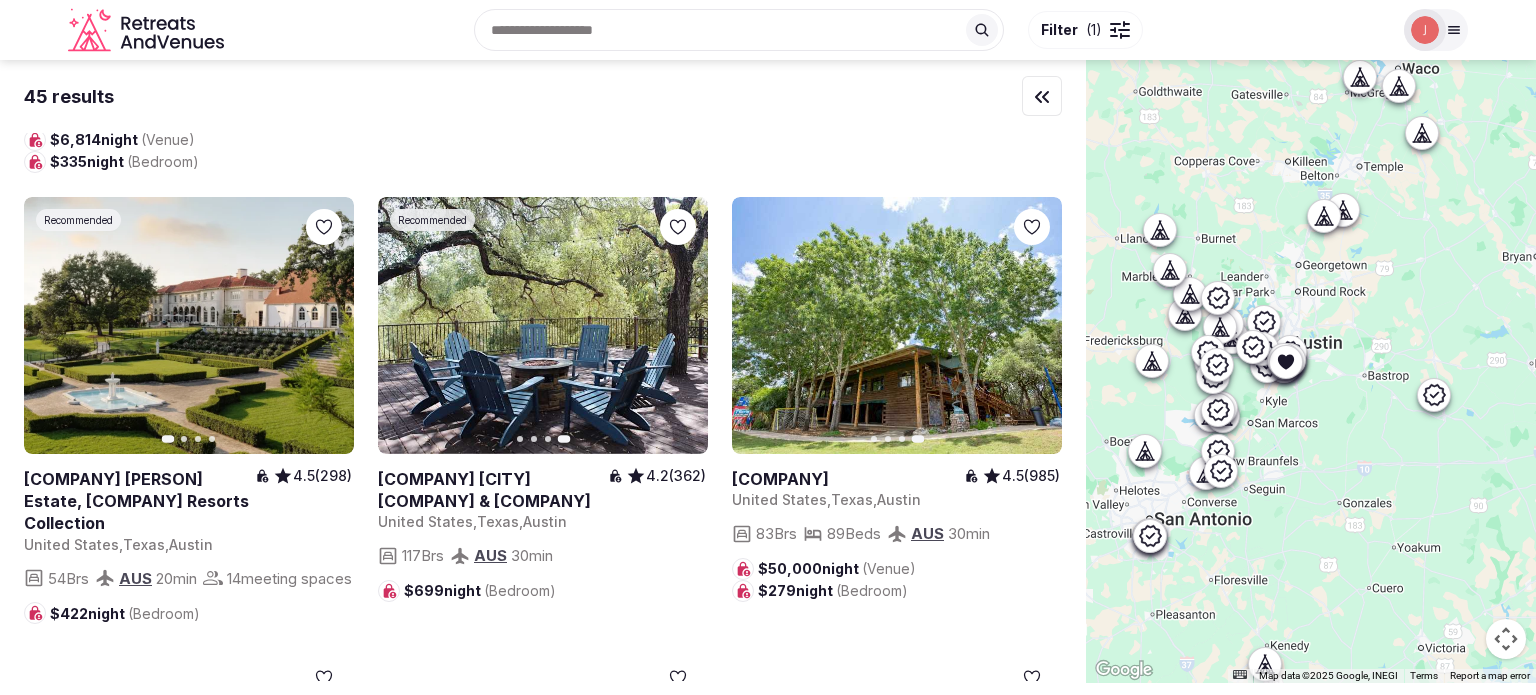click at bounding box center (848, 479) 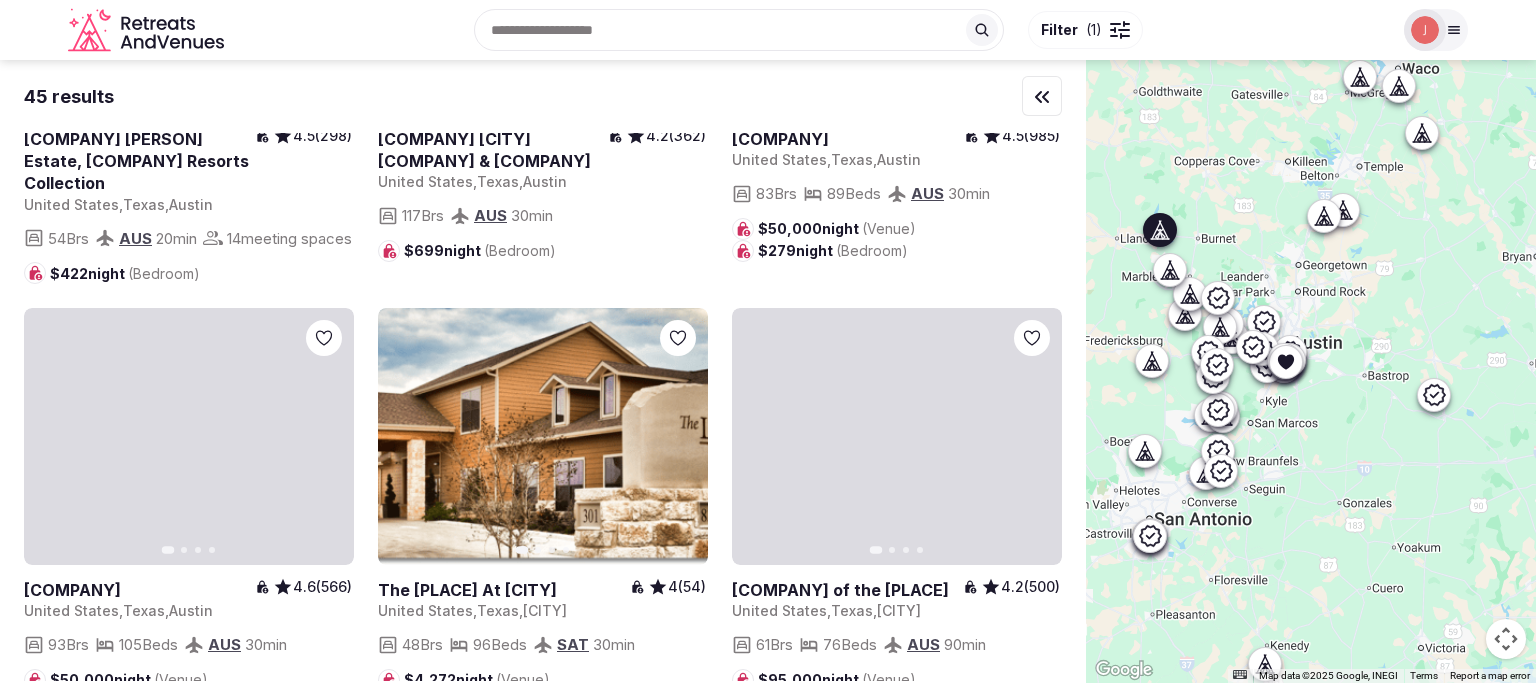 scroll, scrollTop: 2100, scrollLeft: 0, axis: vertical 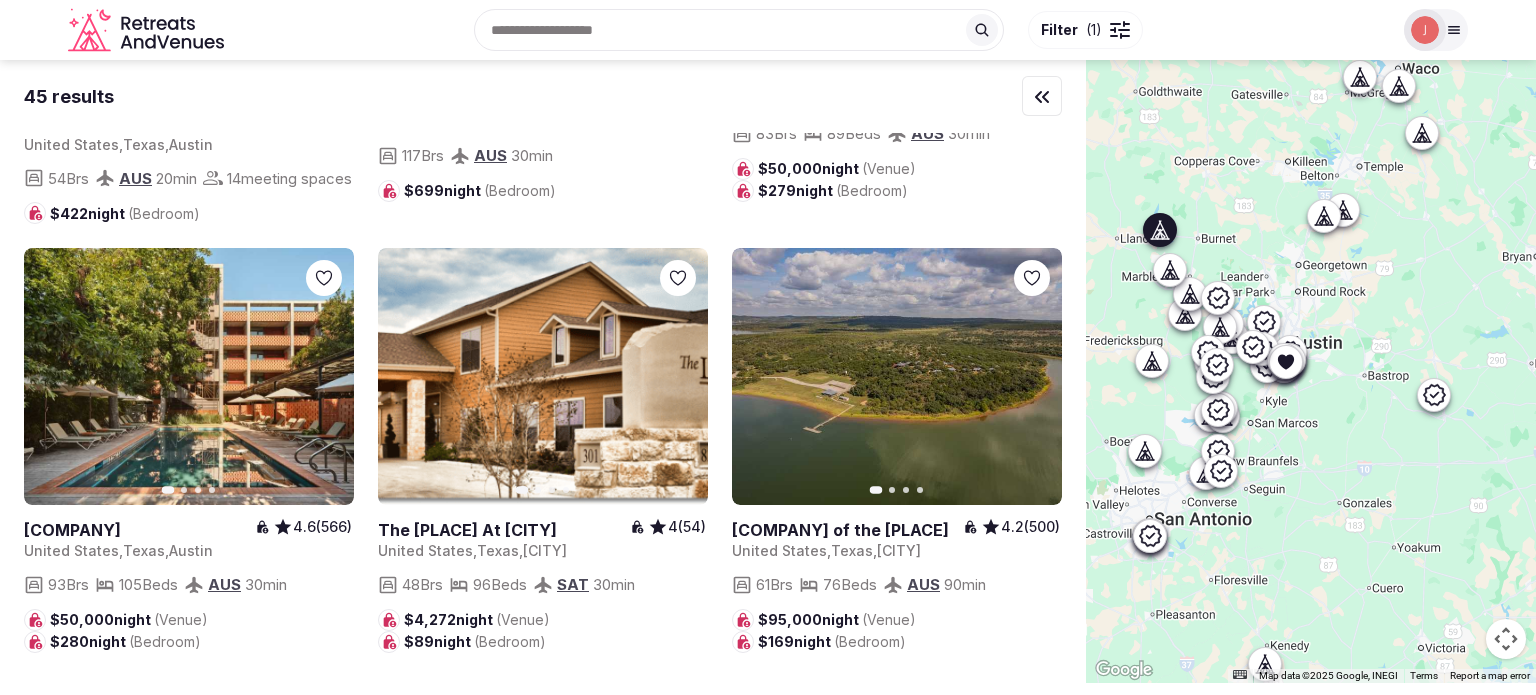 click on "Next slide" at bounding box center [1034, 377] 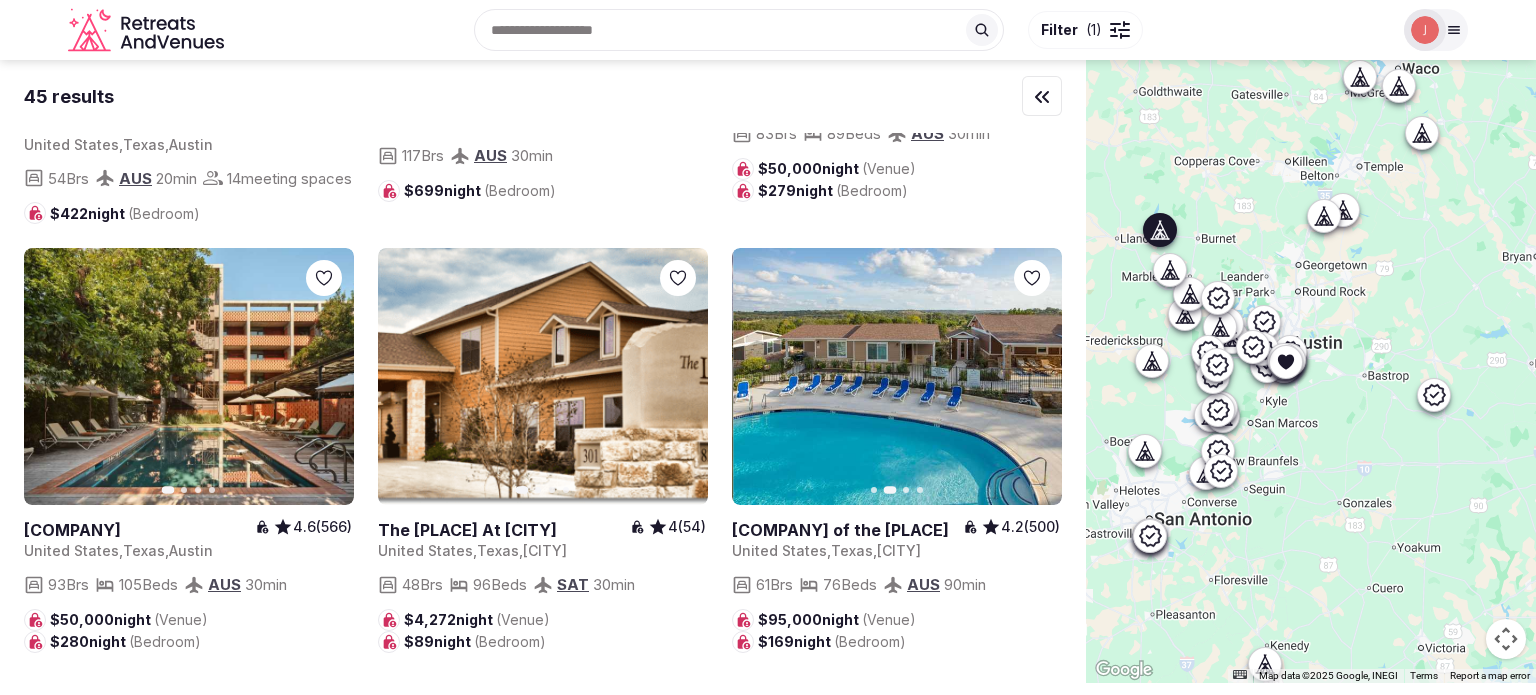 click on "Next slide" at bounding box center [1034, 377] 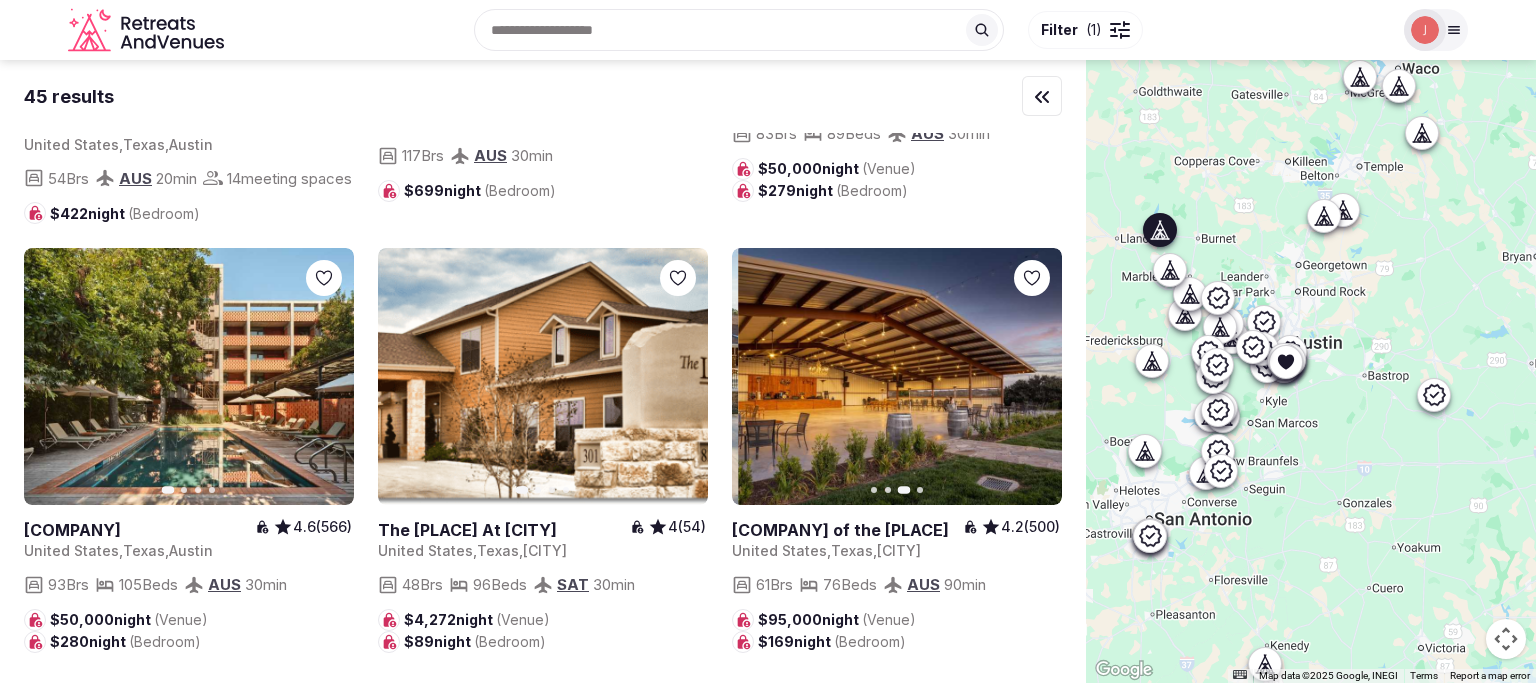 click on "Next slide" at bounding box center (1034, 377) 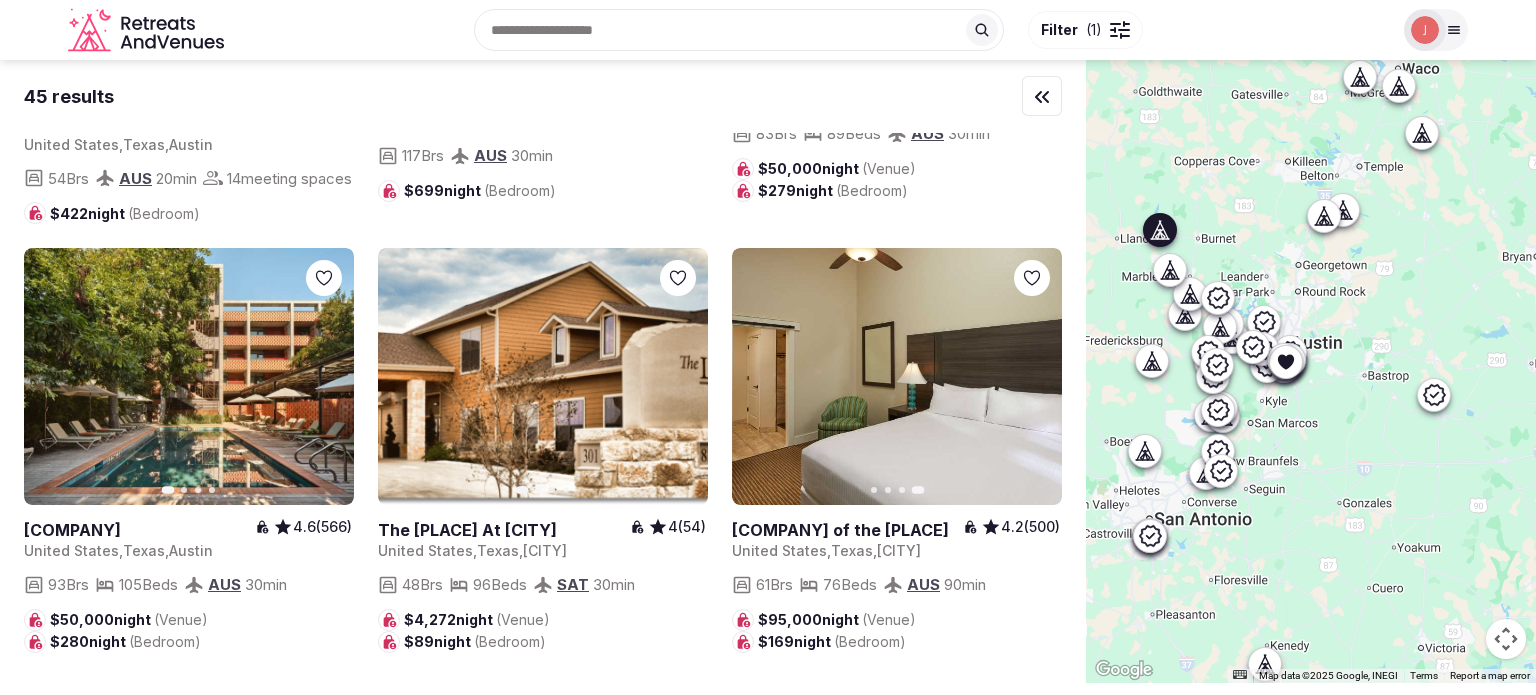 click at bounding box center (847, 530) 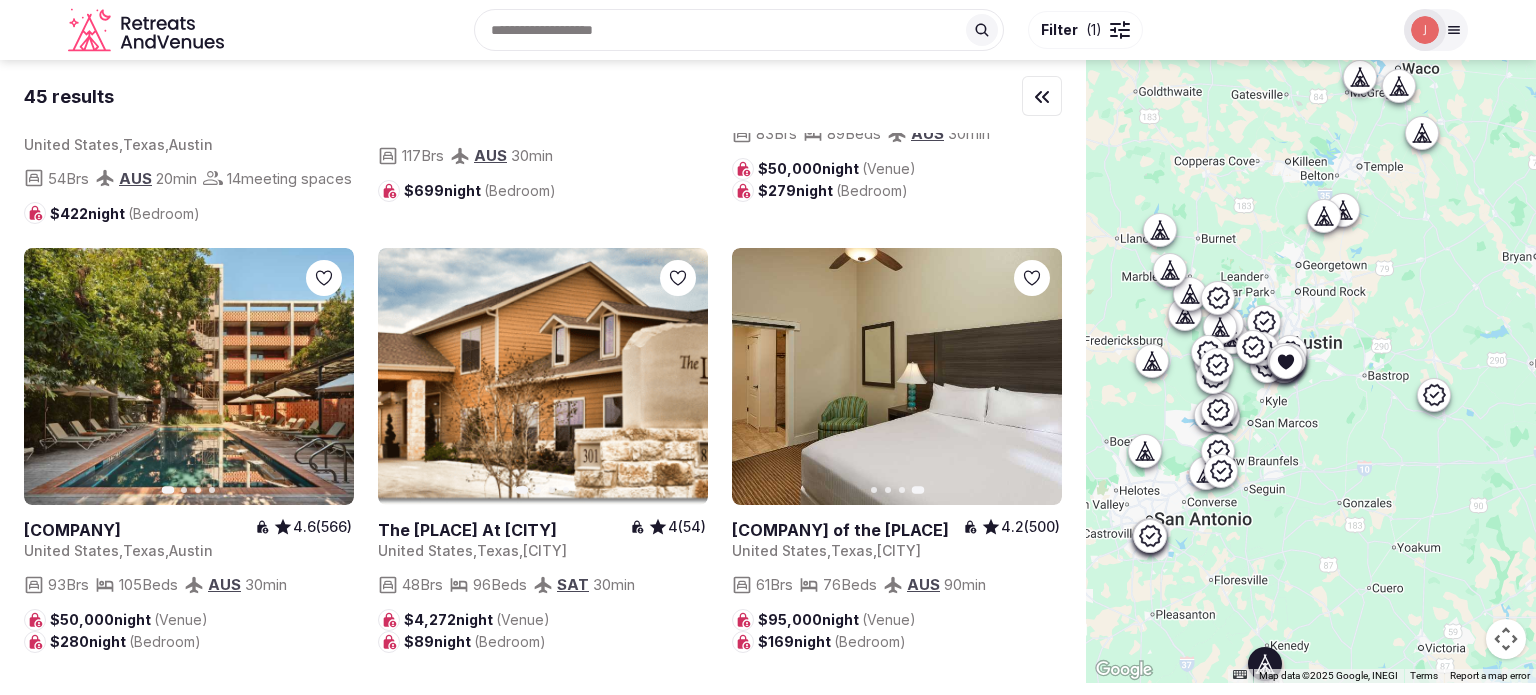 click 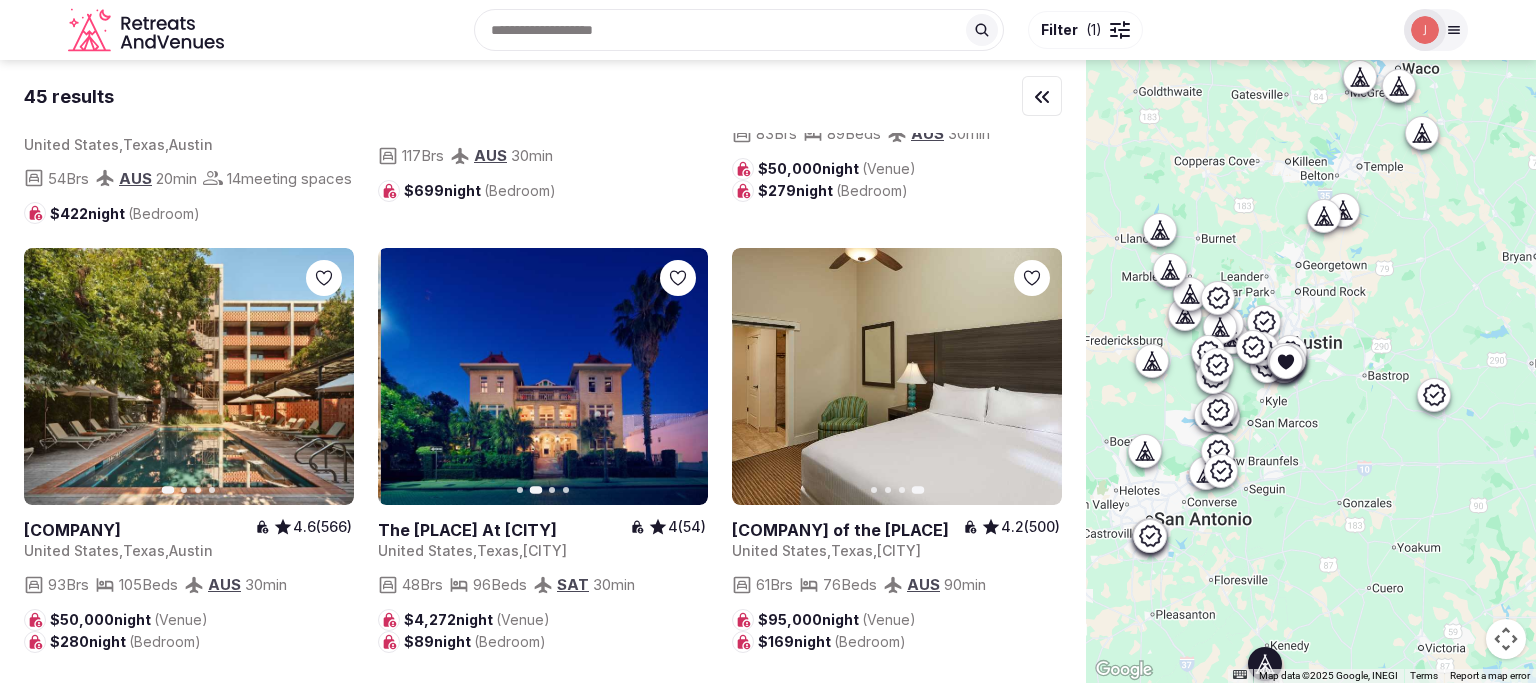 click 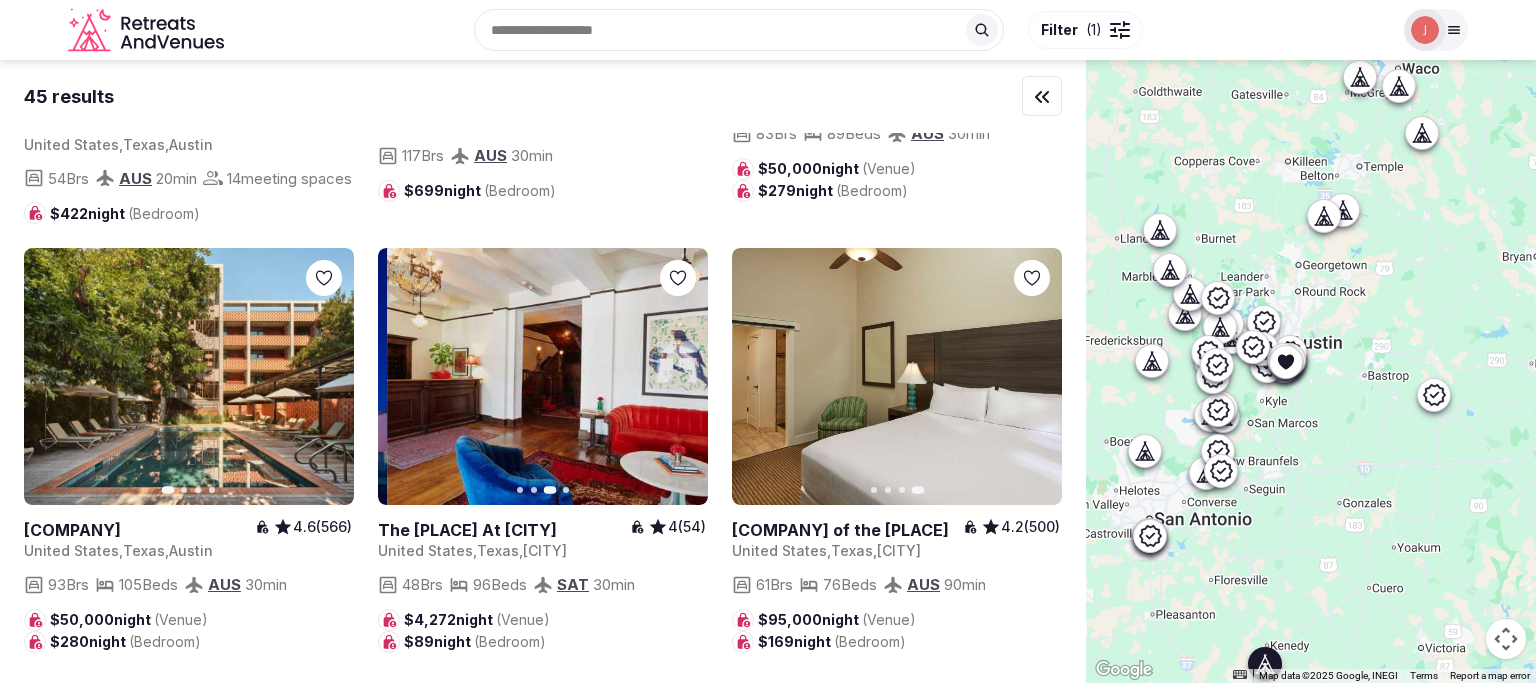 click 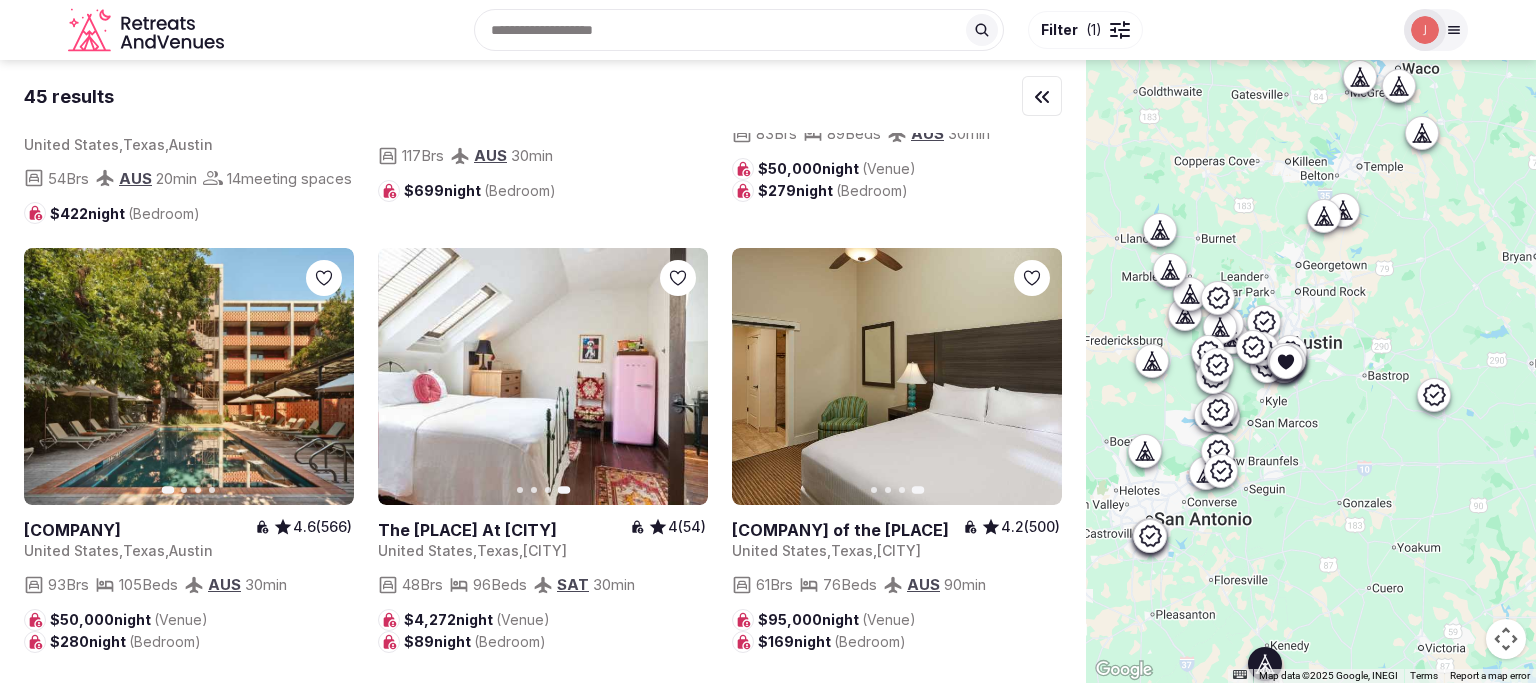 click at bounding box center (504, 530) 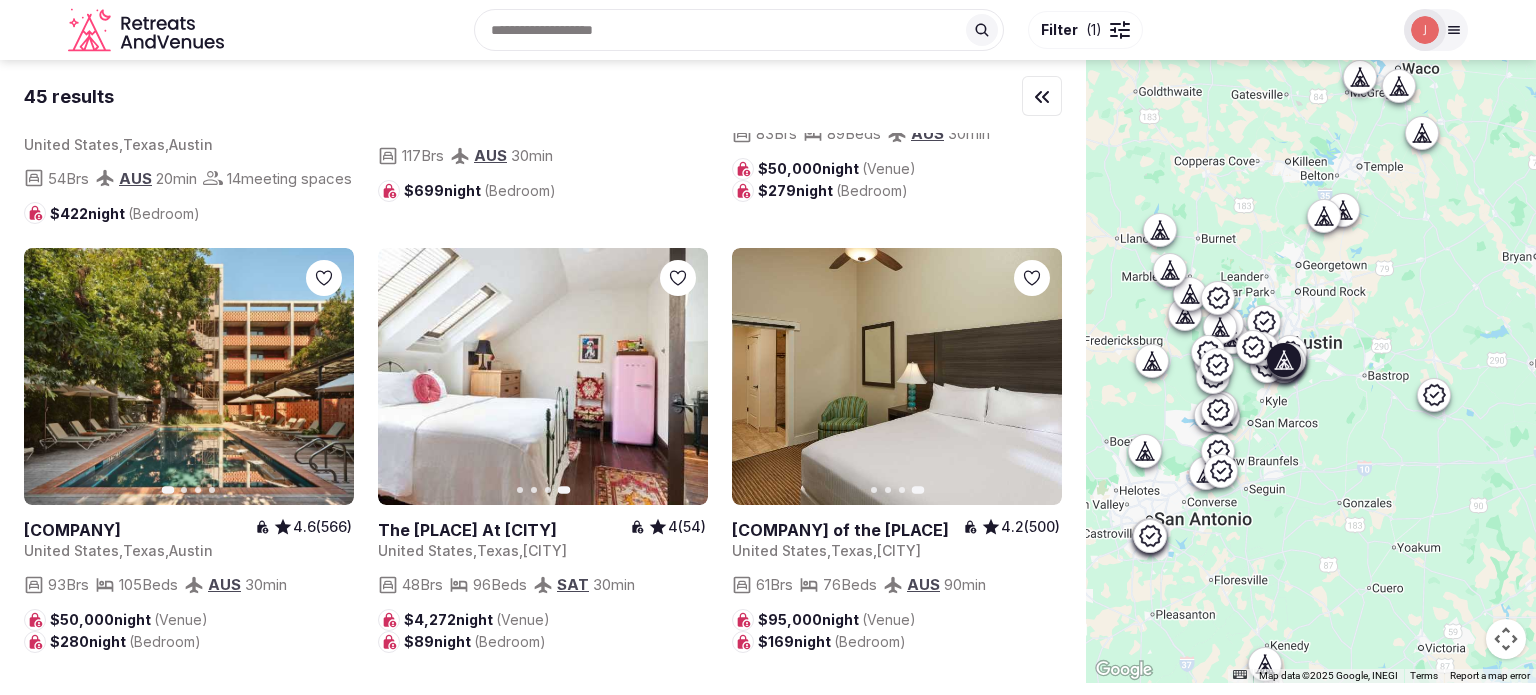 click 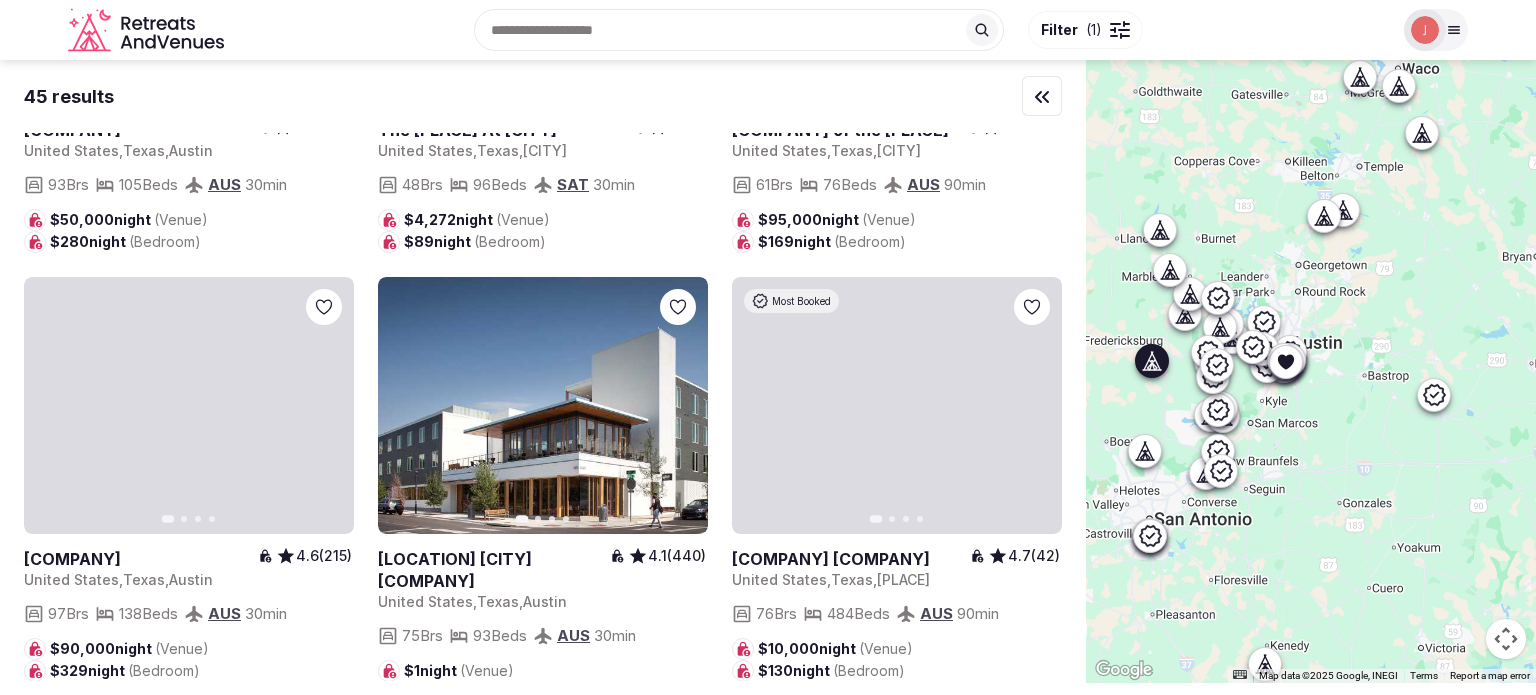 scroll, scrollTop: 2900, scrollLeft: 0, axis: vertical 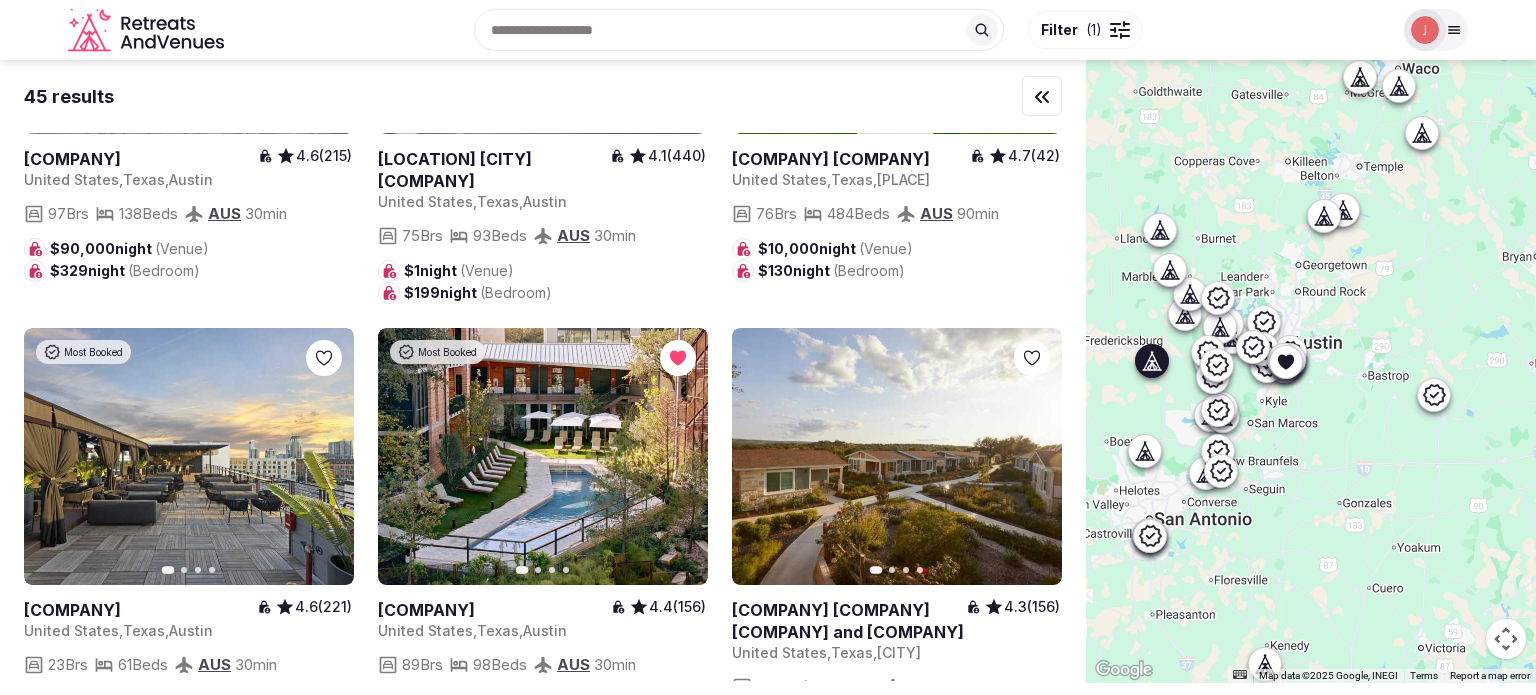 click 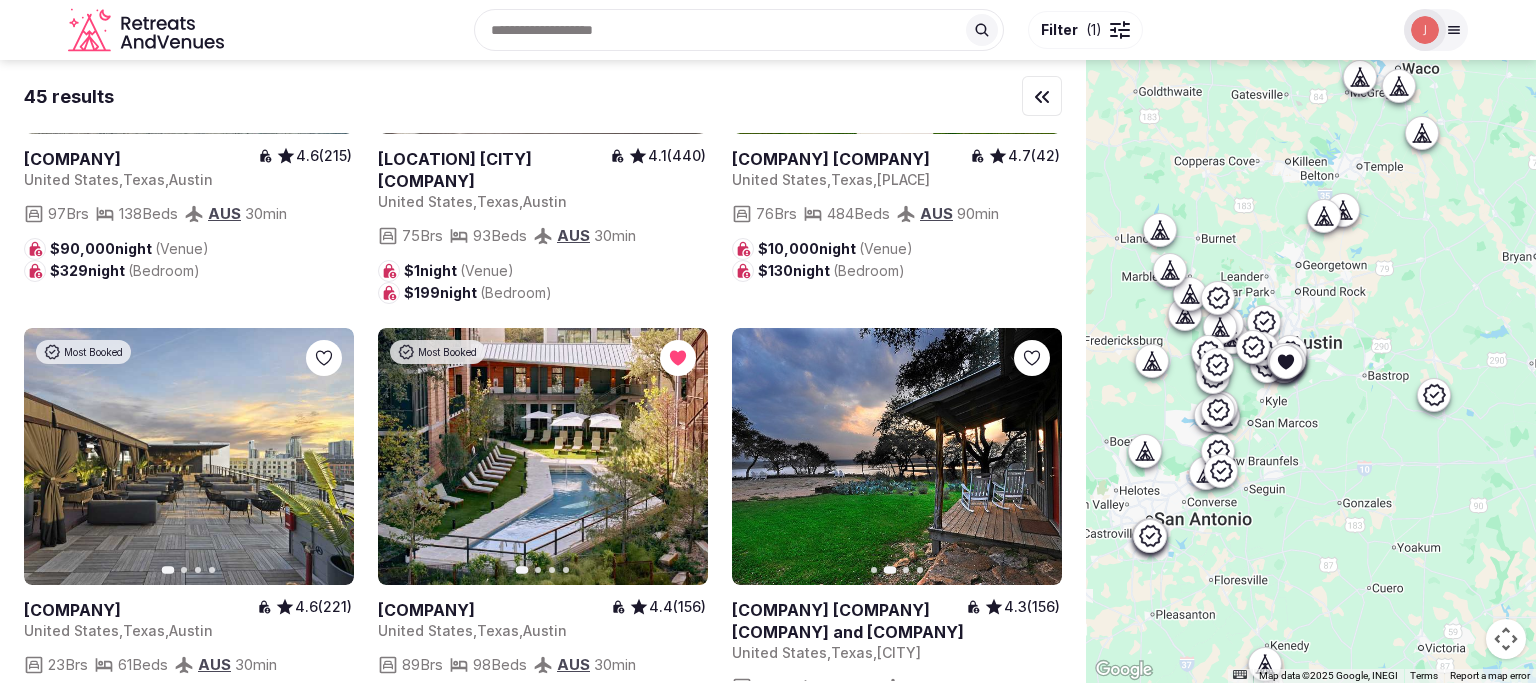 click on "Next slide" at bounding box center [1034, 456] 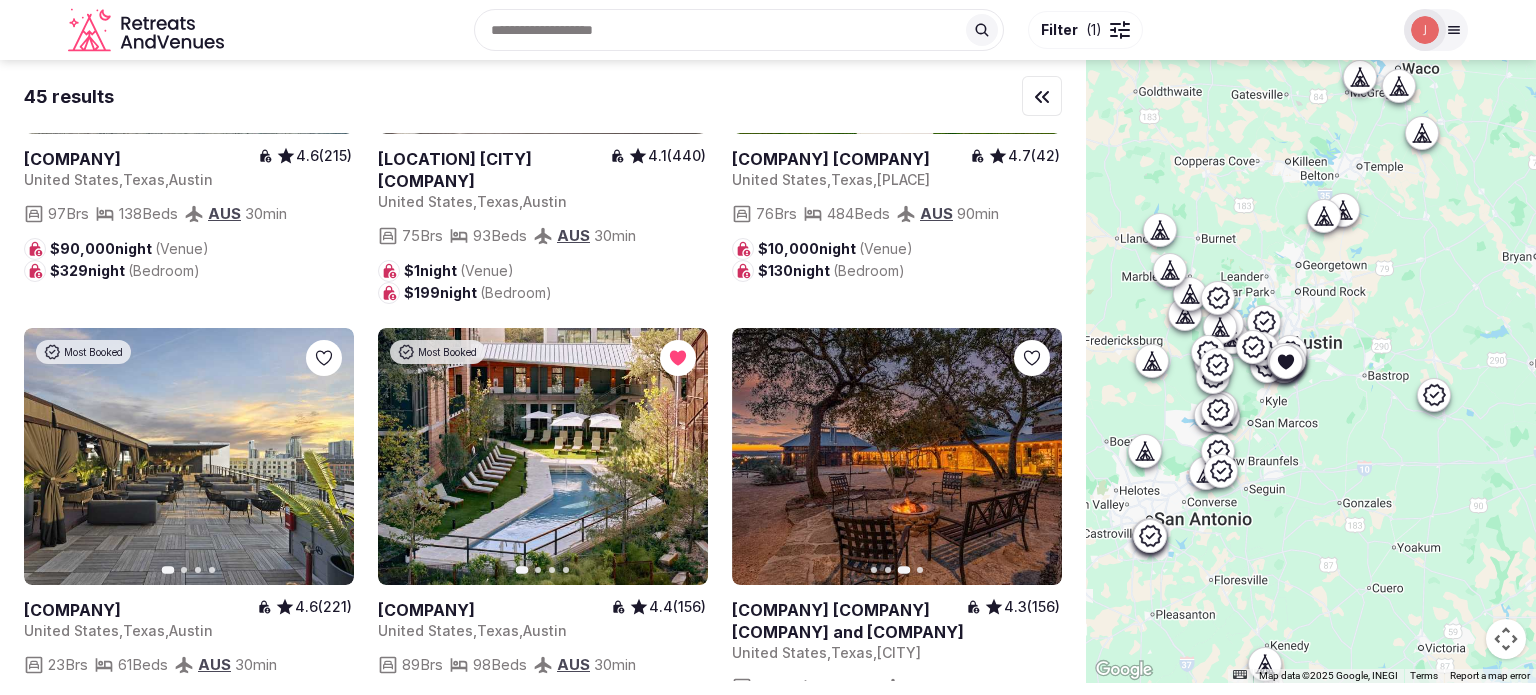 click on "Next slide" at bounding box center (1034, 456) 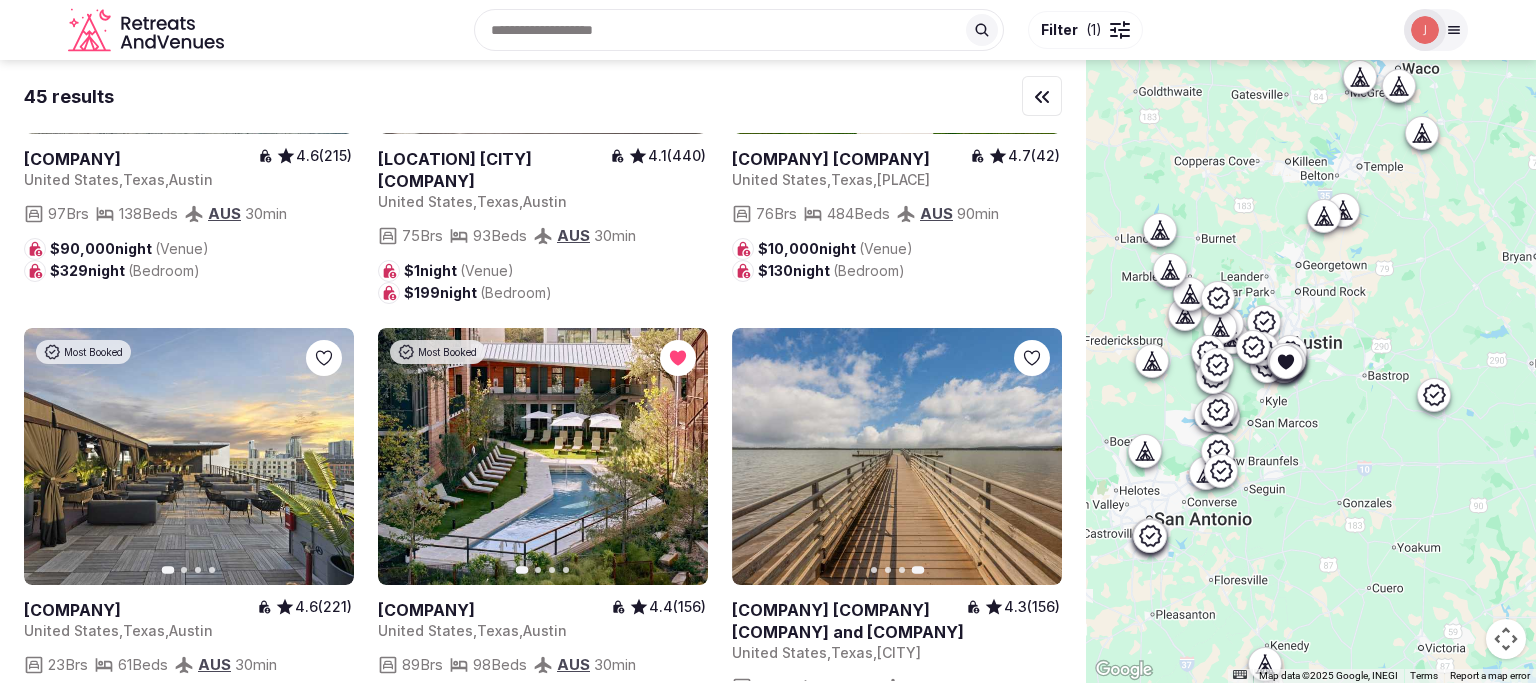 click at bounding box center (849, 621) 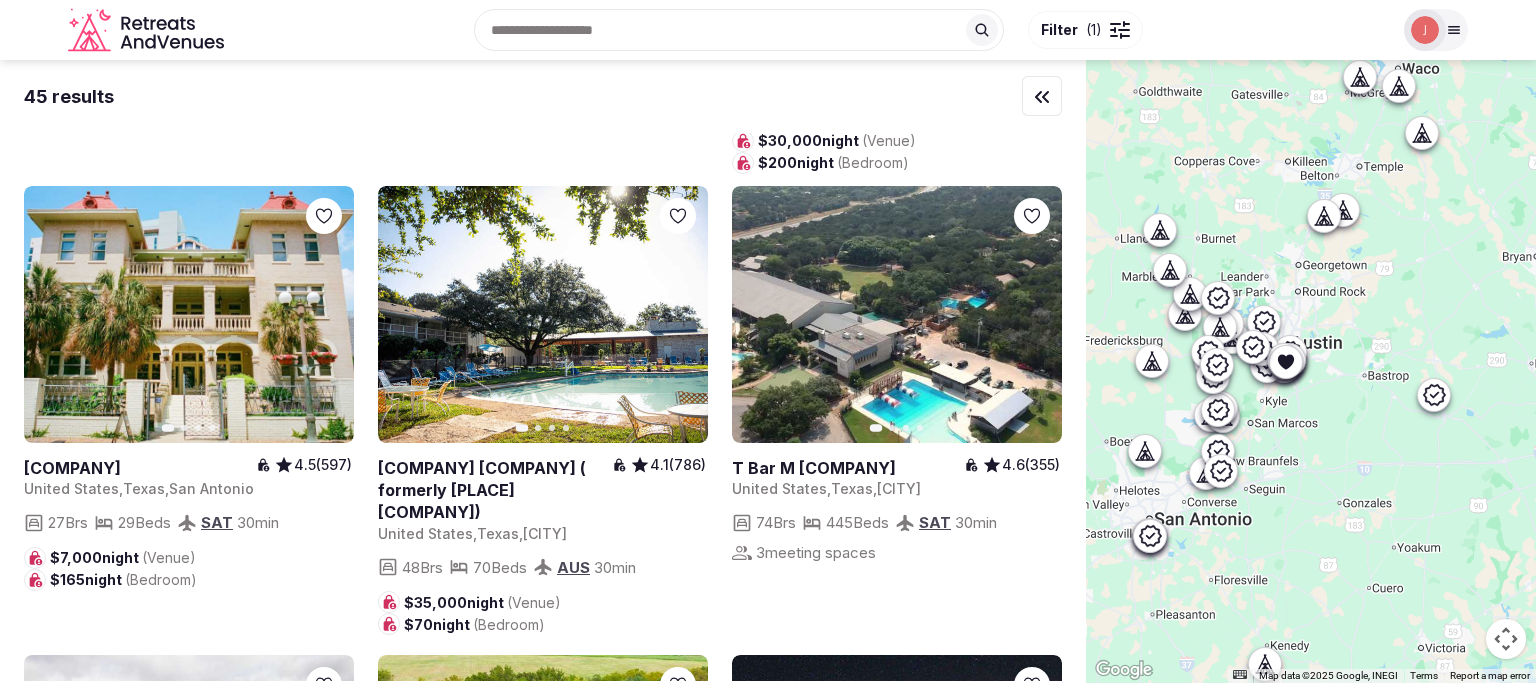 scroll, scrollTop: 3500, scrollLeft: 0, axis: vertical 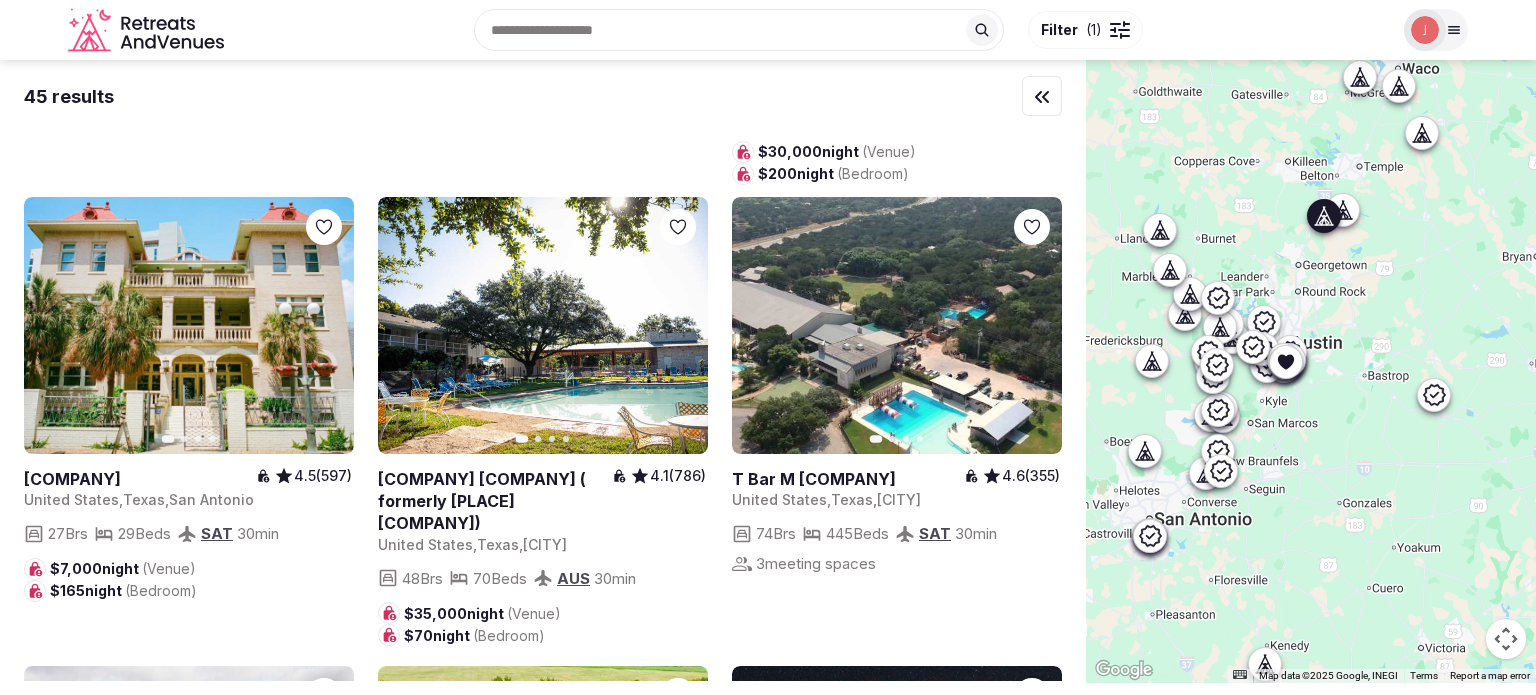 click 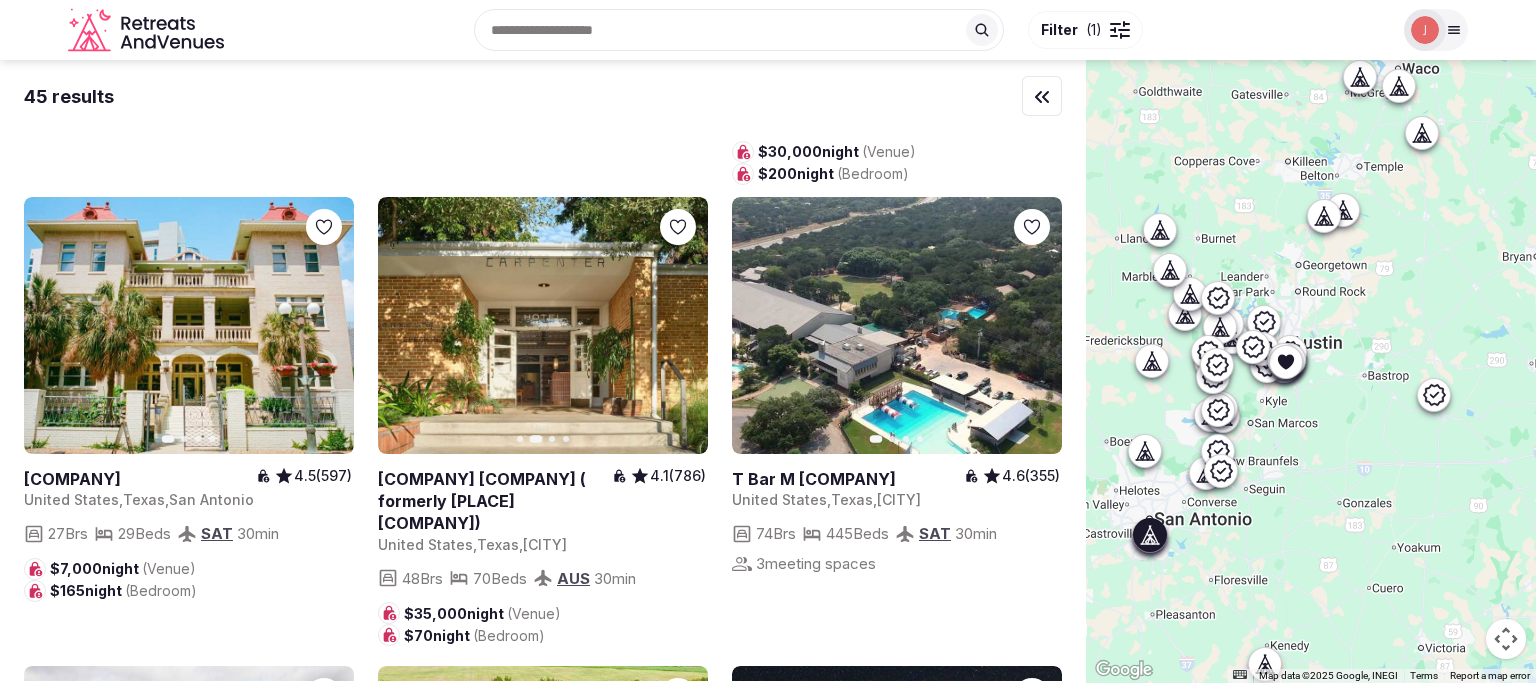 click on "Next slide" at bounding box center (326, 325) 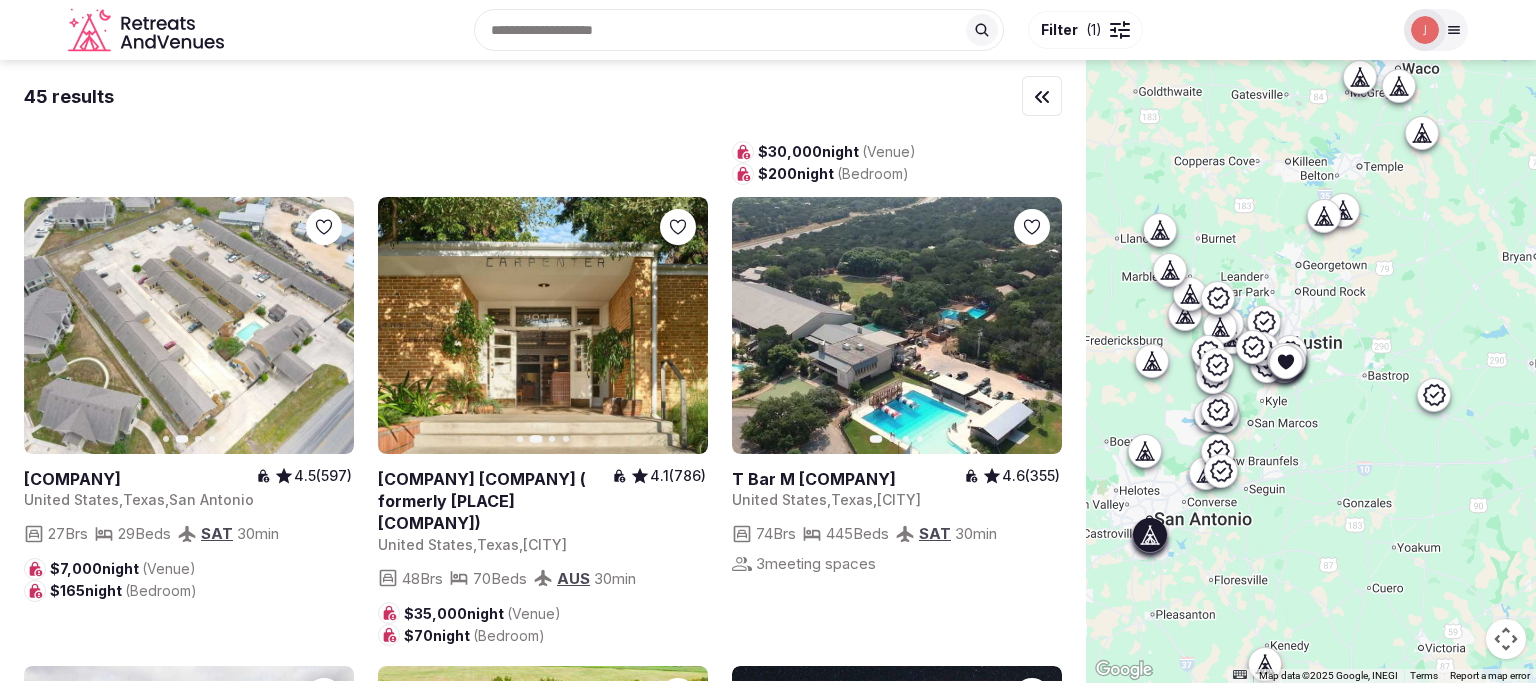 click 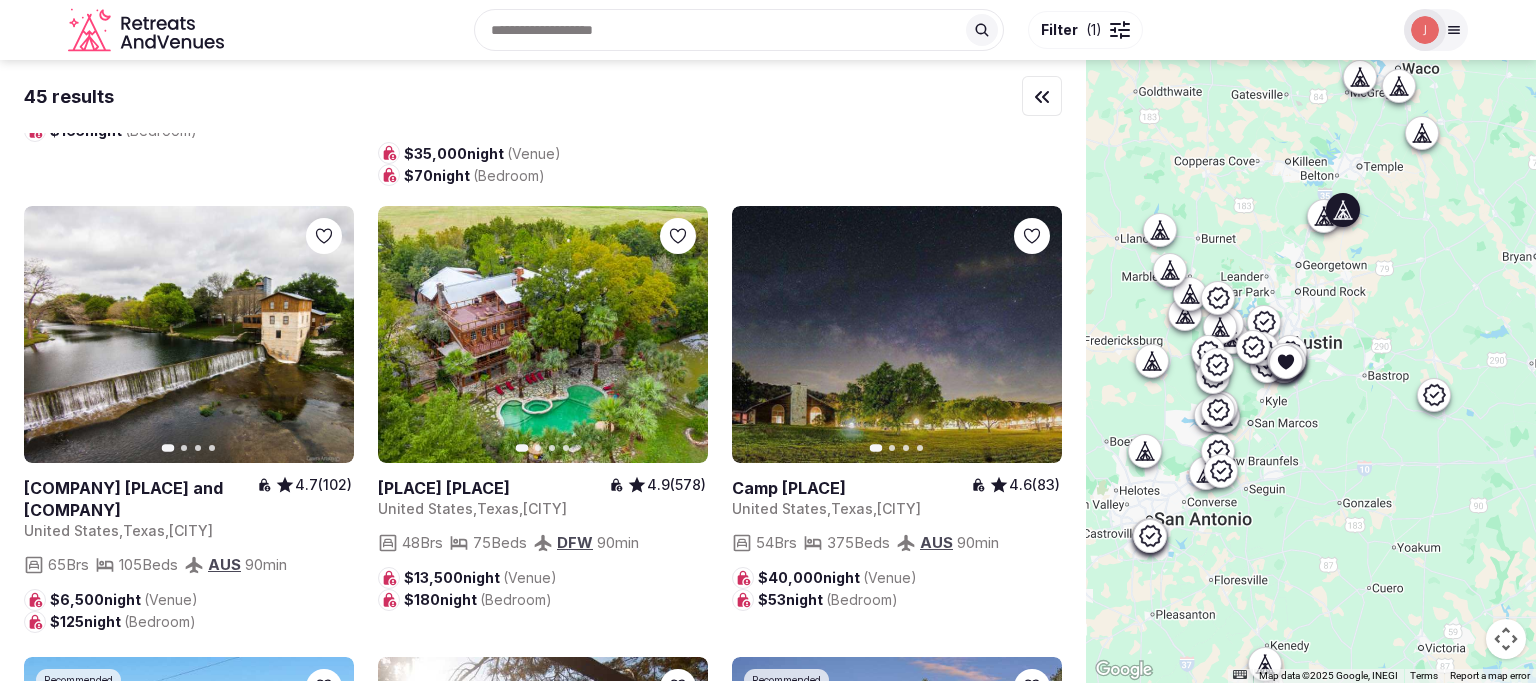 scroll, scrollTop: 4000, scrollLeft: 0, axis: vertical 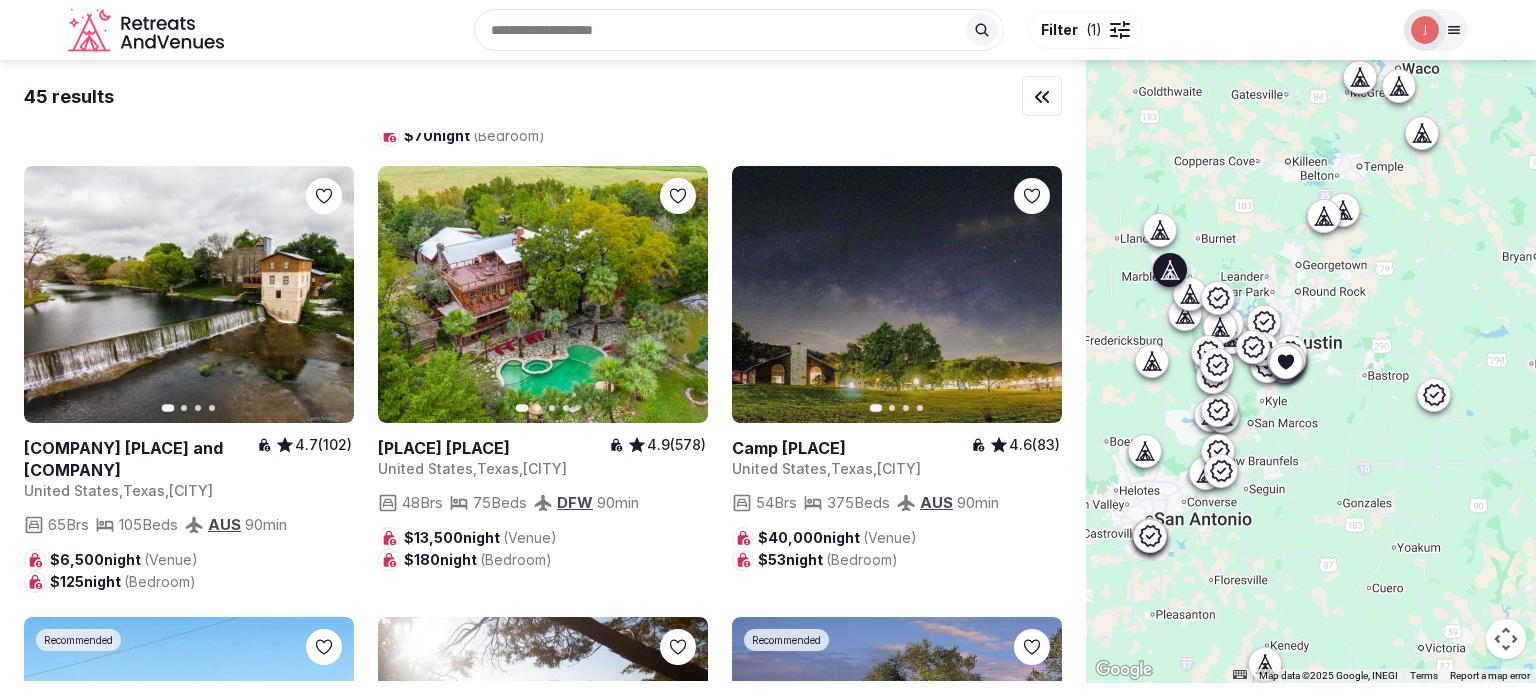 click 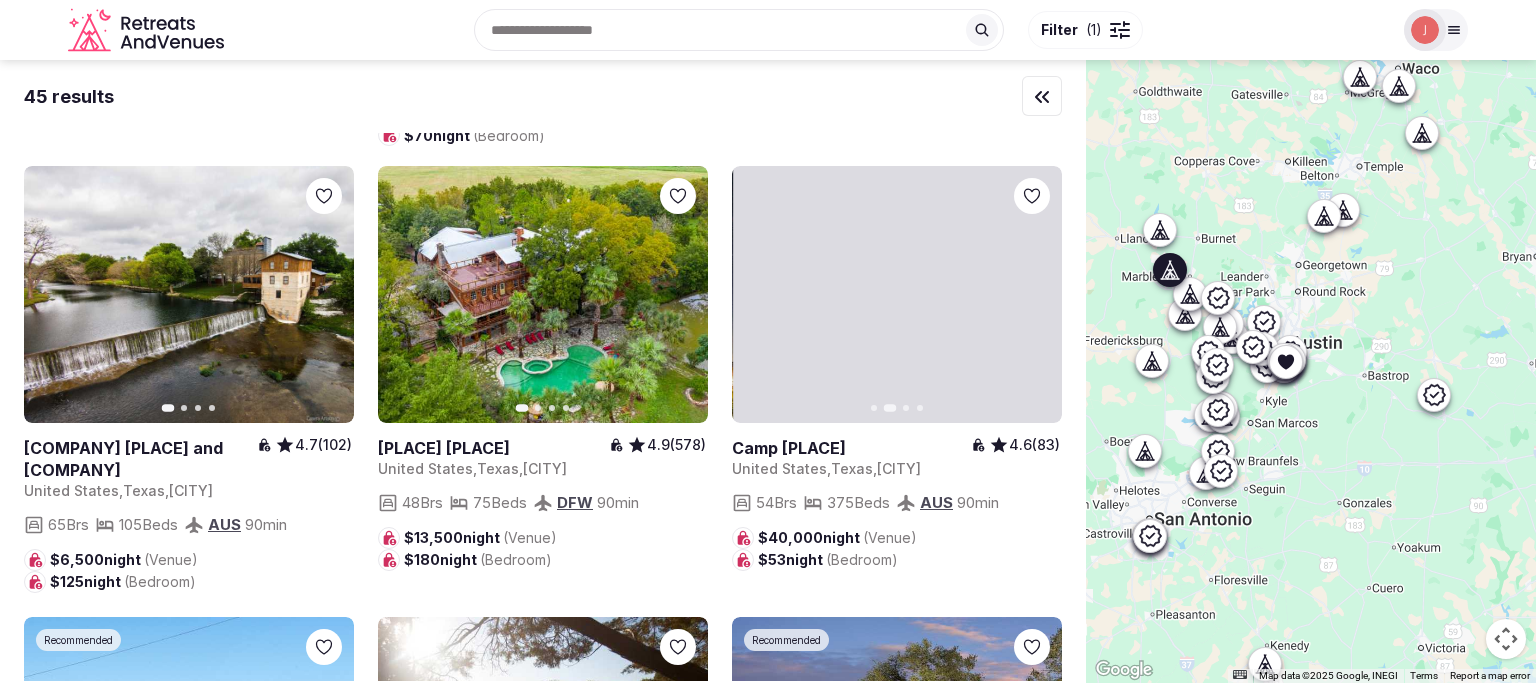 click 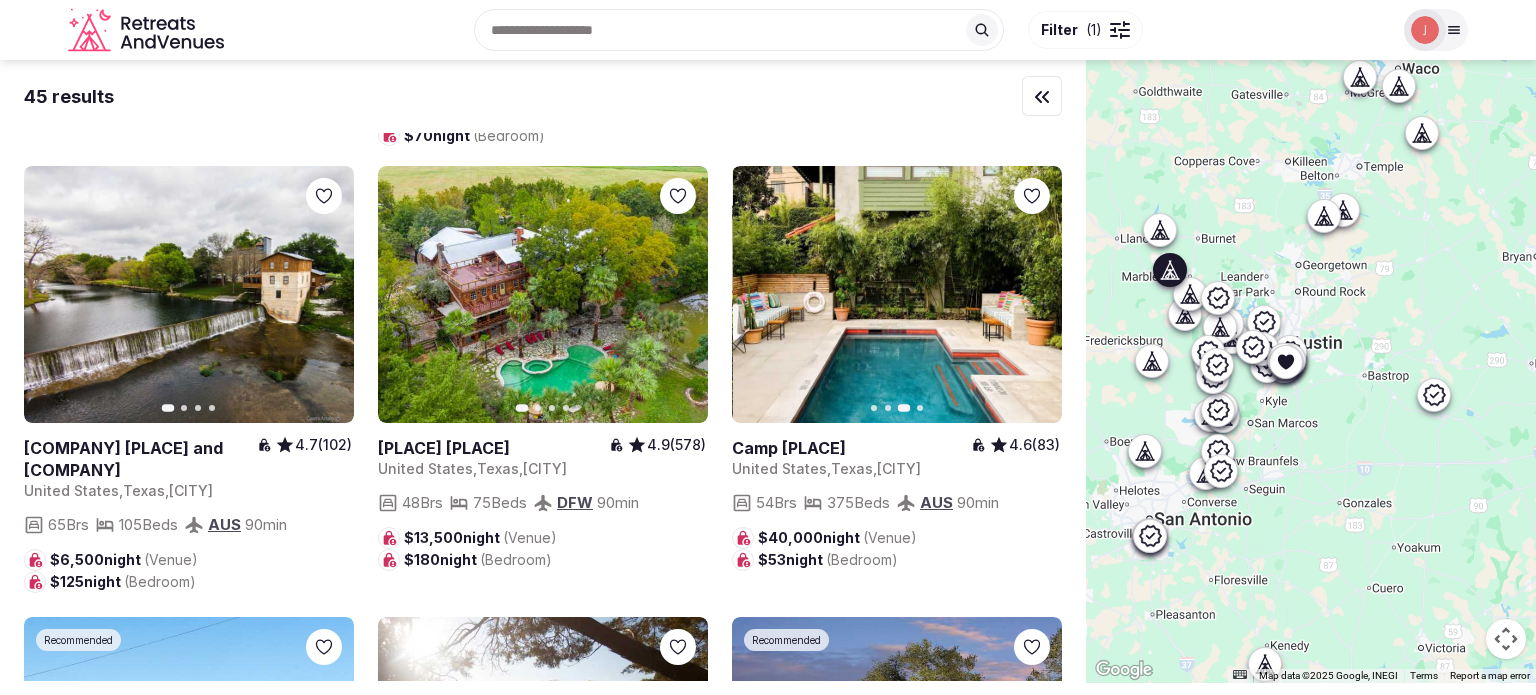 click 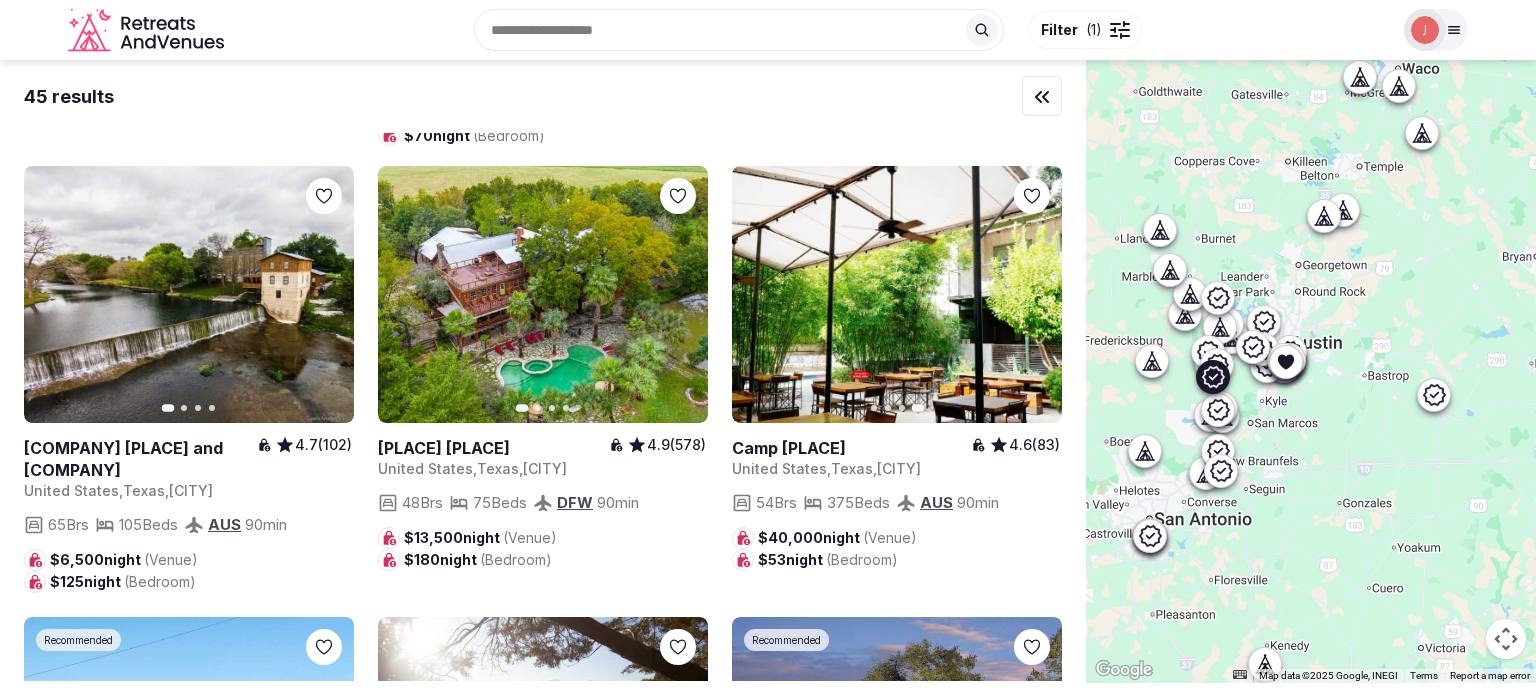 scroll, scrollTop: 4400, scrollLeft: 0, axis: vertical 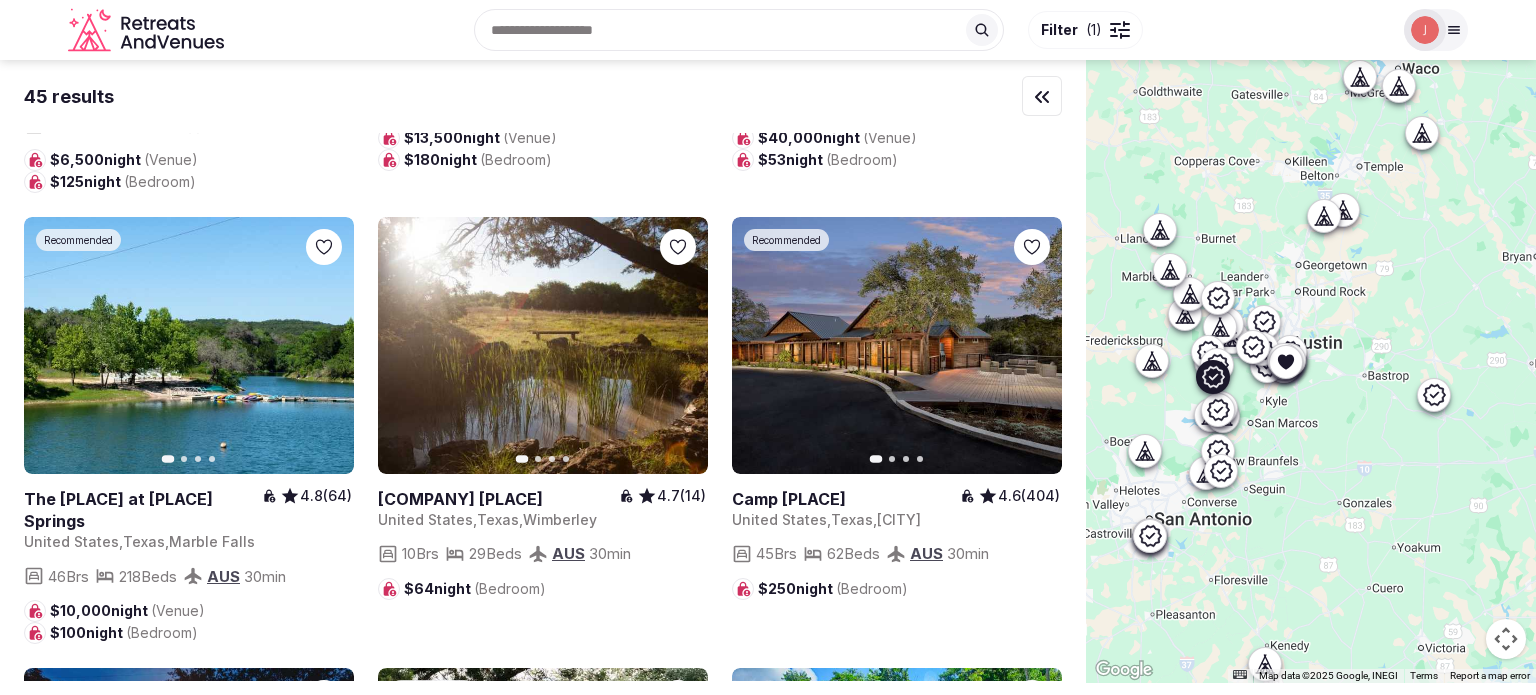 click at bounding box center (846, 499) 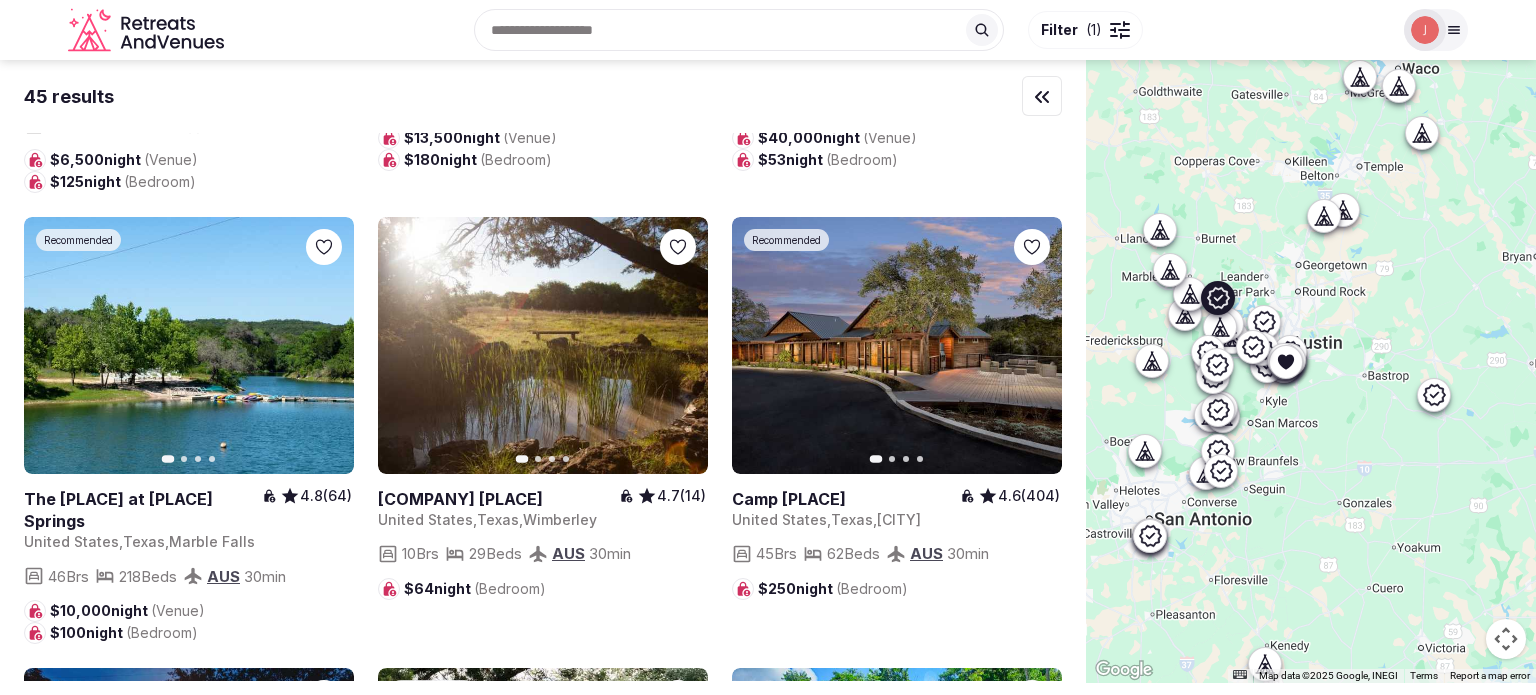 click 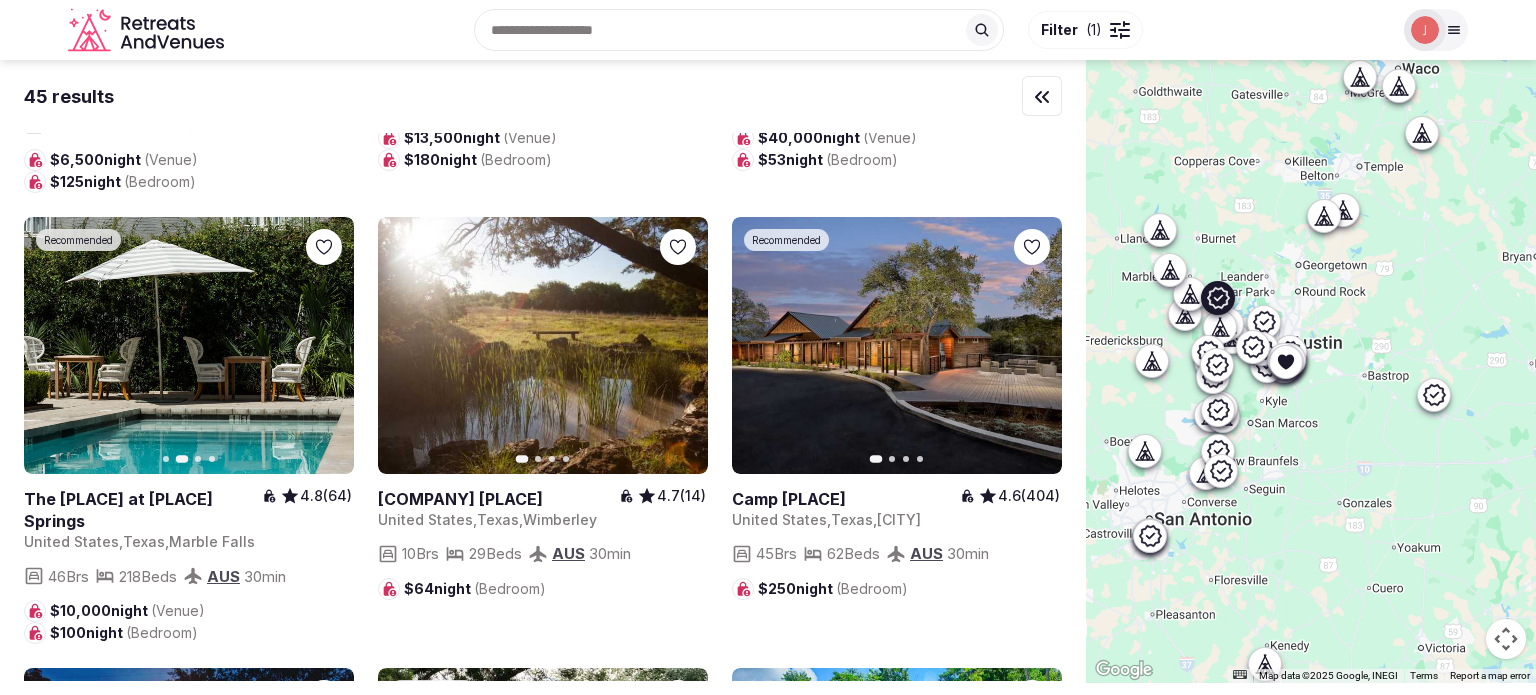 click 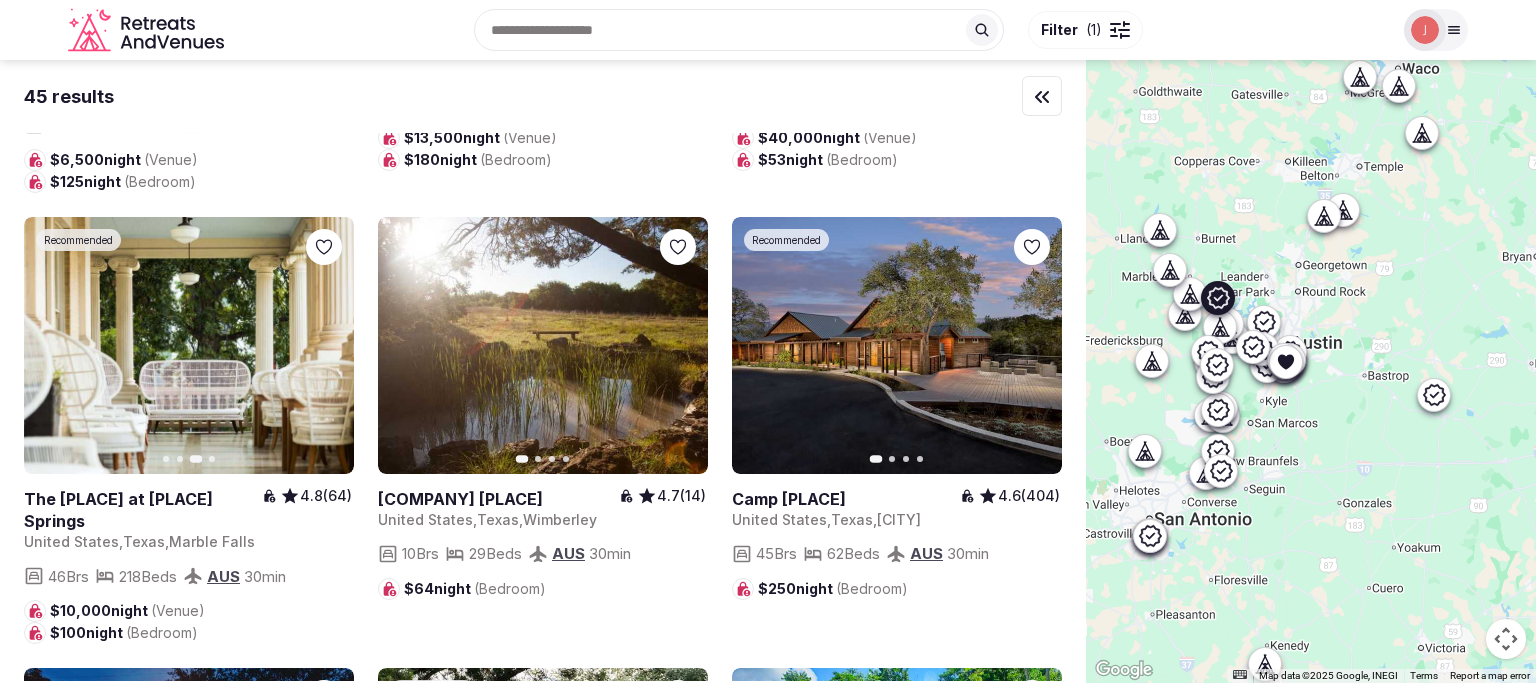 click on "The Retreat at Balcones Springs" at bounding box center [143, 509] 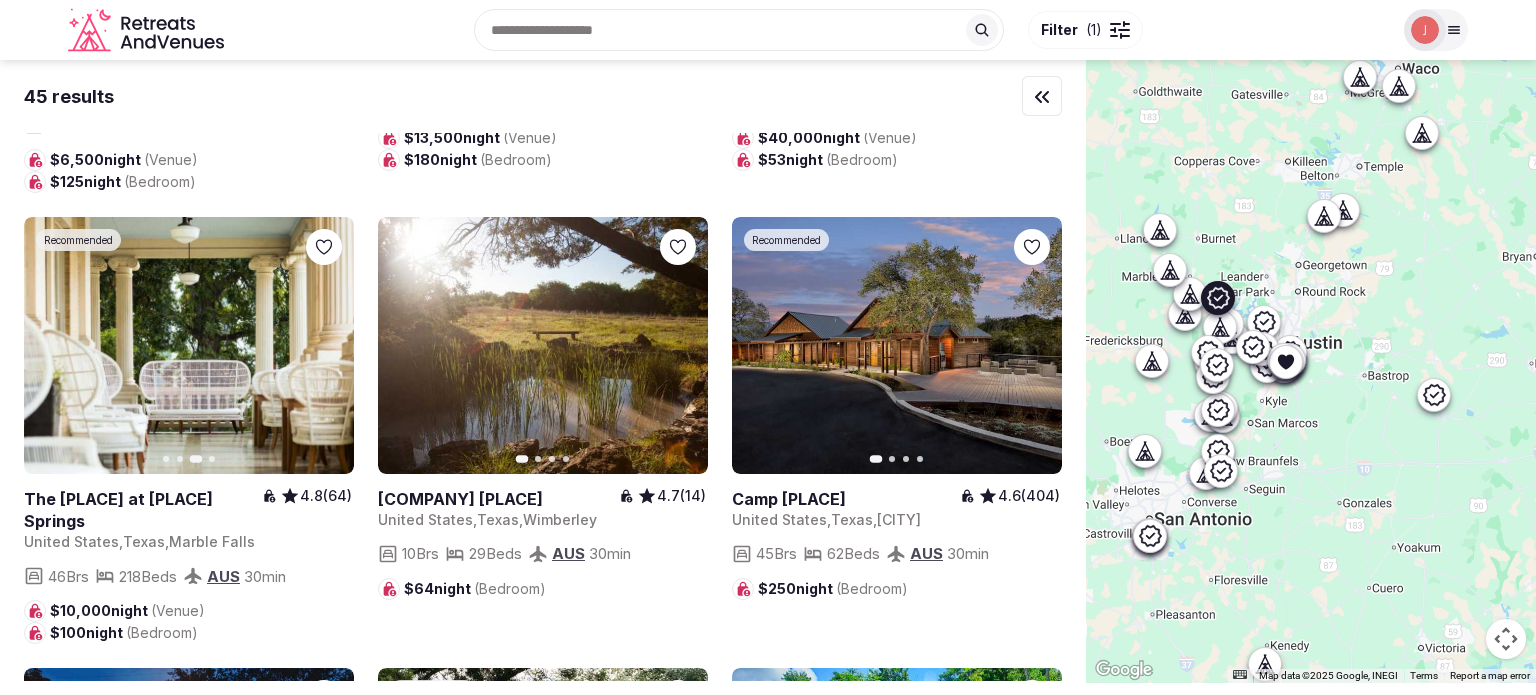 click at bounding box center [143, 510] 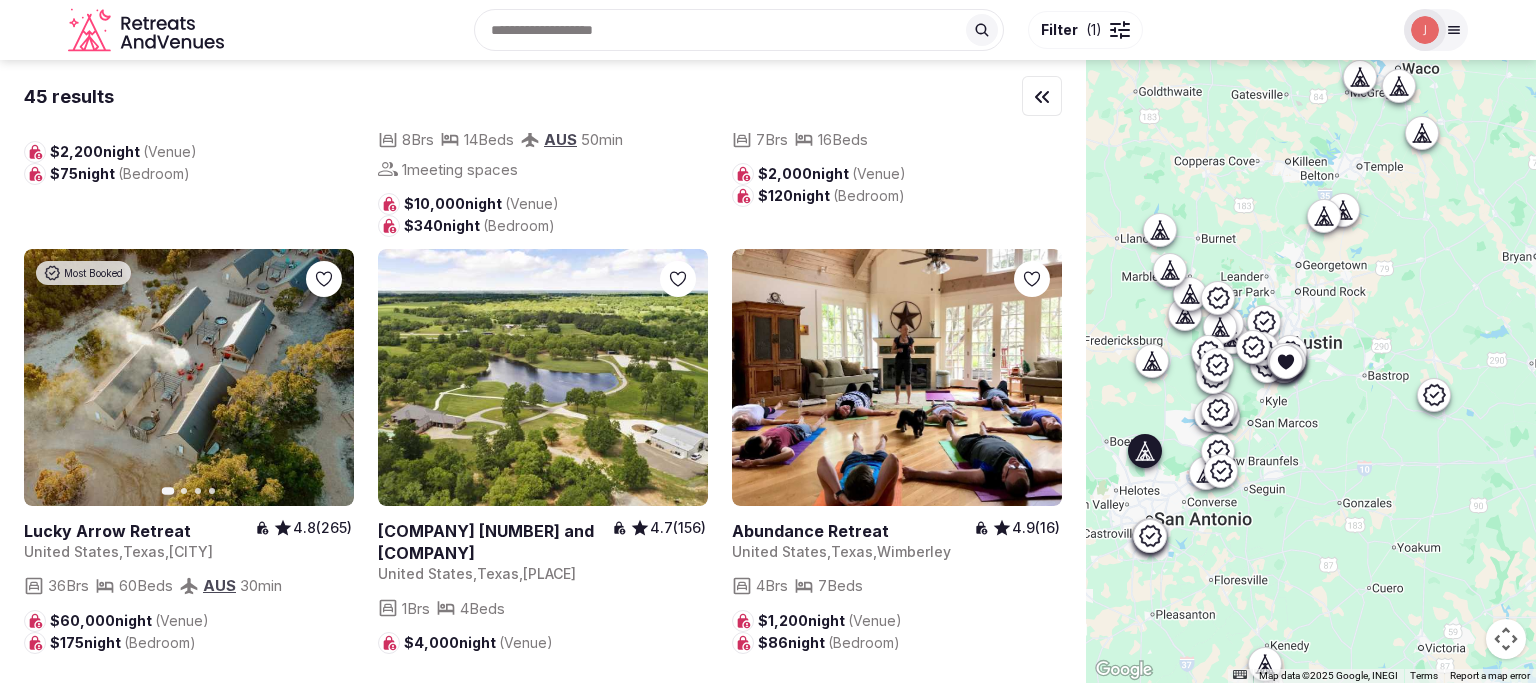 scroll, scrollTop: 5300, scrollLeft: 0, axis: vertical 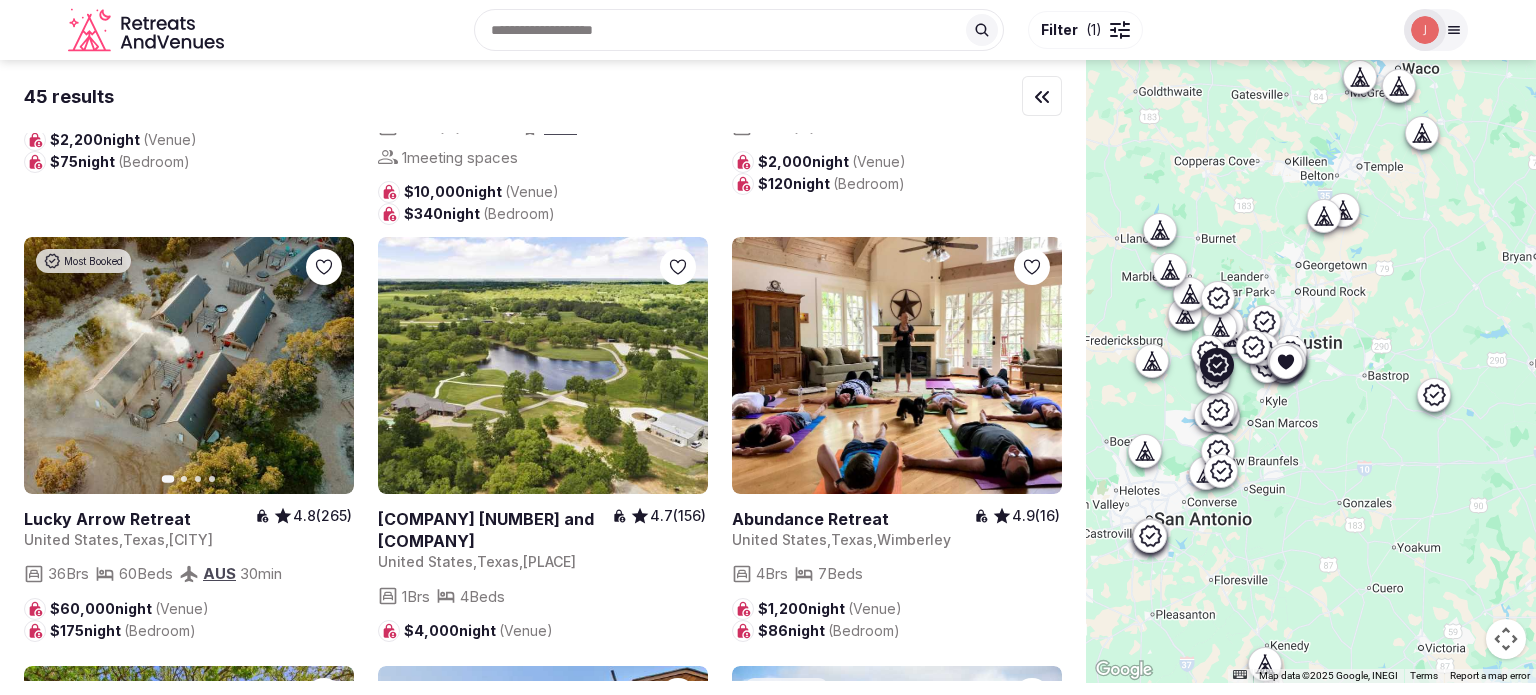 click at bounding box center [139, 519] 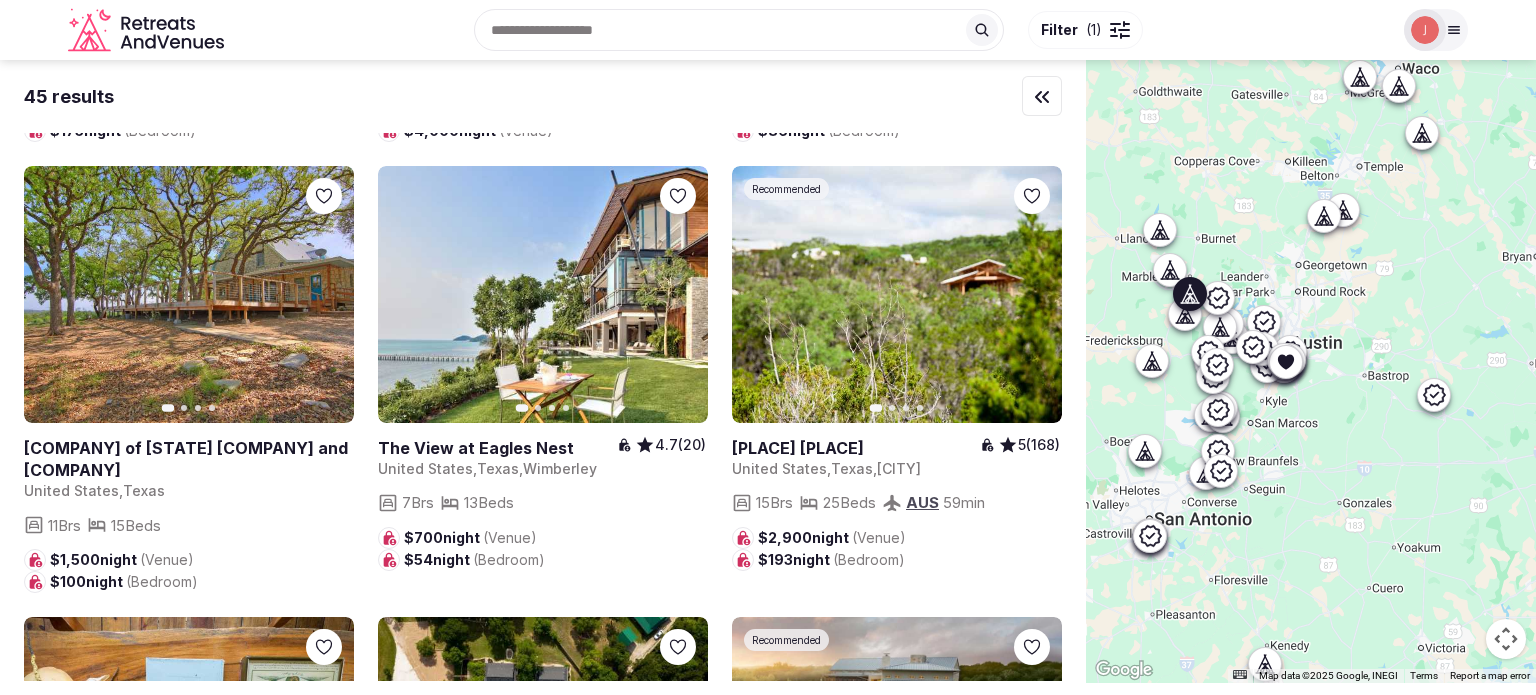 scroll, scrollTop: 6154, scrollLeft: 0, axis: vertical 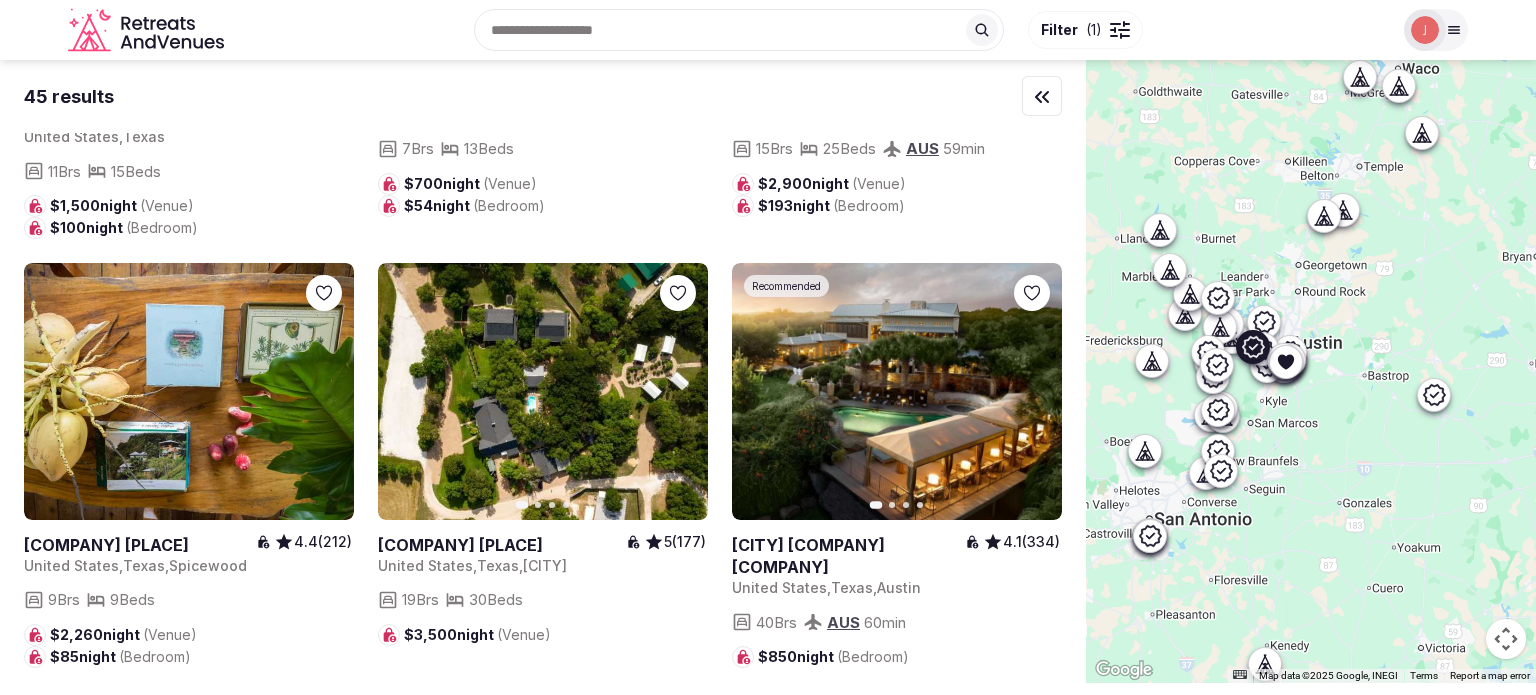 click at bounding box center (848, 556) 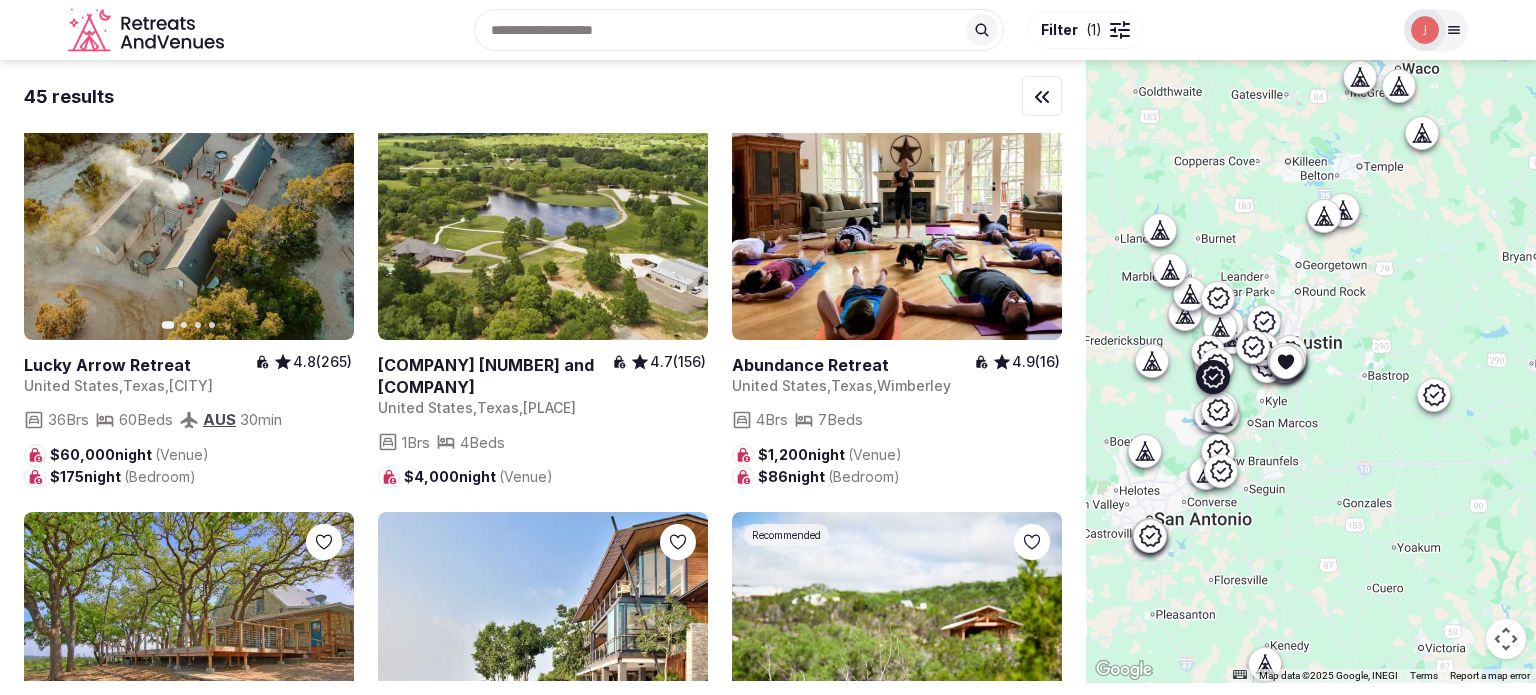 scroll, scrollTop: 4454, scrollLeft: 0, axis: vertical 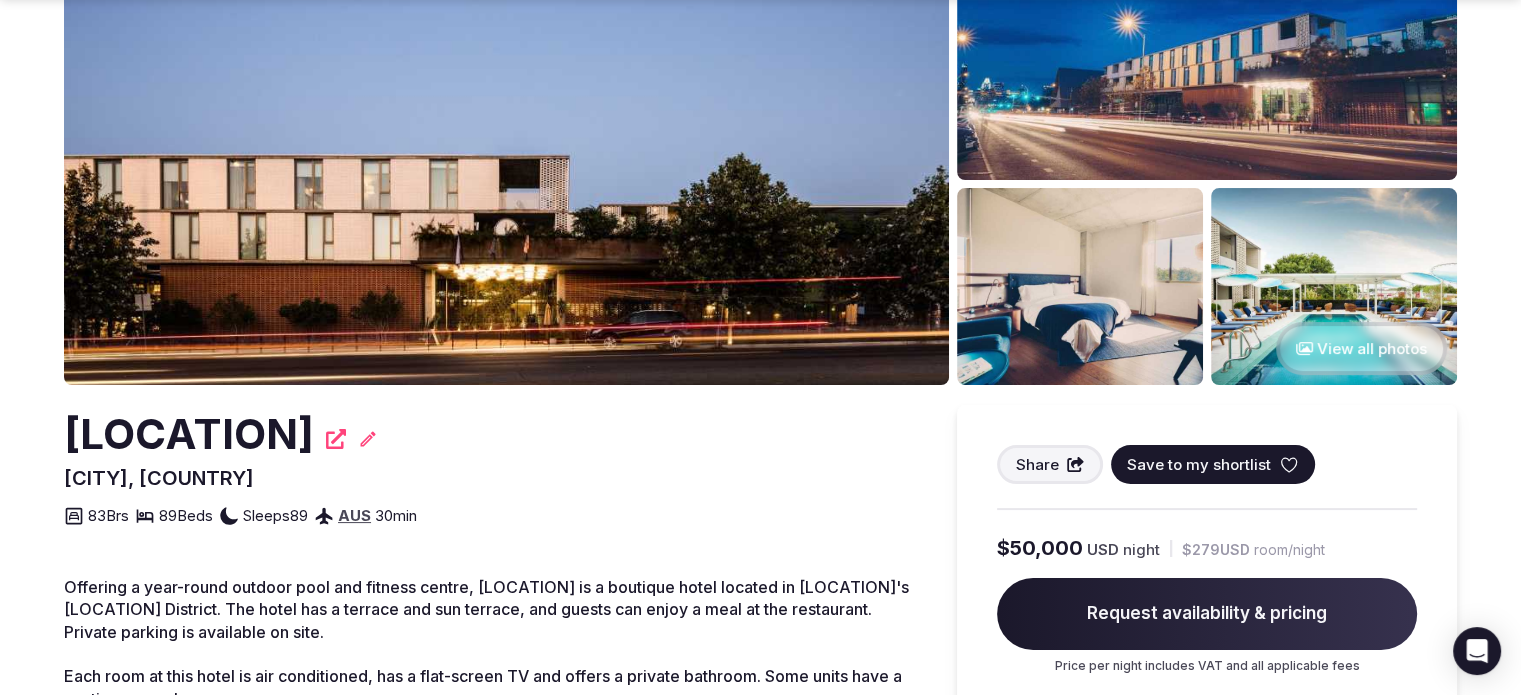 click at bounding box center (1334, 286) 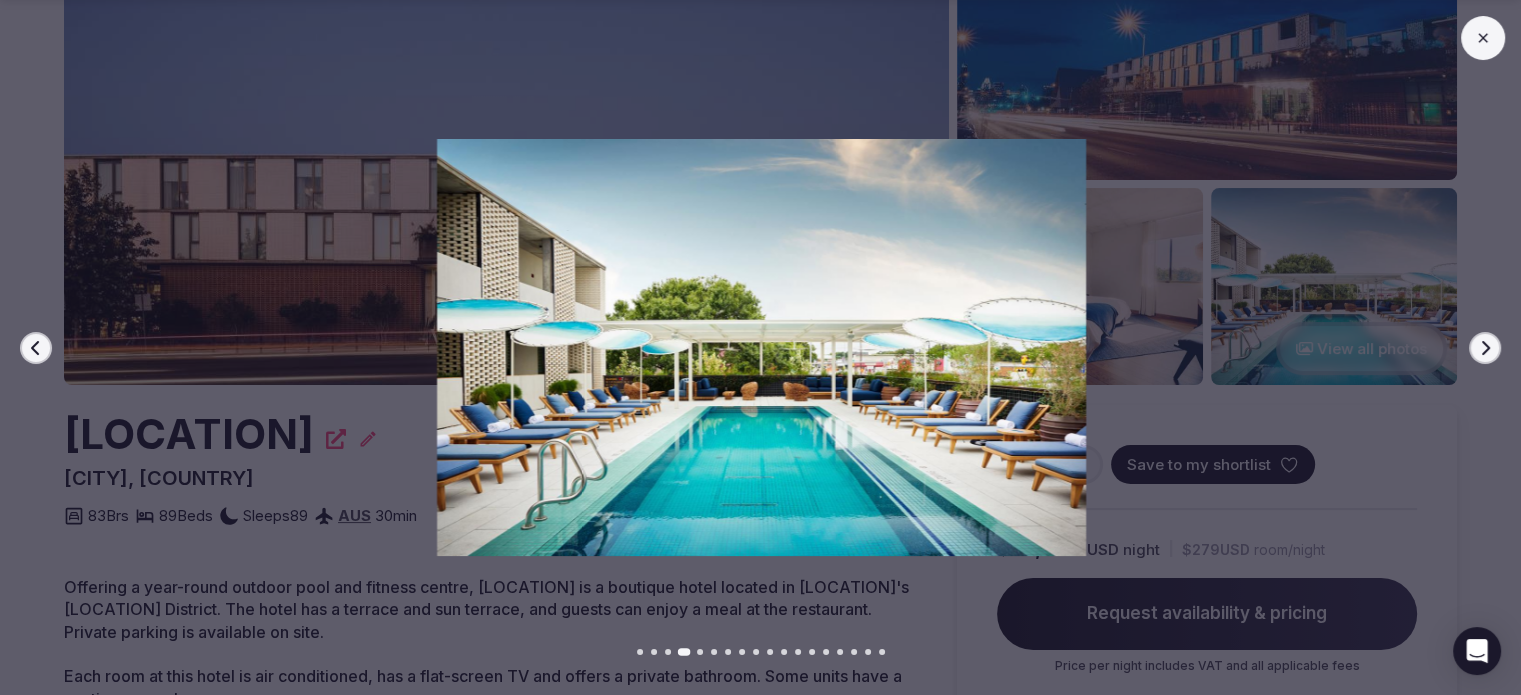click at bounding box center (753, 347) 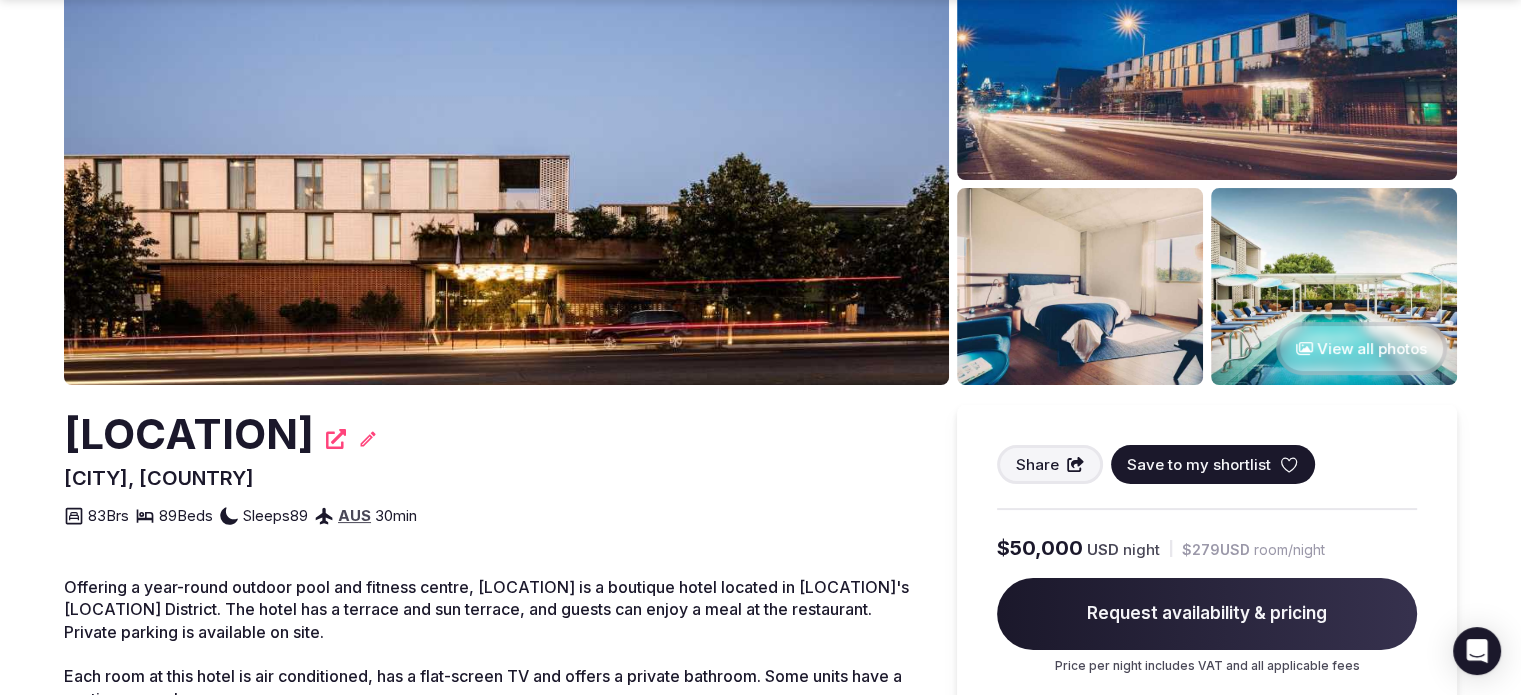 click on "View all photos" at bounding box center (1361, 348) 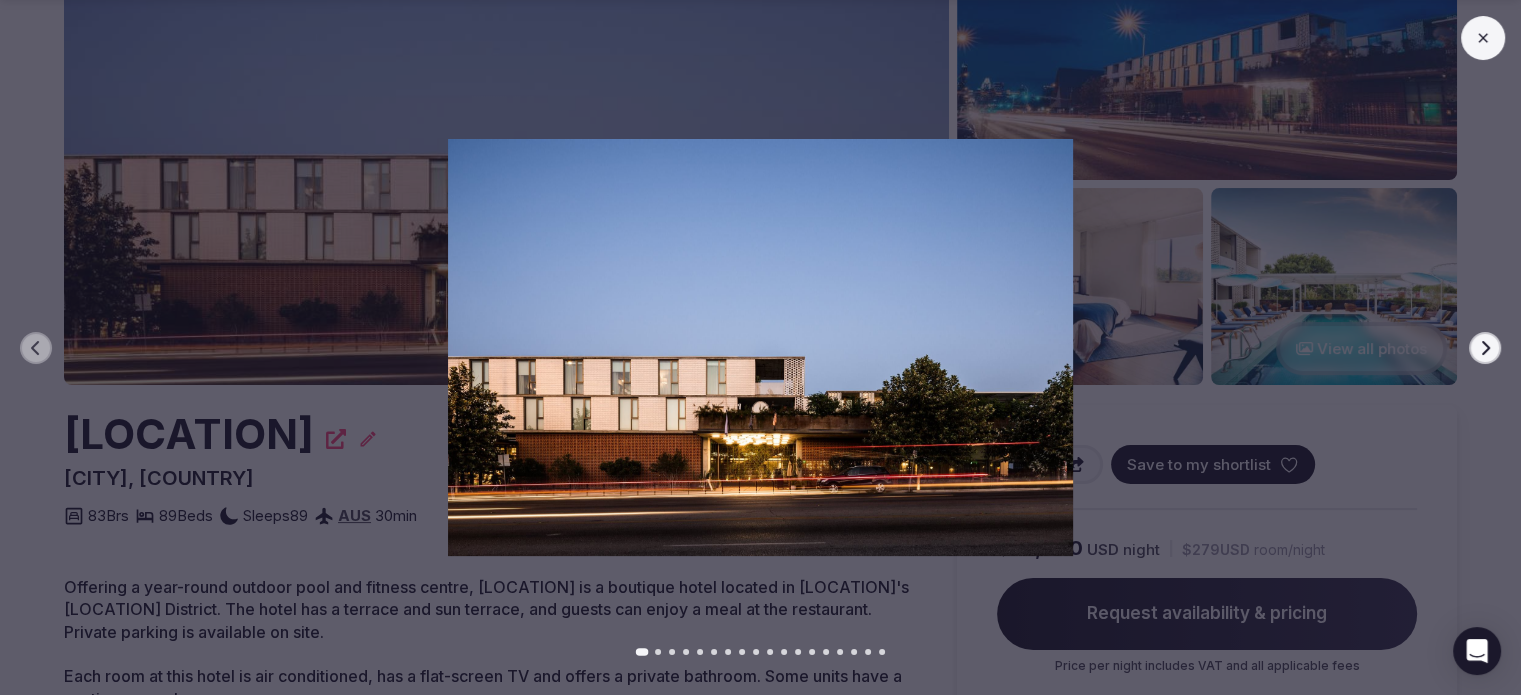 type 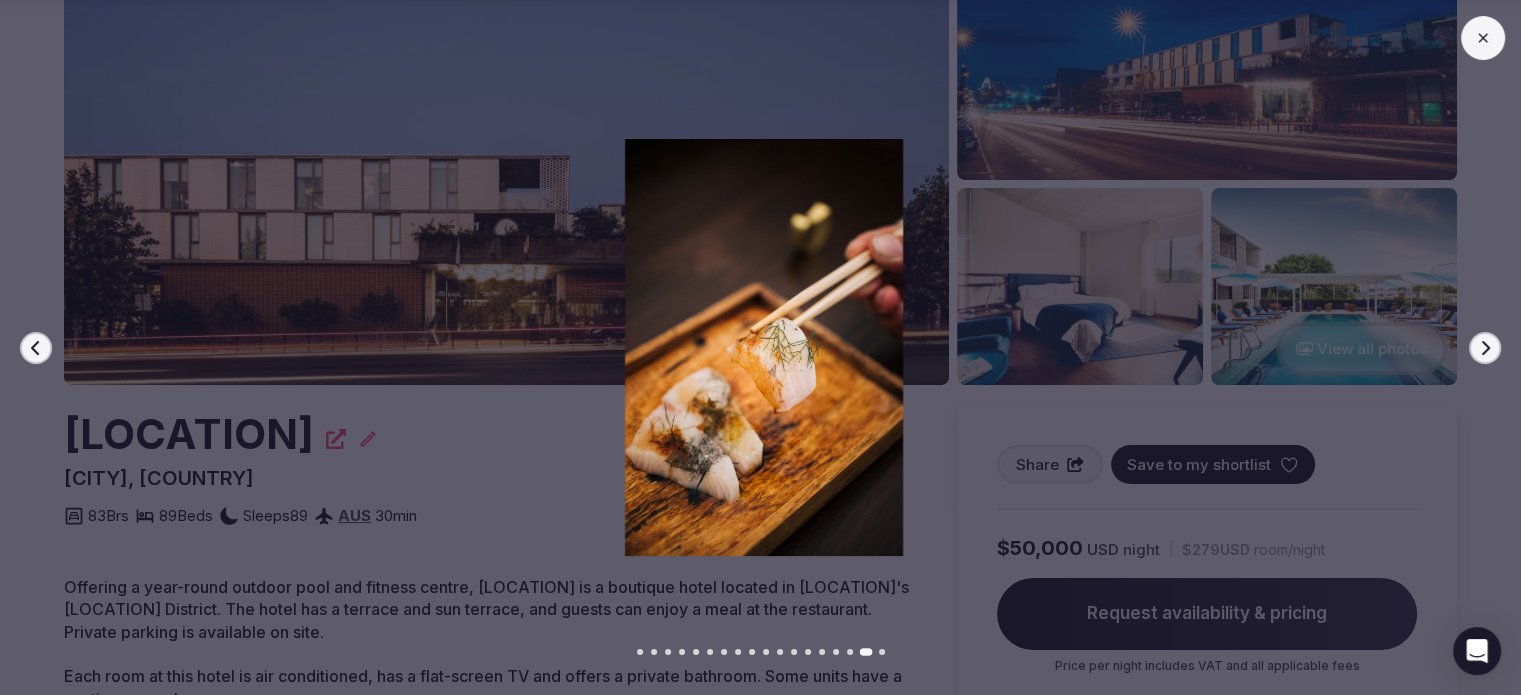 click at bounding box center [763, 347] 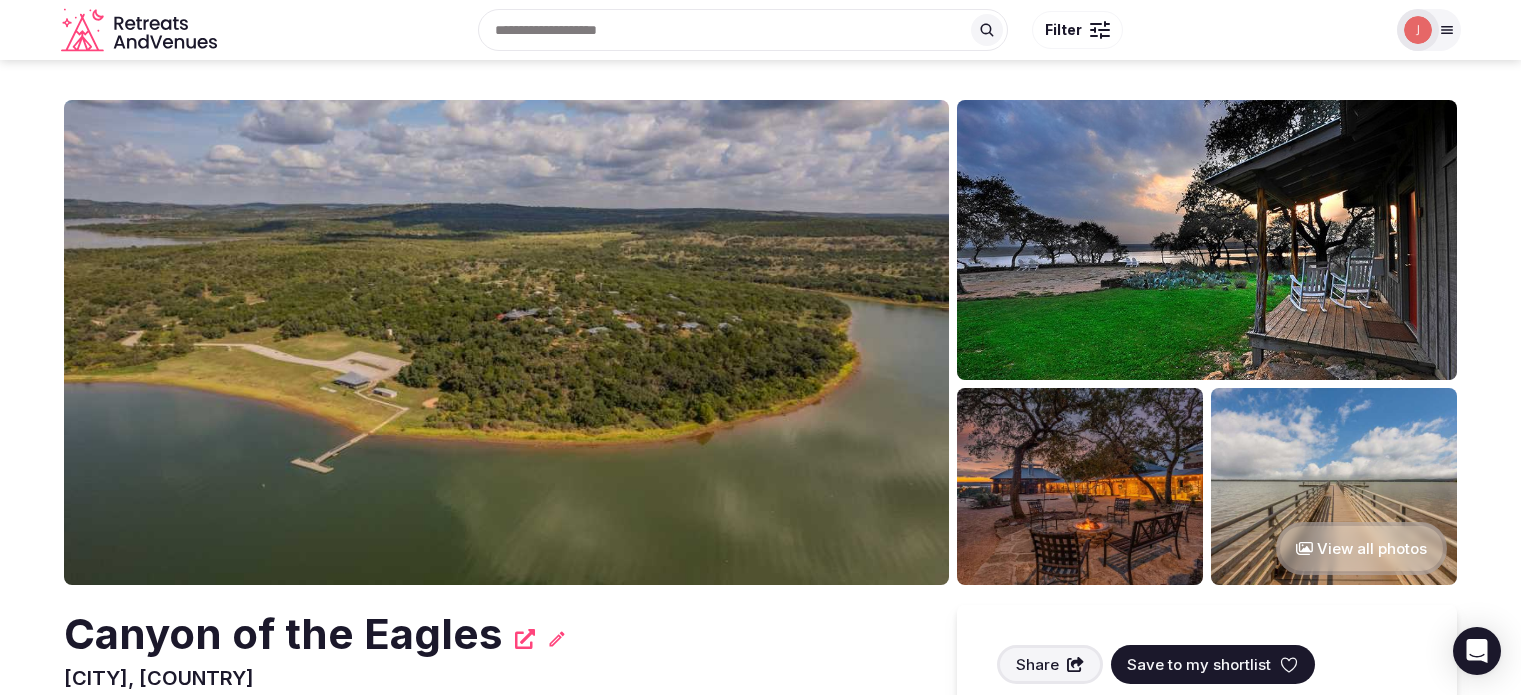scroll, scrollTop: 0, scrollLeft: 0, axis: both 